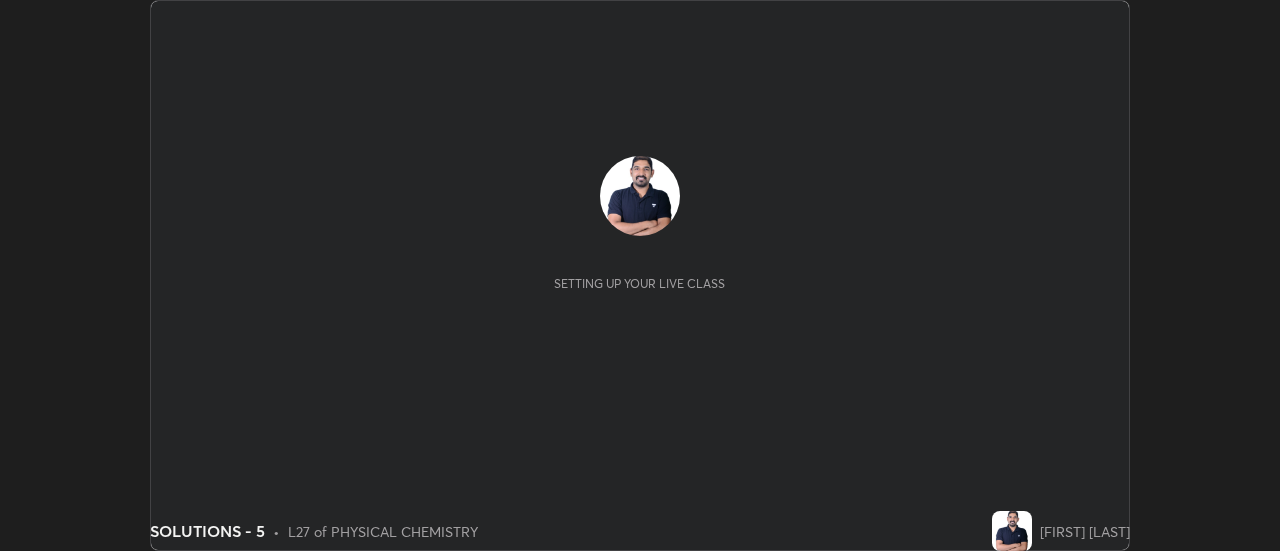 scroll, scrollTop: 0, scrollLeft: 0, axis: both 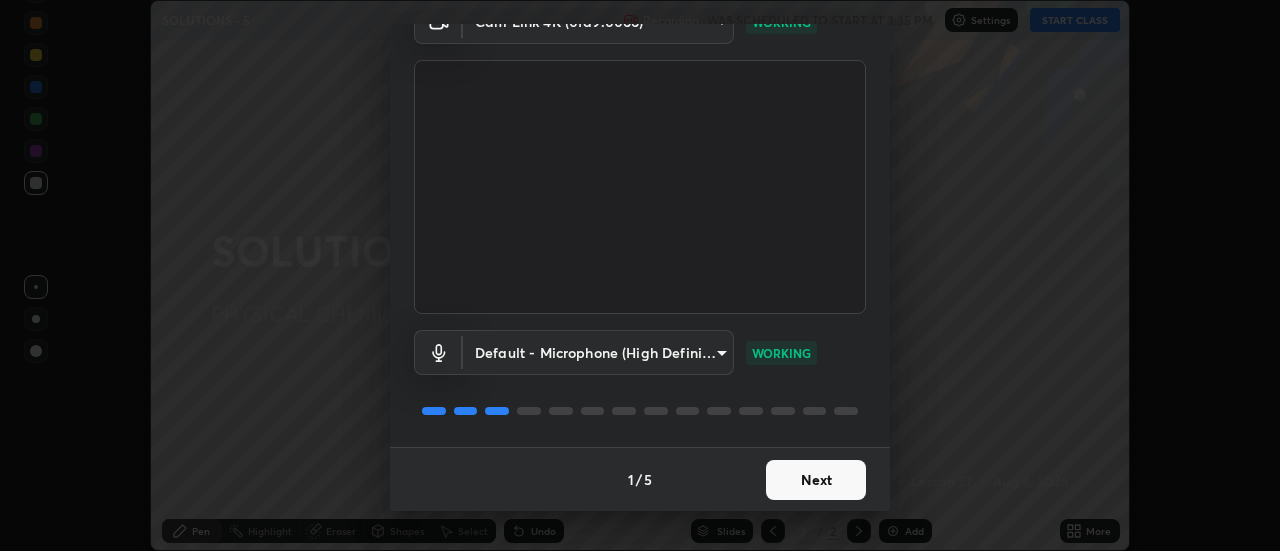 click on "Next" at bounding box center (816, 480) 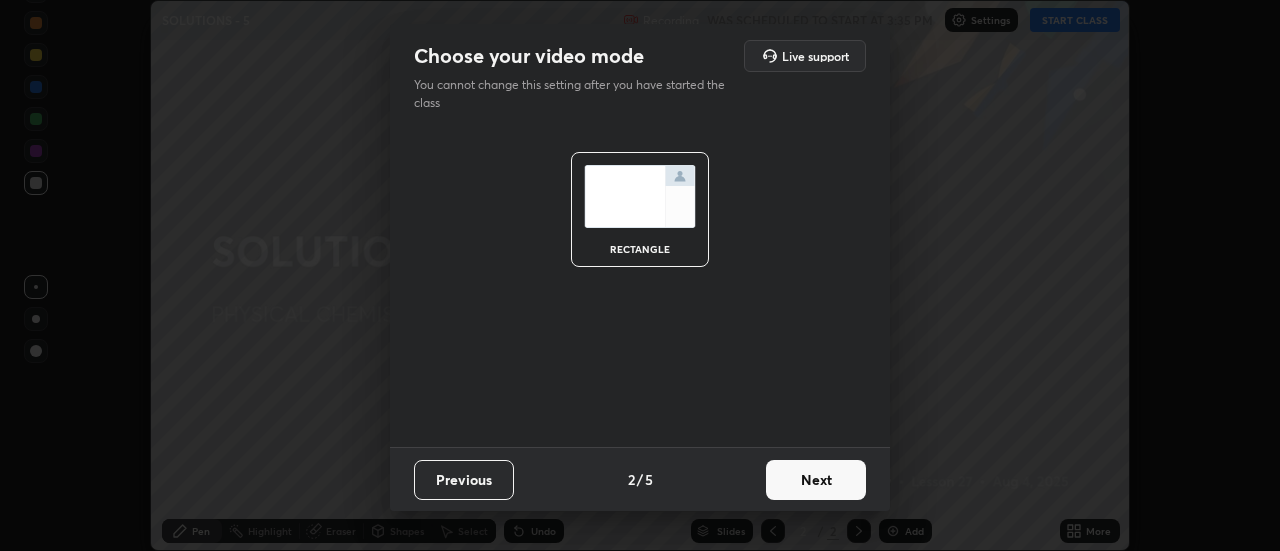 scroll, scrollTop: 0, scrollLeft: 0, axis: both 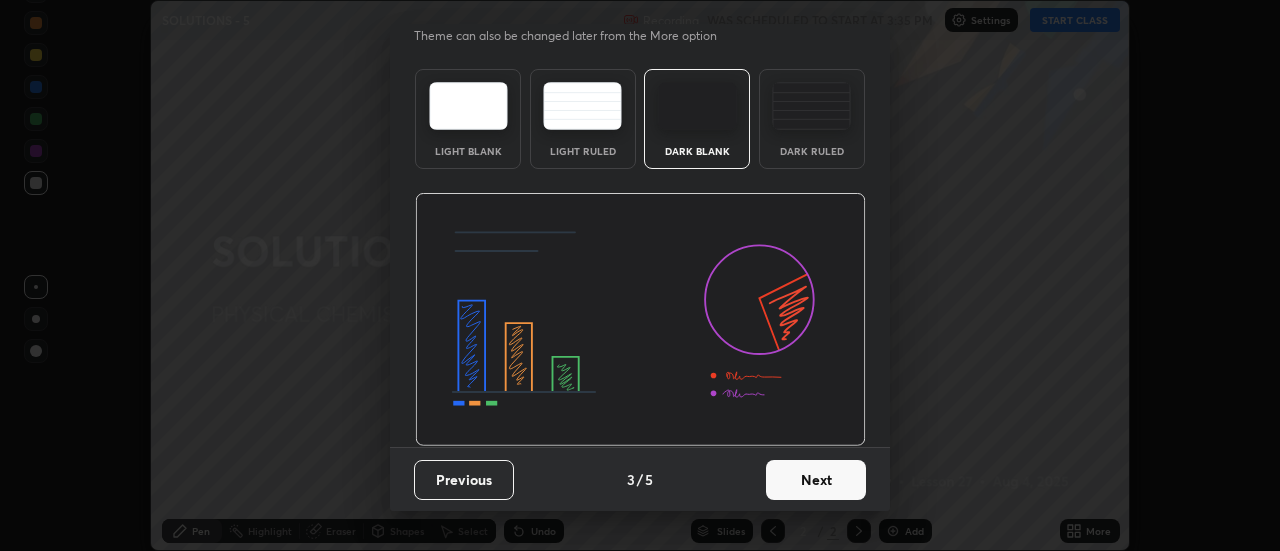 click on "Next" at bounding box center (816, 480) 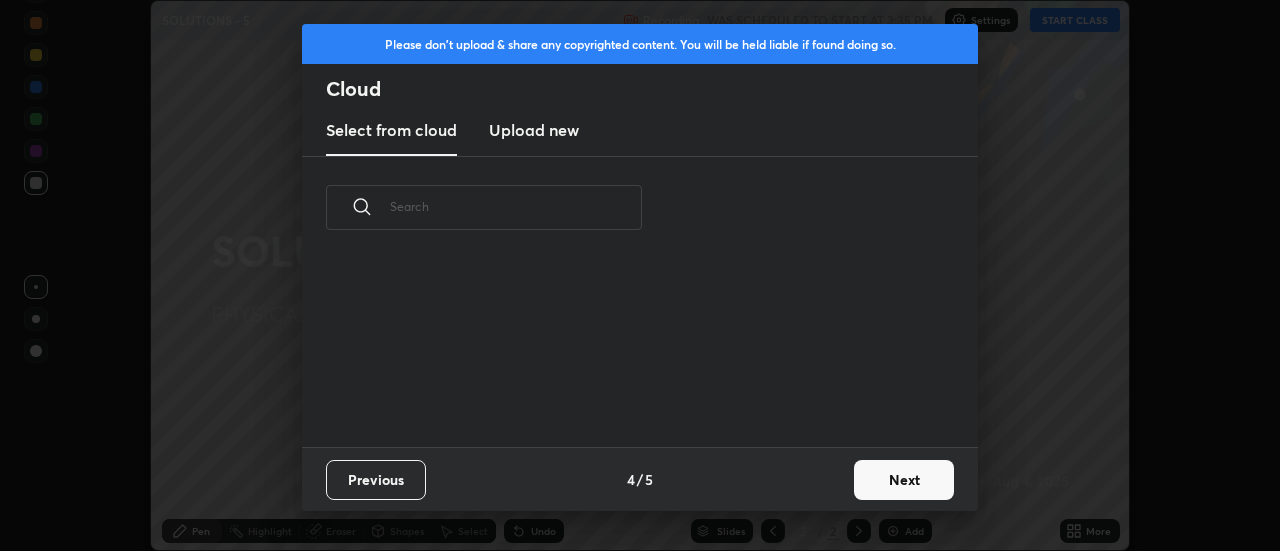 click on "Next" at bounding box center (904, 480) 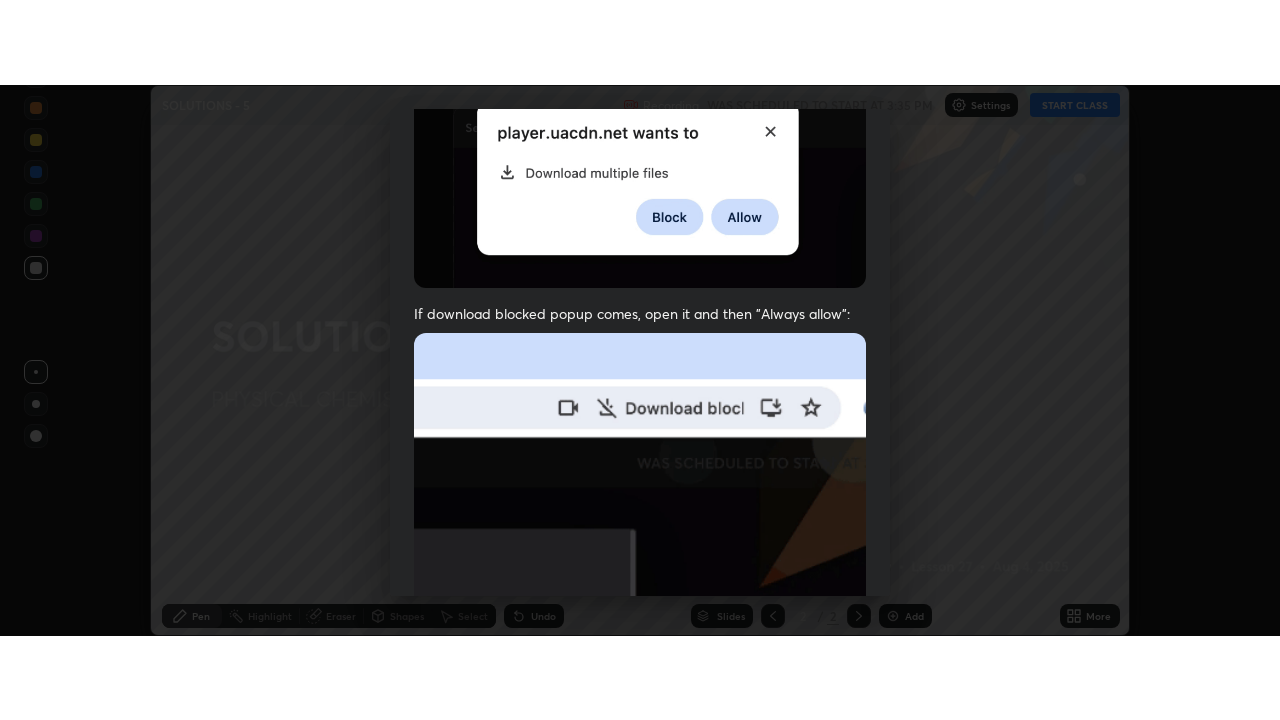 scroll, scrollTop: 513, scrollLeft: 0, axis: vertical 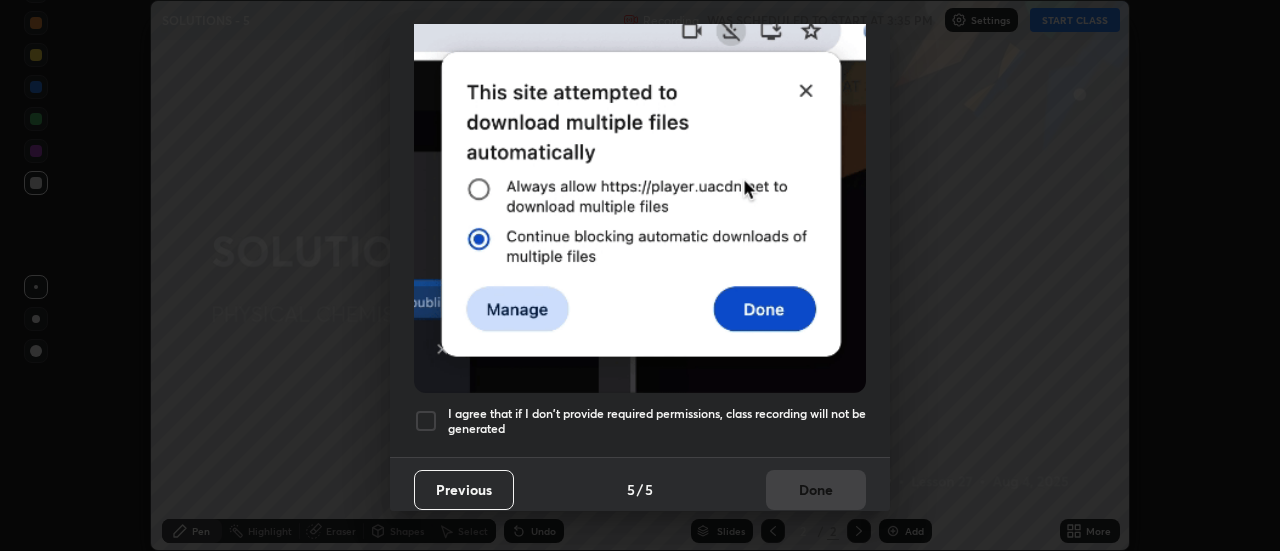 click on "I agree that if I don't provide required permissions, class recording will not be generated" at bounding box center (657, 421) 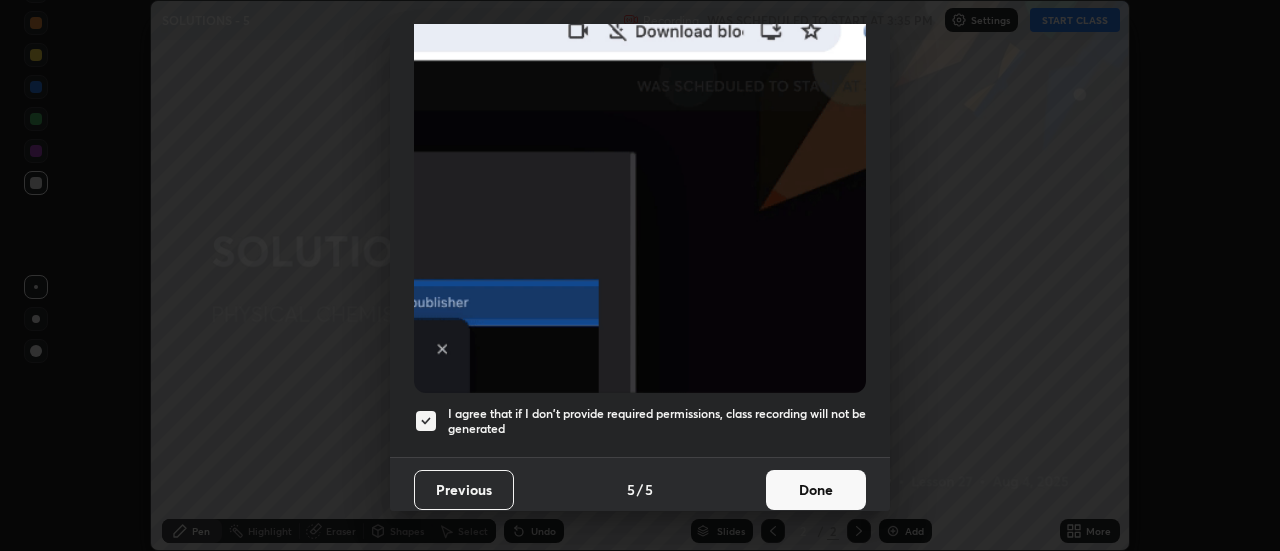 click on "Done" at bounding box center [816, 490] 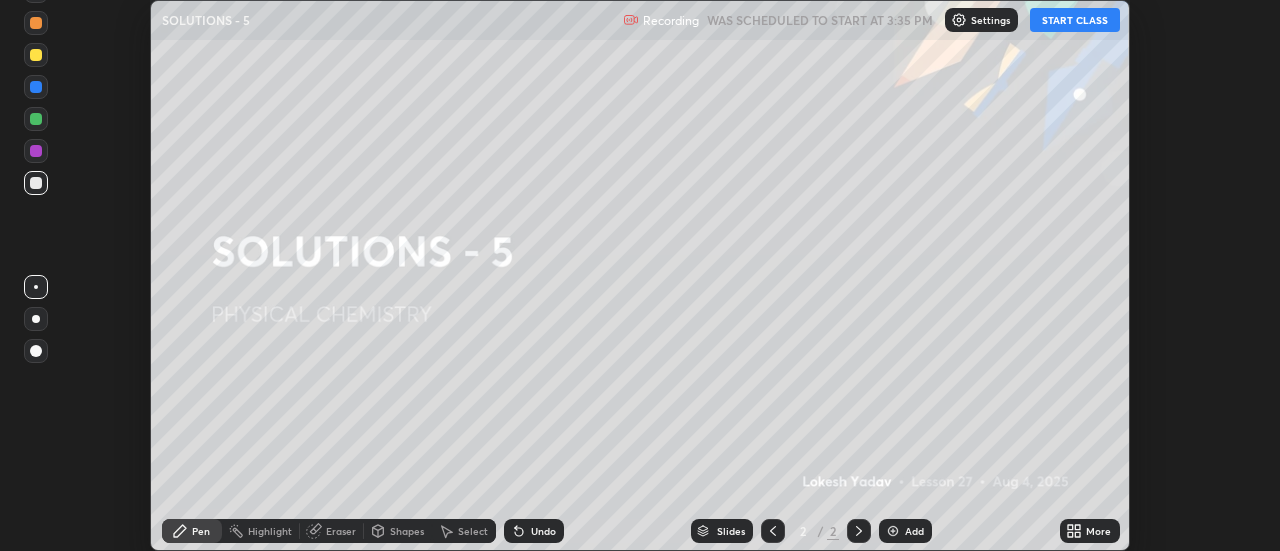 click on "START CLASS" at bounding box center [1075, 20] 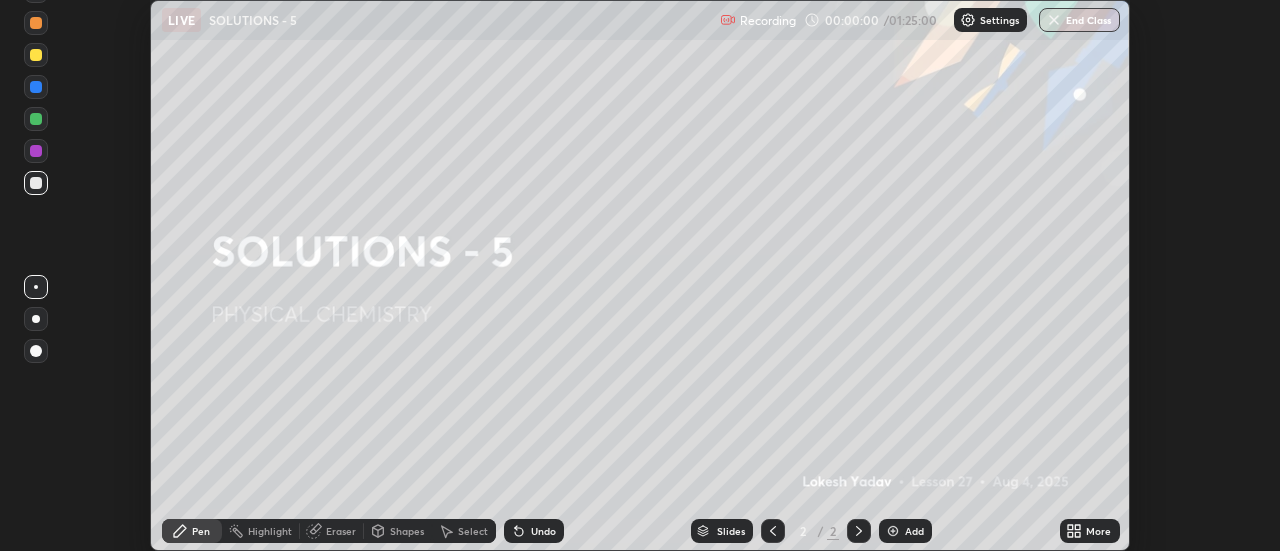 click 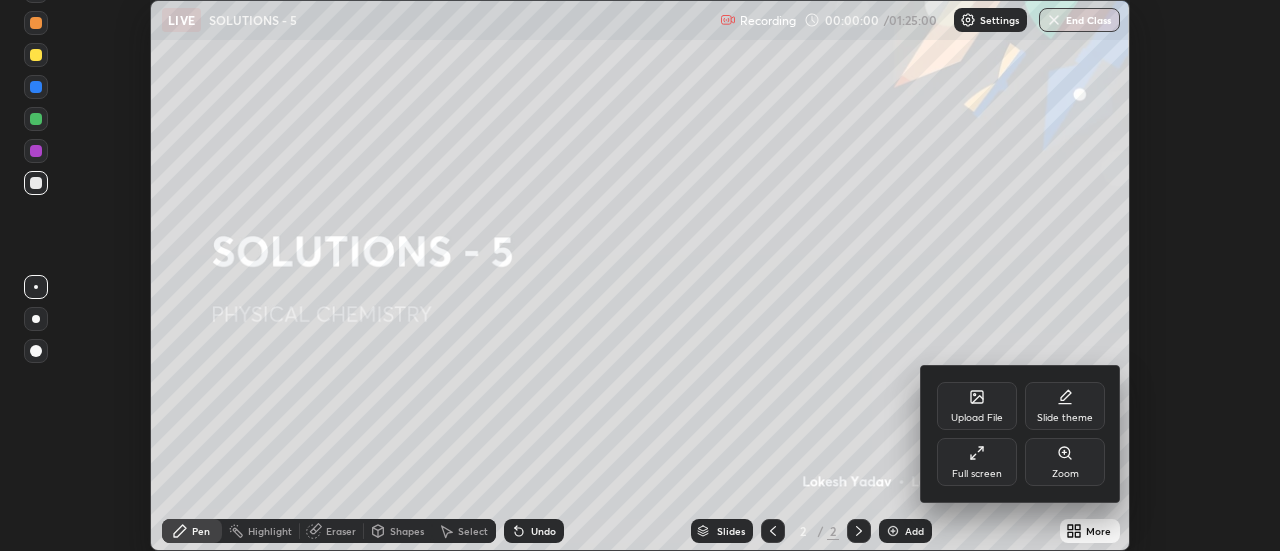 click on "Full screen" at bounding box center (977, 474) 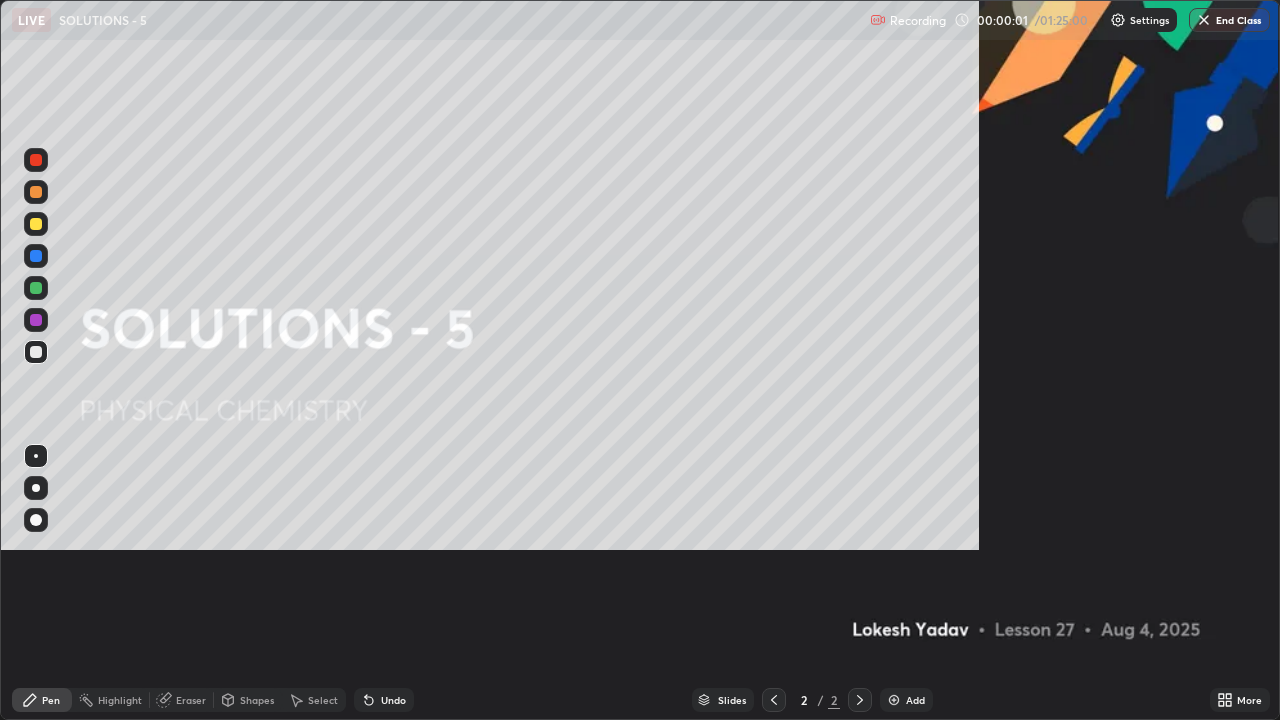 scroll, scrollTop: 99280, scrollLeft: 98720, axis: both 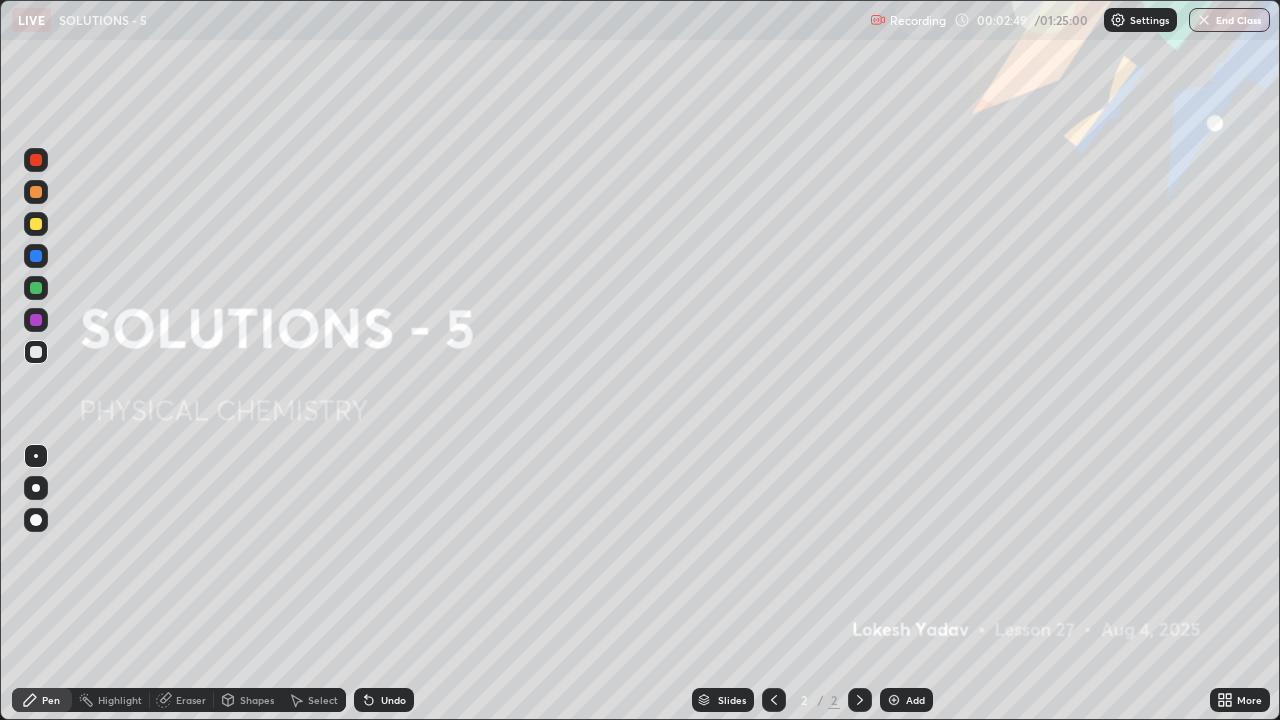click on "Add" at bounding box center (906, 700) 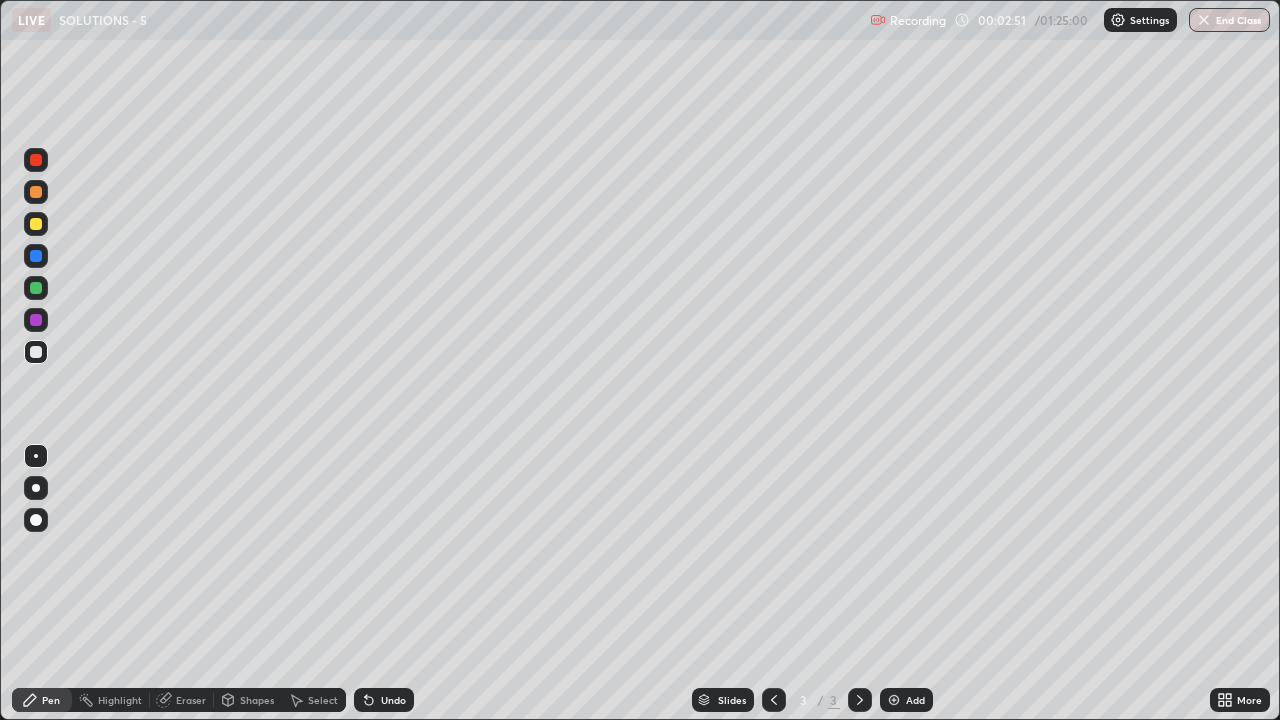click at bounding box center (36, 488) 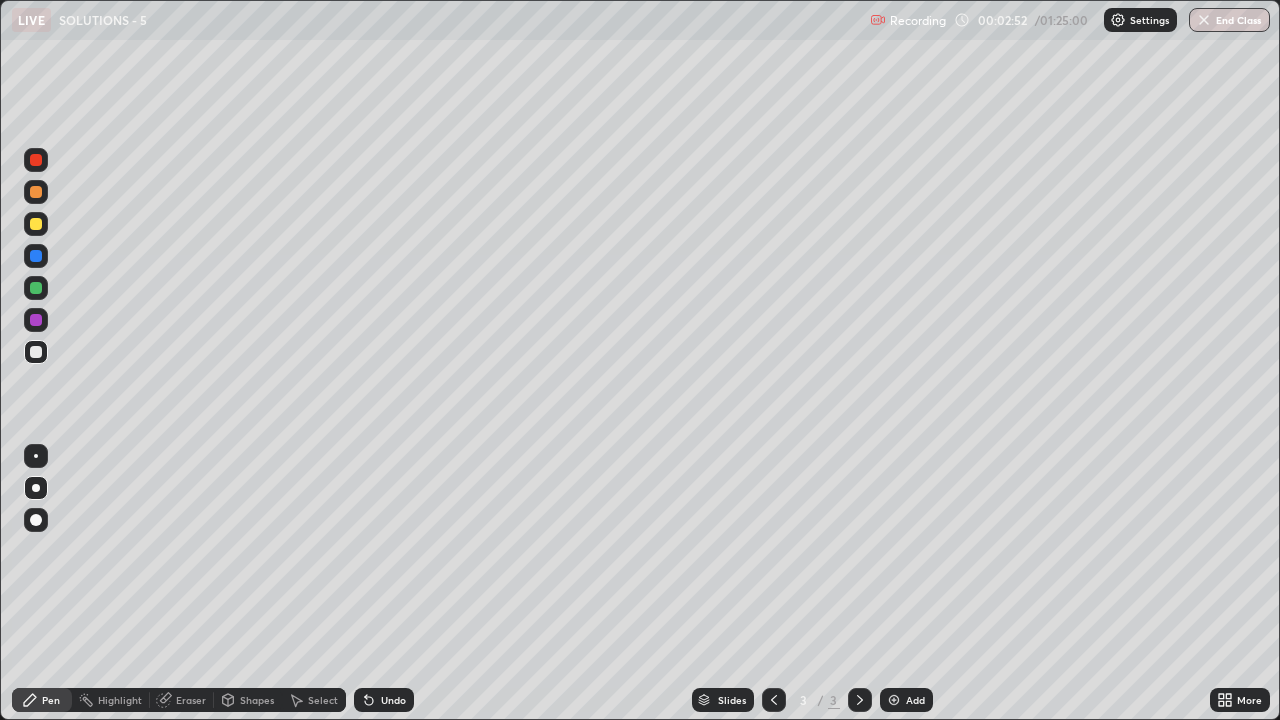click at bounding box center [36, 224] 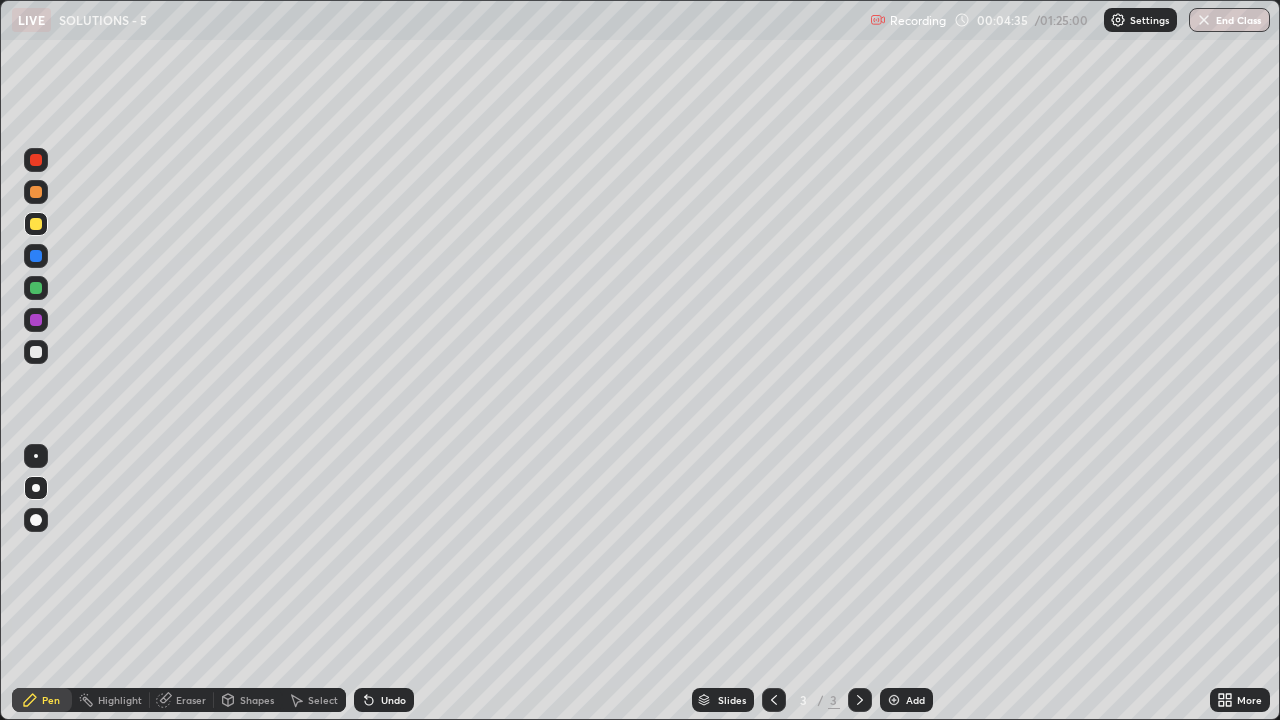 click at bounding box center [36, 352] 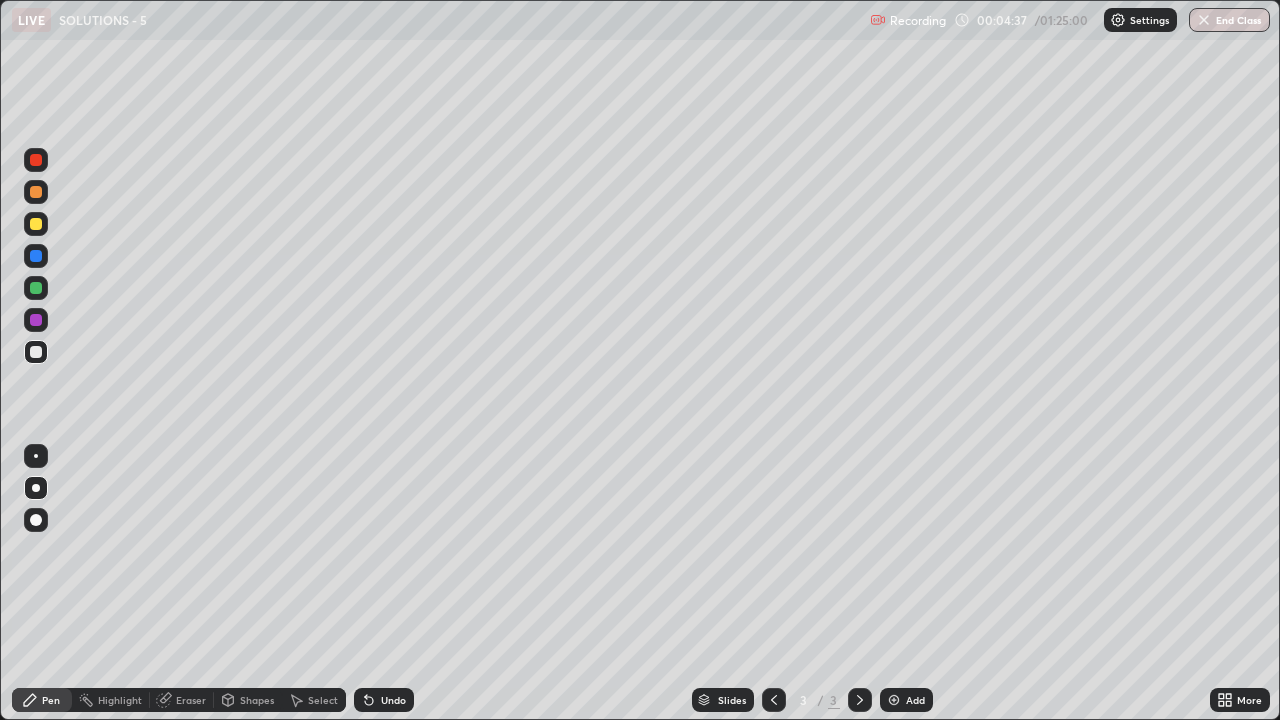 click at bounding box center [36, 224] 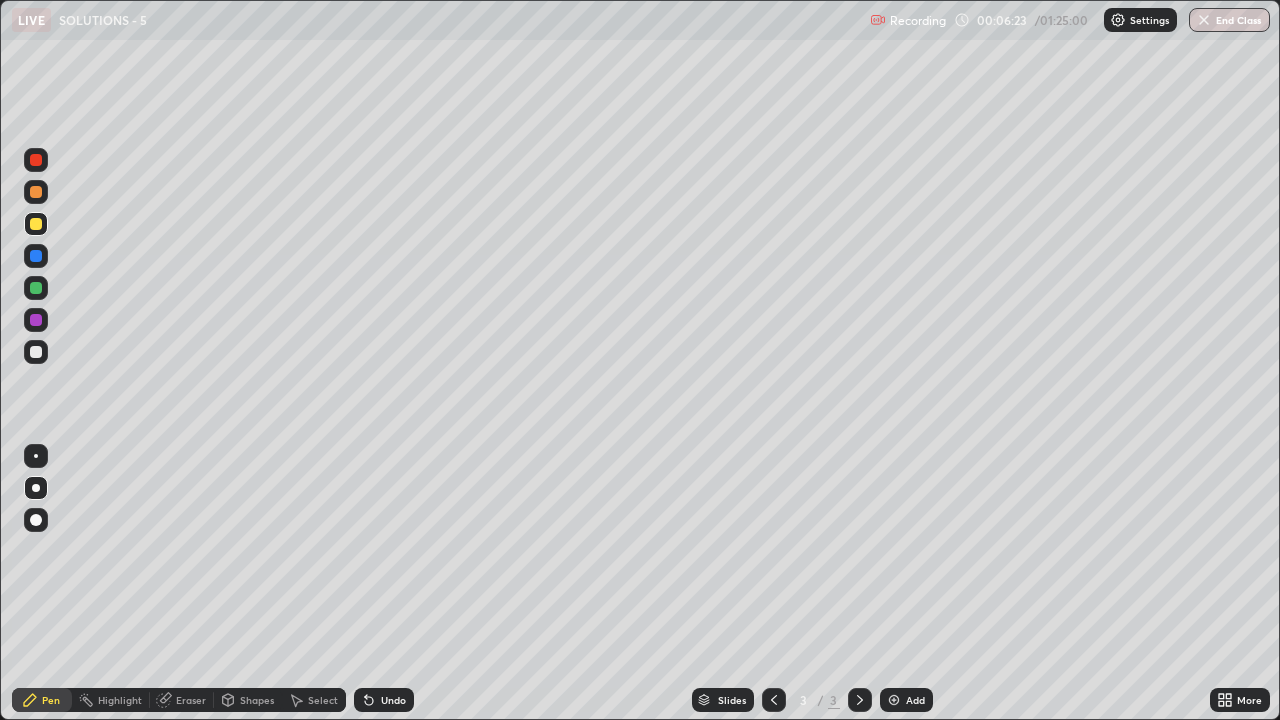 click at bounding box center (36, 352) 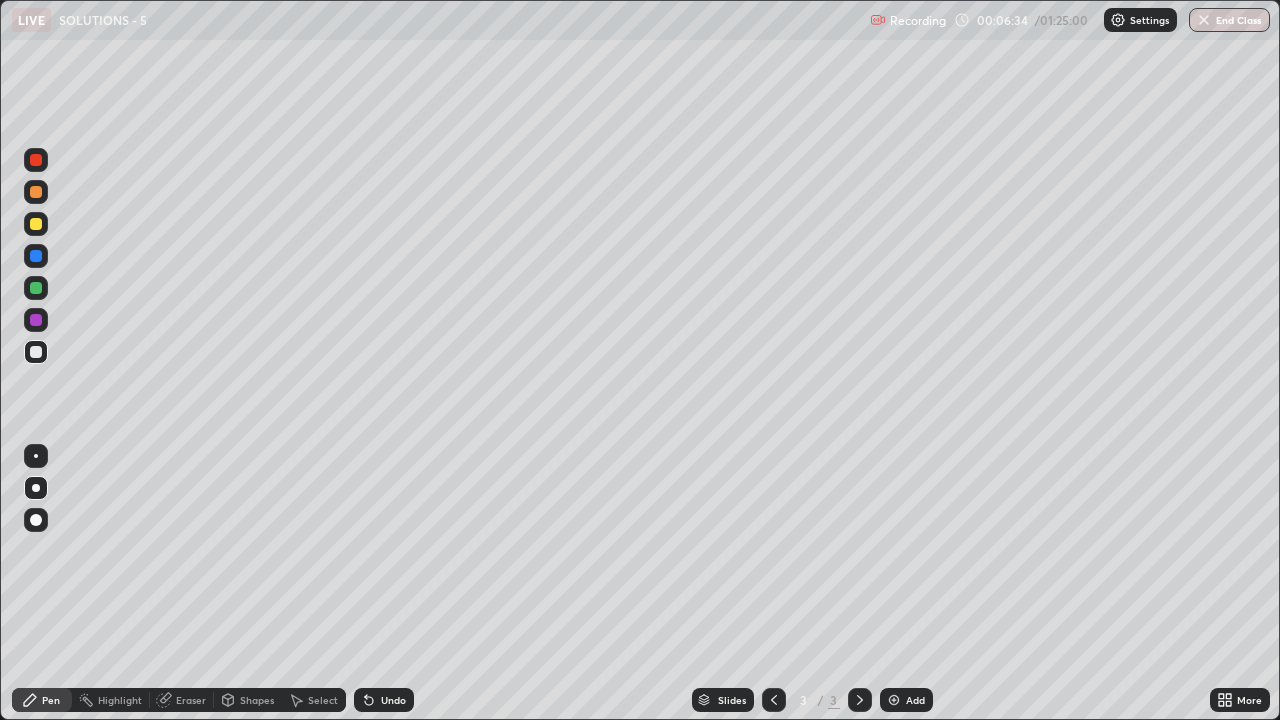 click at bounding box center (36, 456) 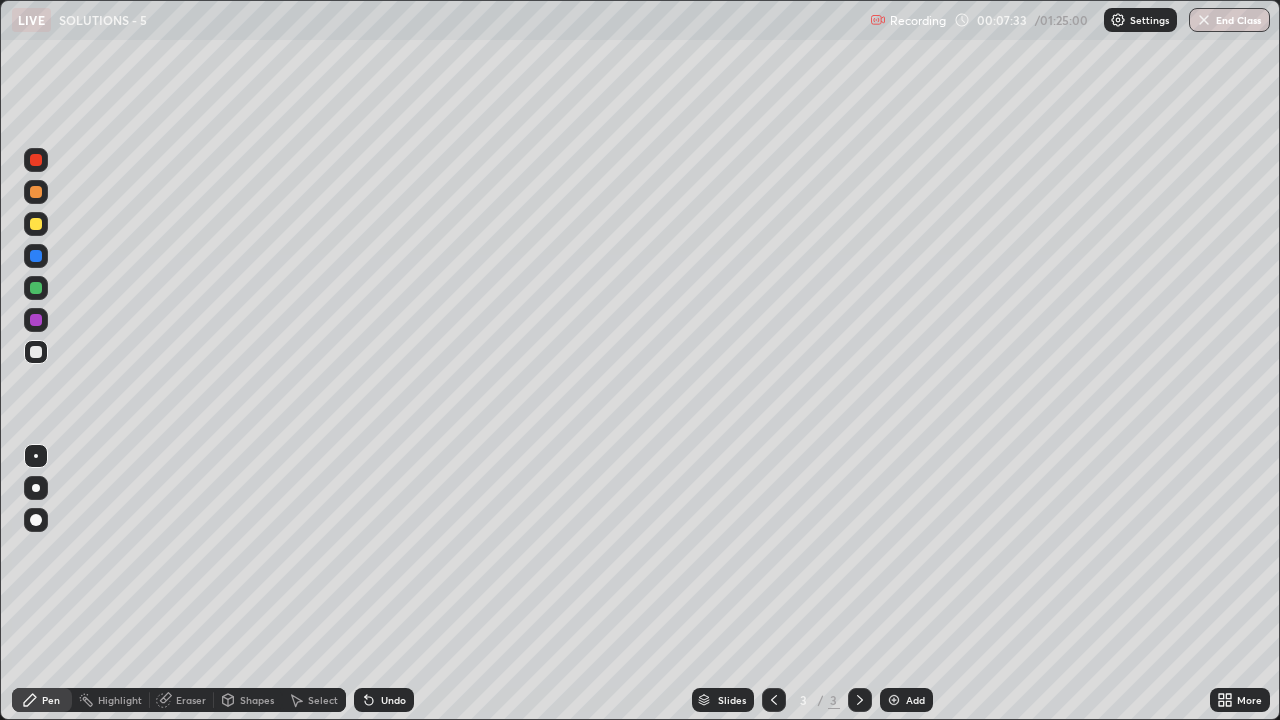click on "Undo" at bounding box center [393, 700] 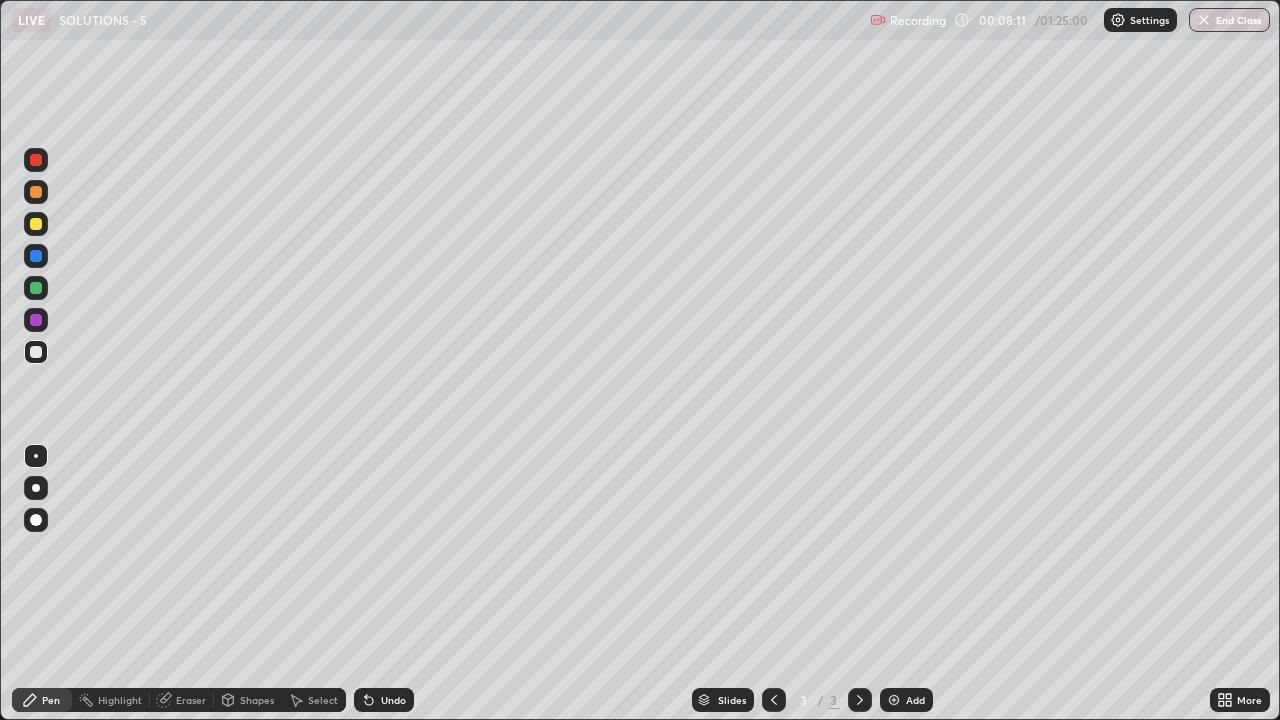 click at bounding box center (36, 288) 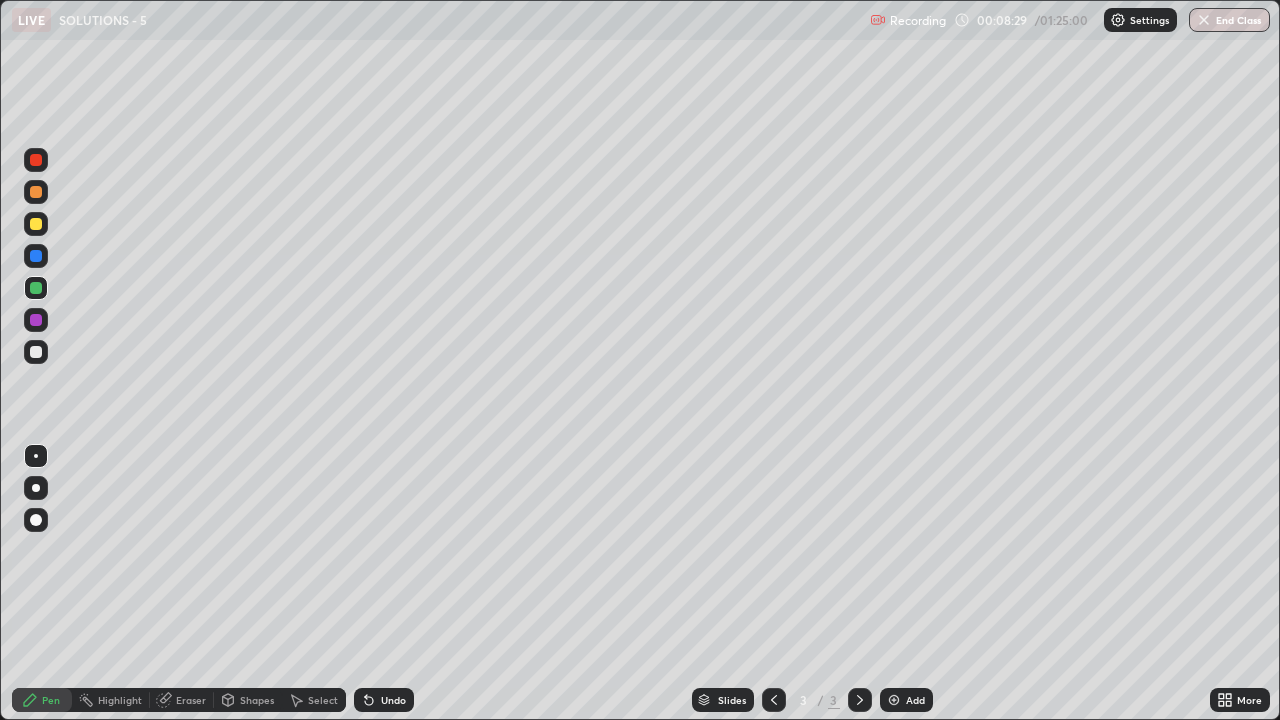 click at bounding box center (36, 352) 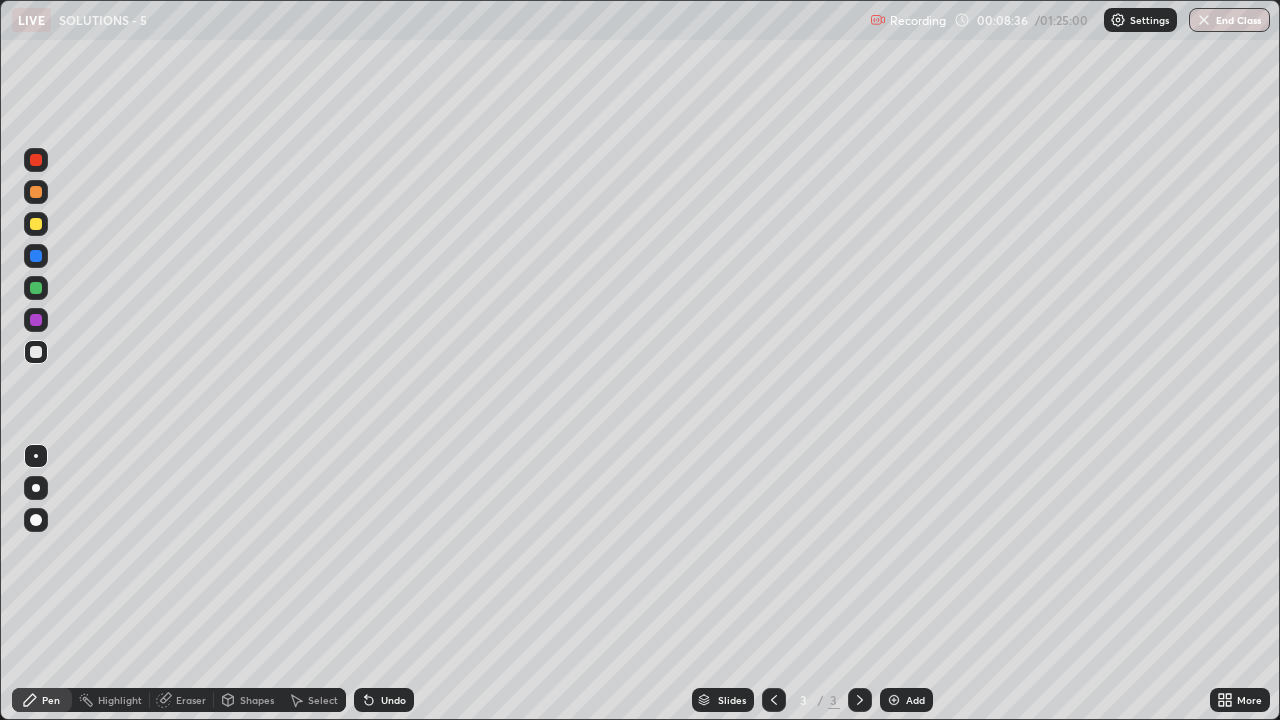 click 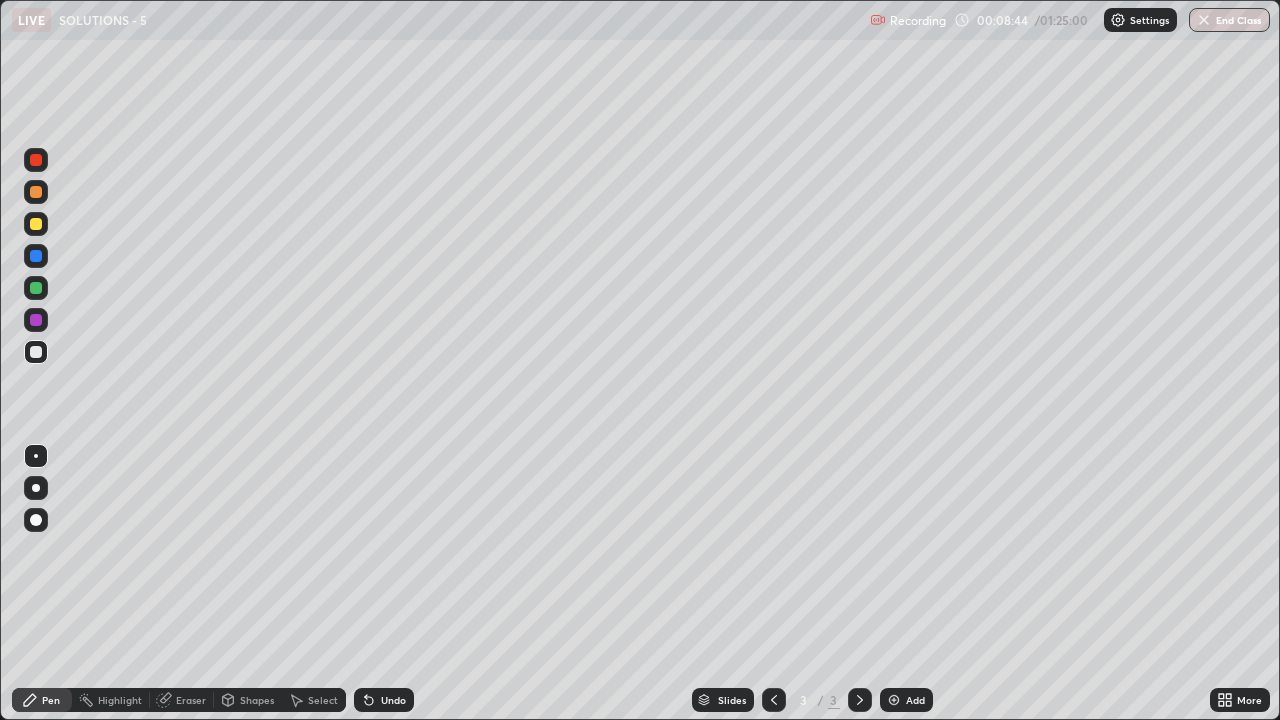 click at bounding box center (36, 288) 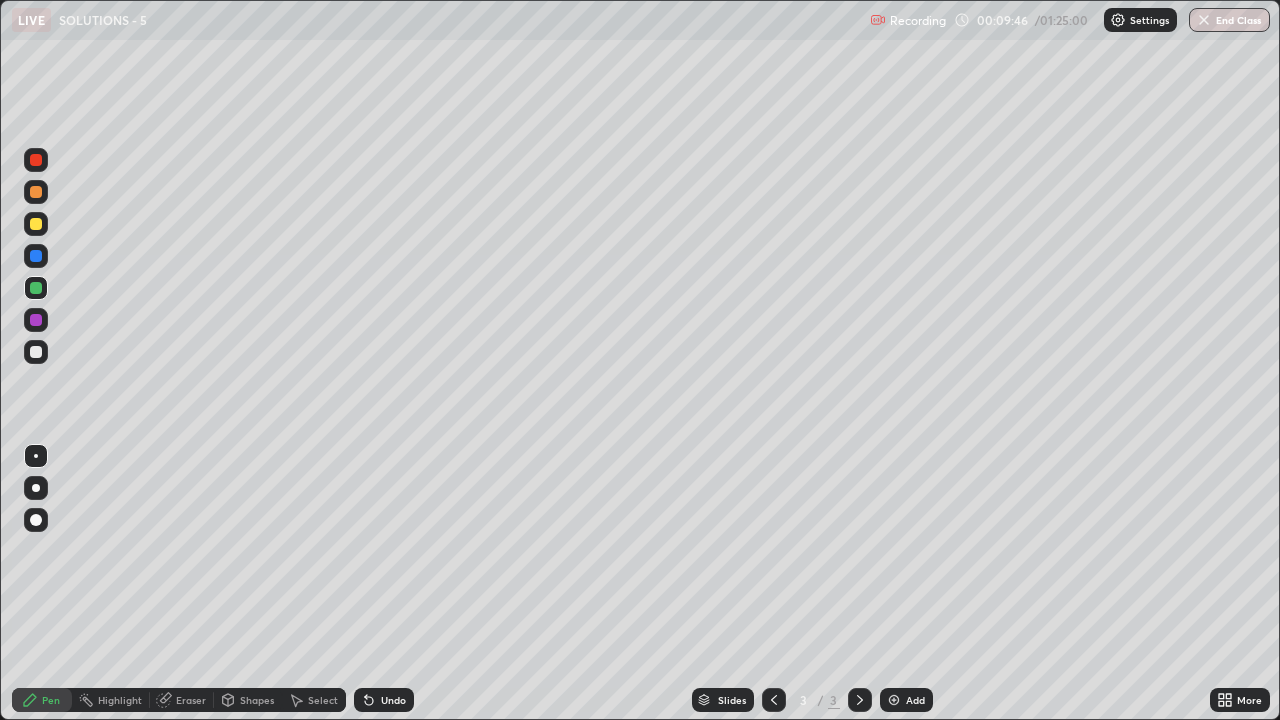 click 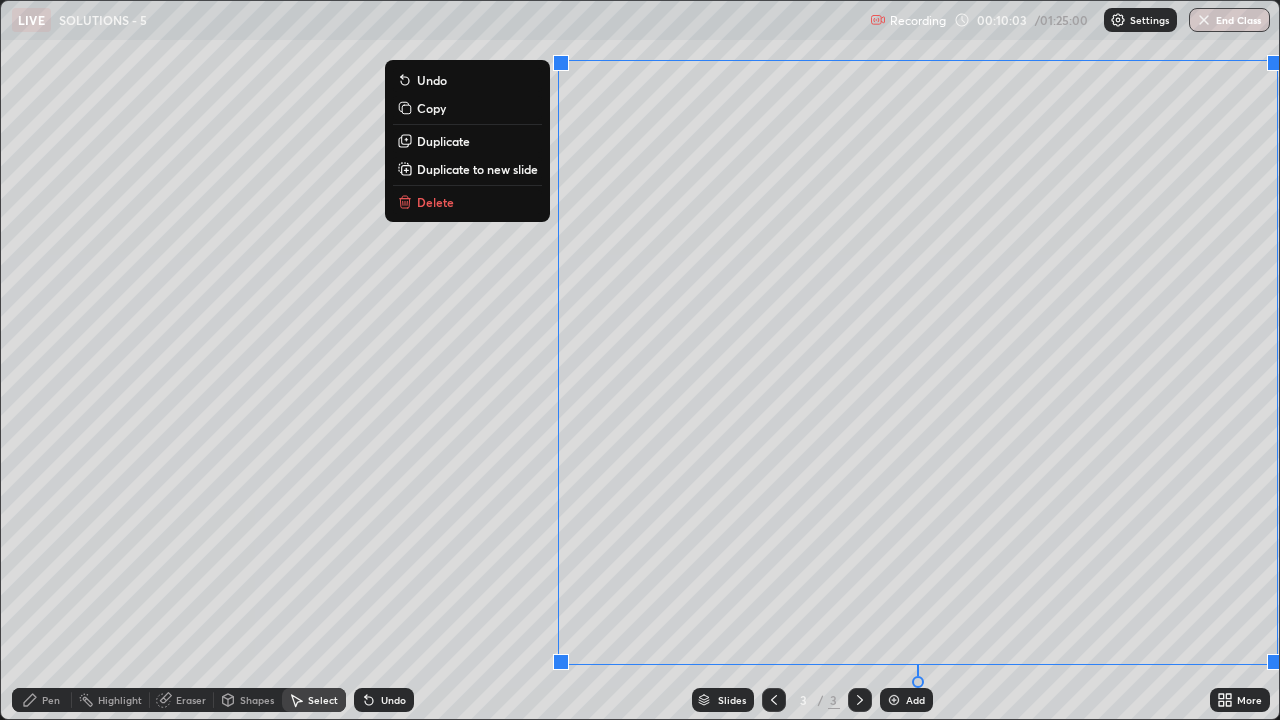 click on "Duplicate to new slide" at bounding box center [477, 169] 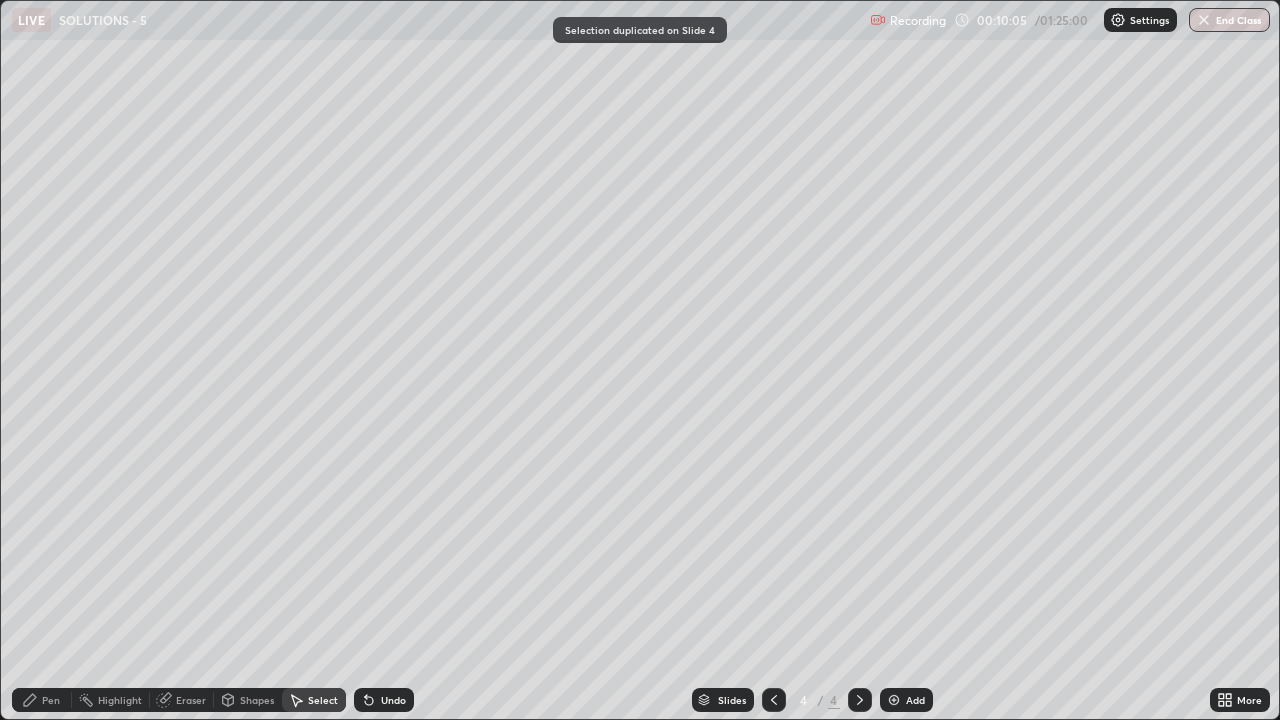 click 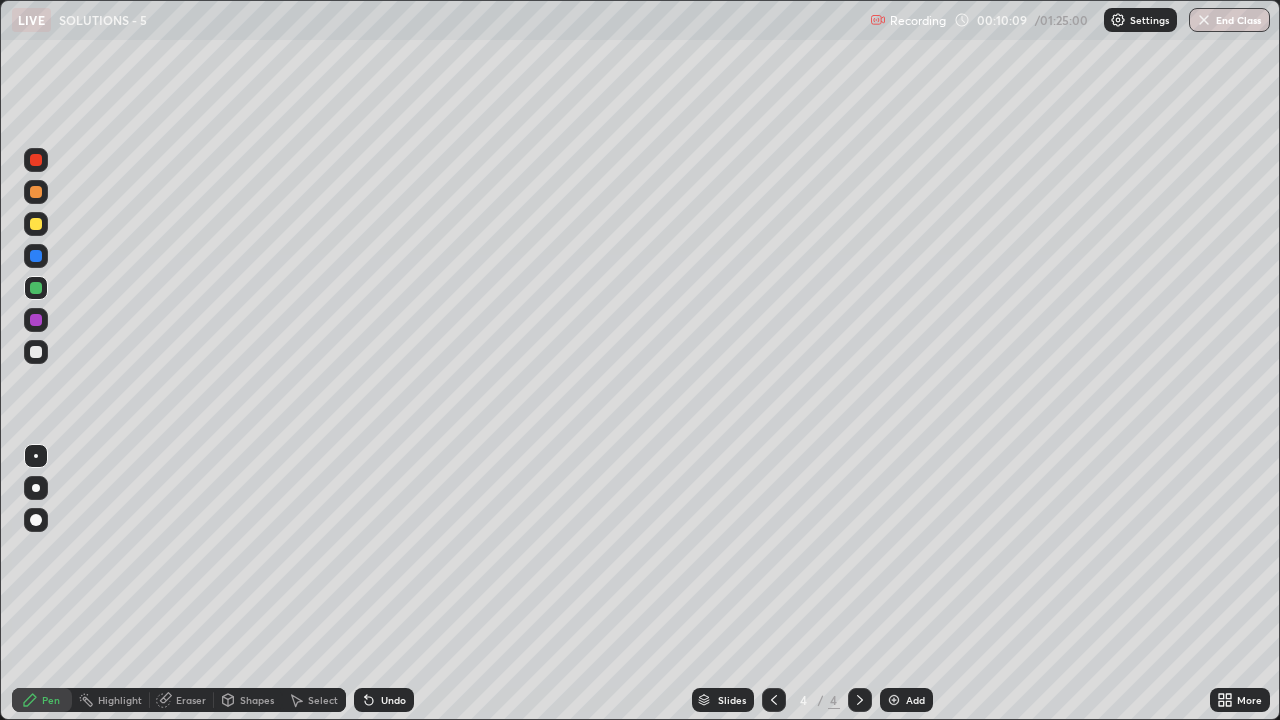 click at bounding box center [36, 224] 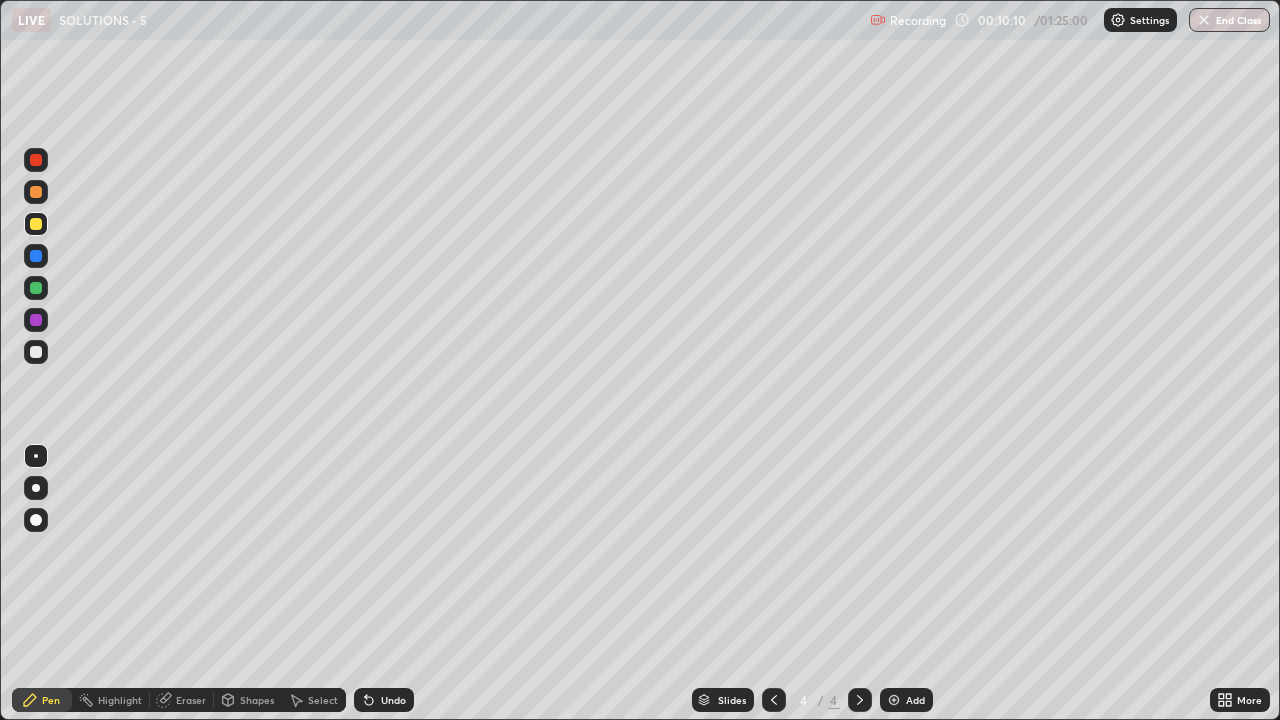 click at bounding box center (36, 488) 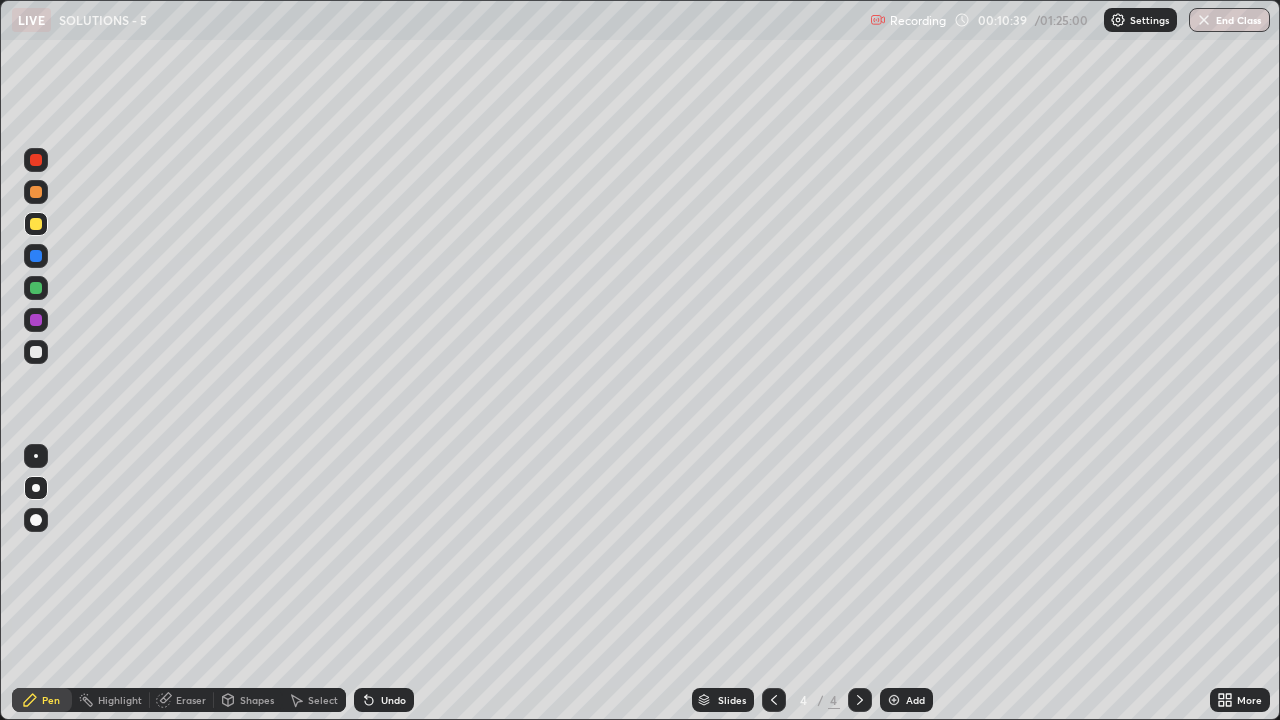 click at bounding box center [36, 288] 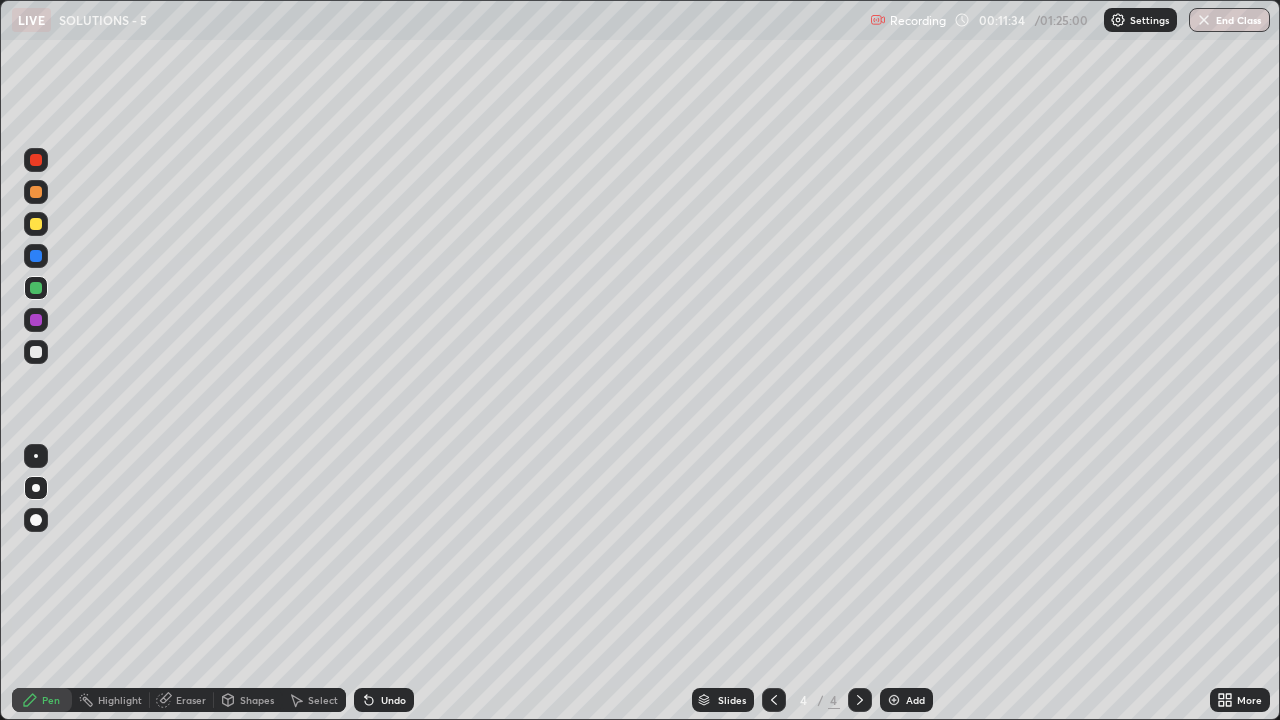 click at bounding box center (36, 352) 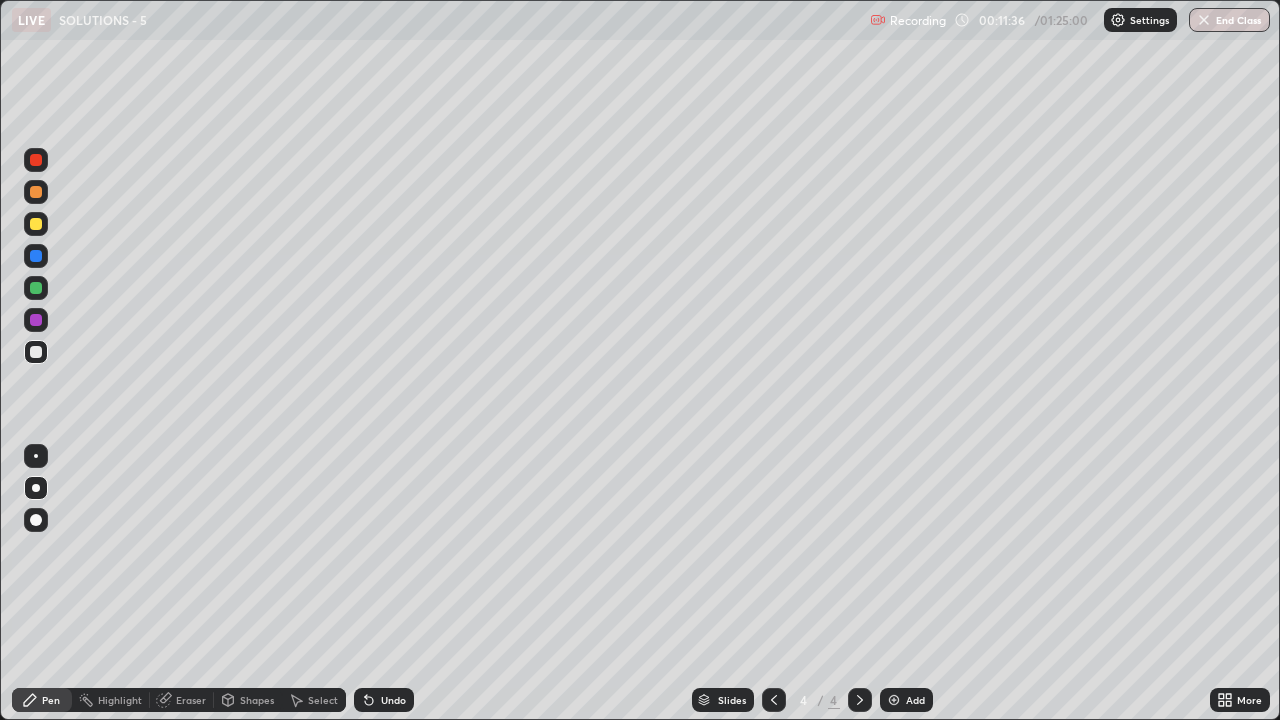 click at bounding box center [36, 456] 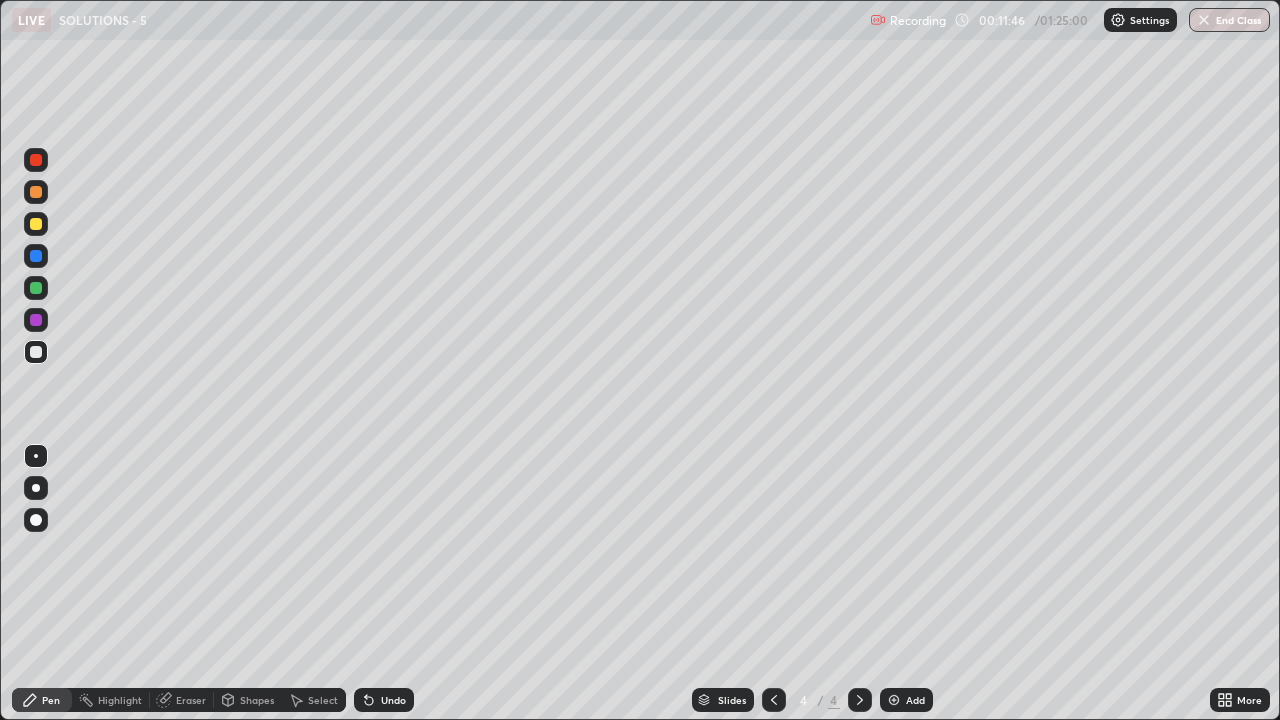 click on "Undo" at bounding box center (393, 700) 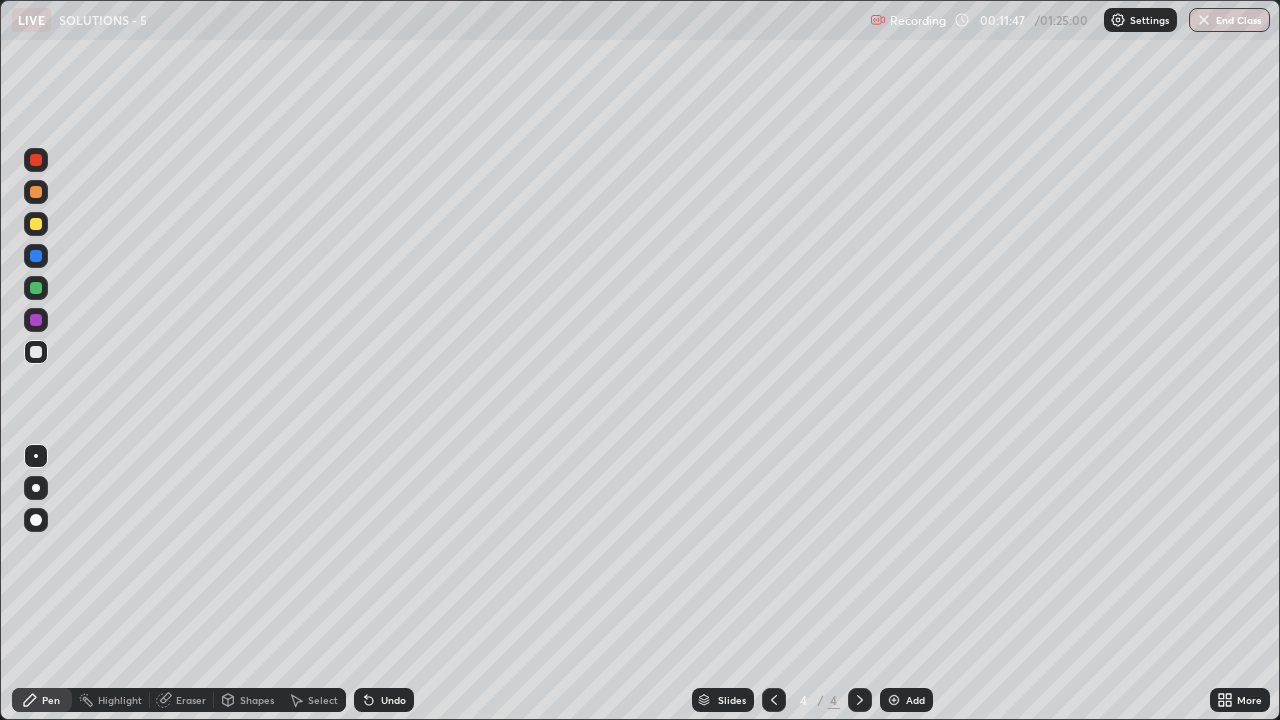 click on "Undo" at bounding box center (384, 700) 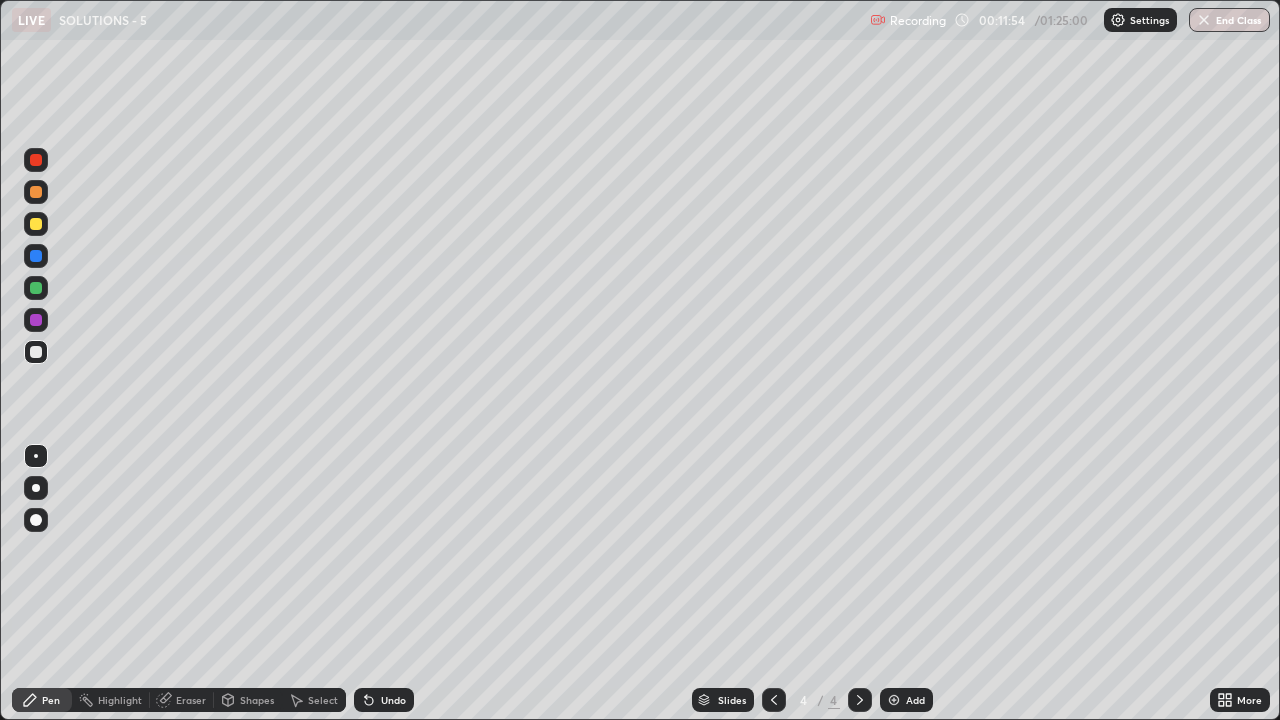click on "Undo" at bounding box center [393, 700] 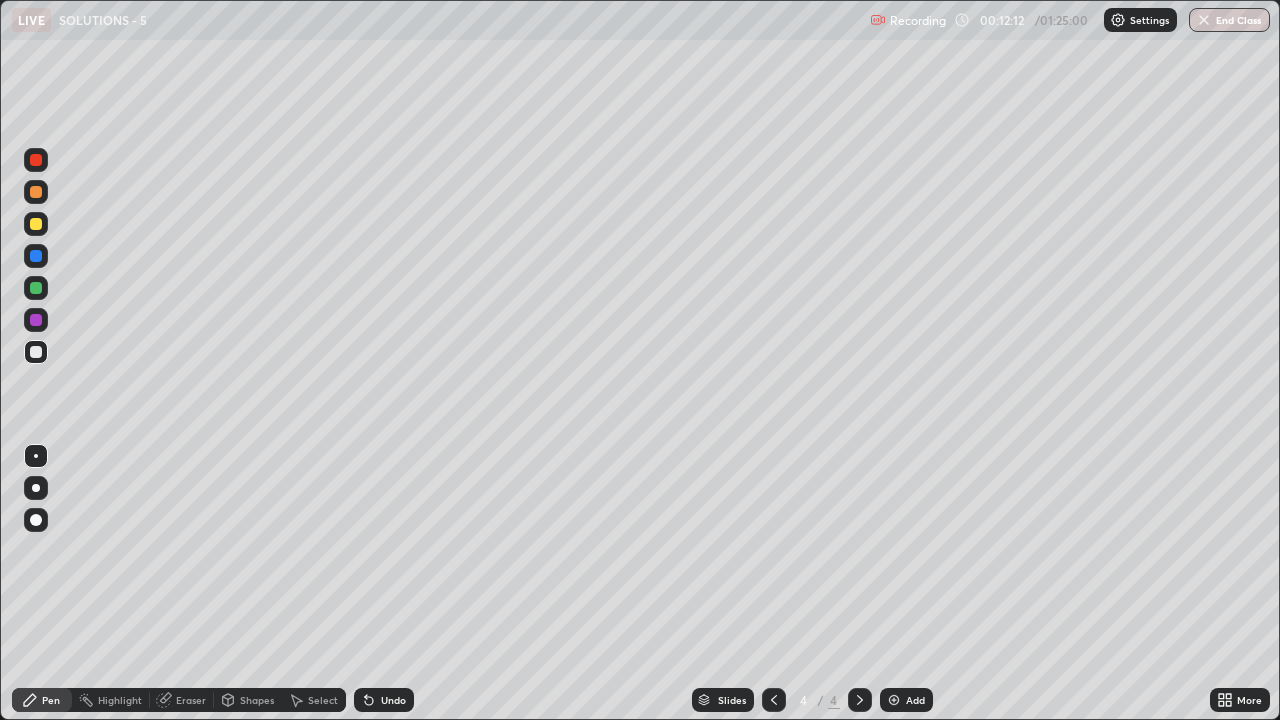 click at bounding box center (36, 488) 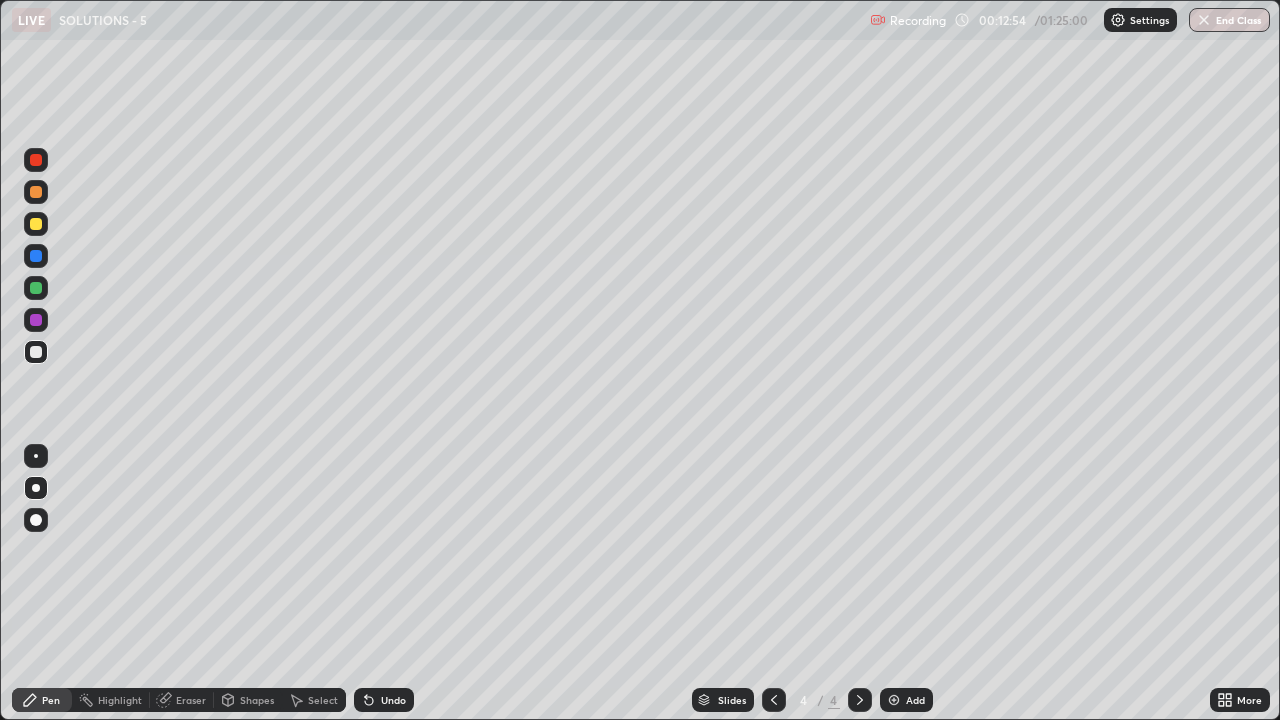 click 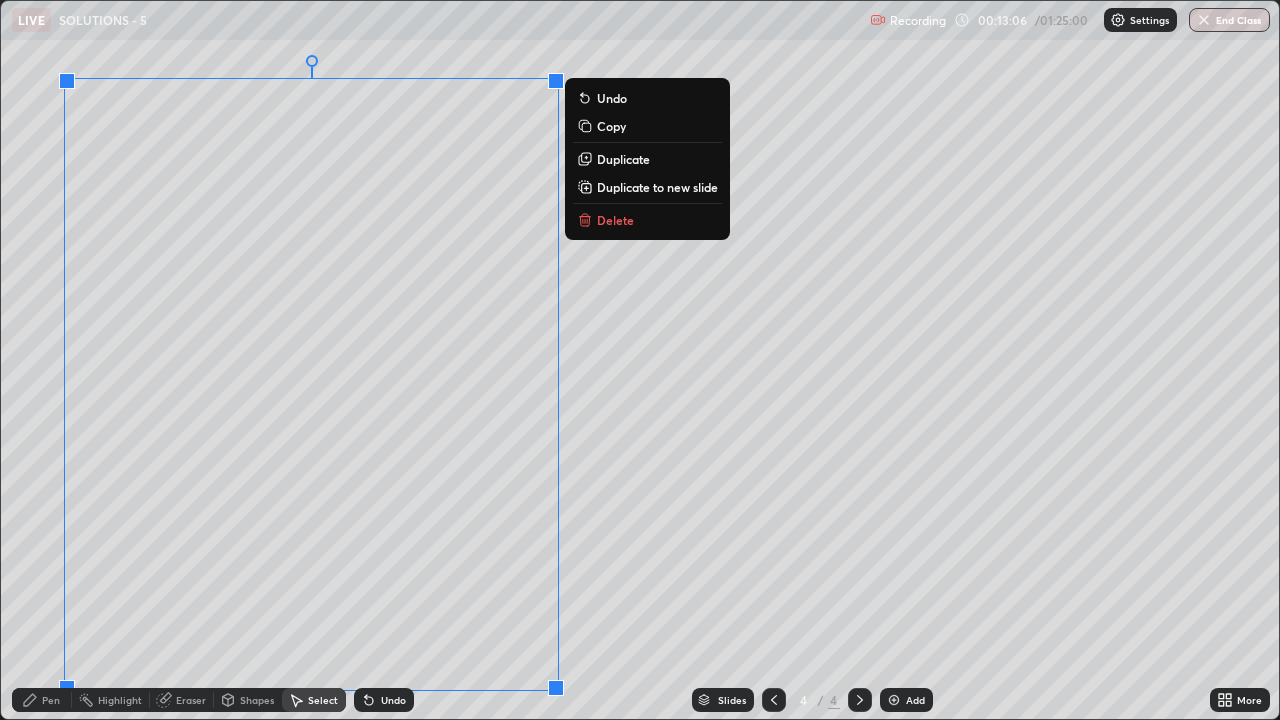 click on "Duplicate to new slide" at bounding box center (657, 187) 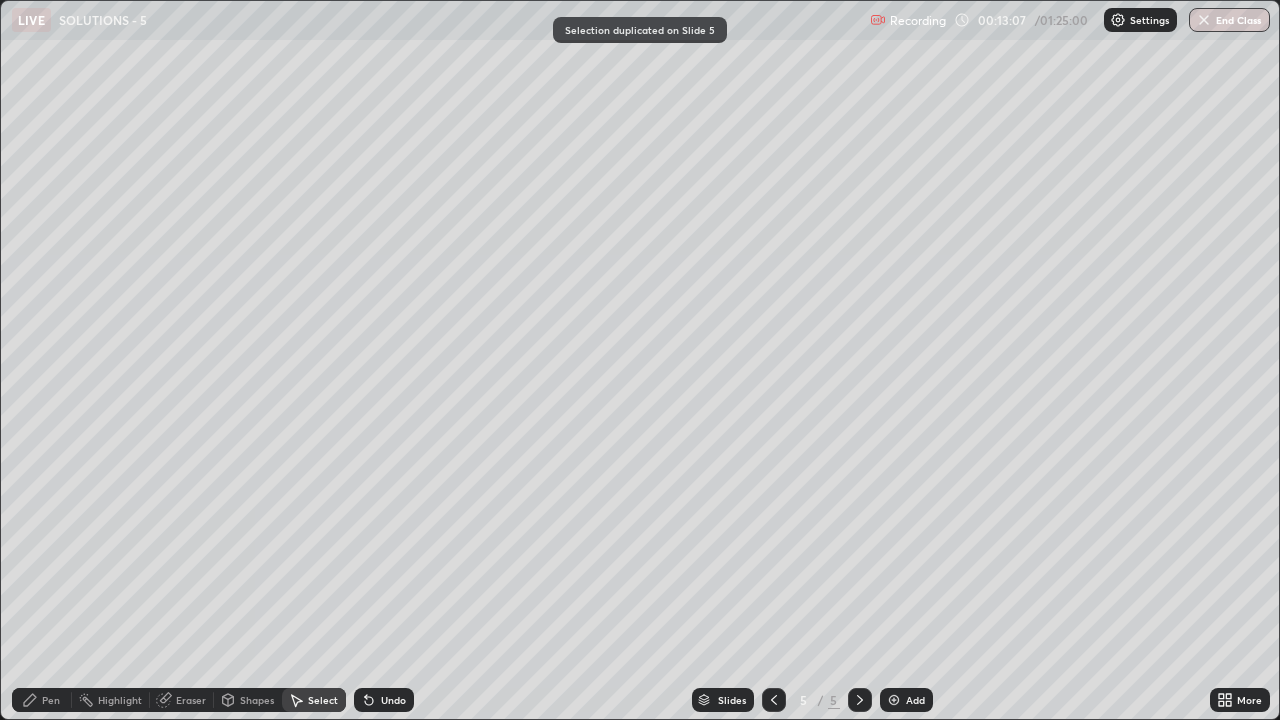 click on "Pen" at bounding box center (42, 700) 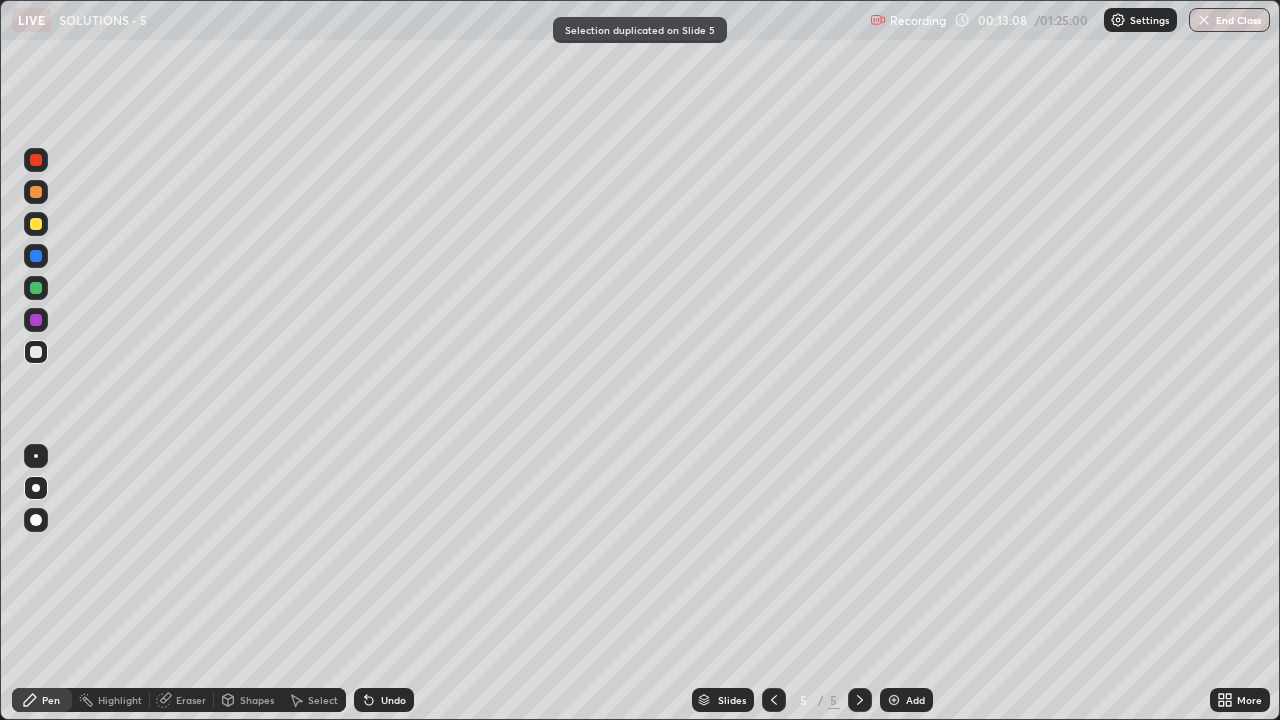 click at bounding box center [36, 224] 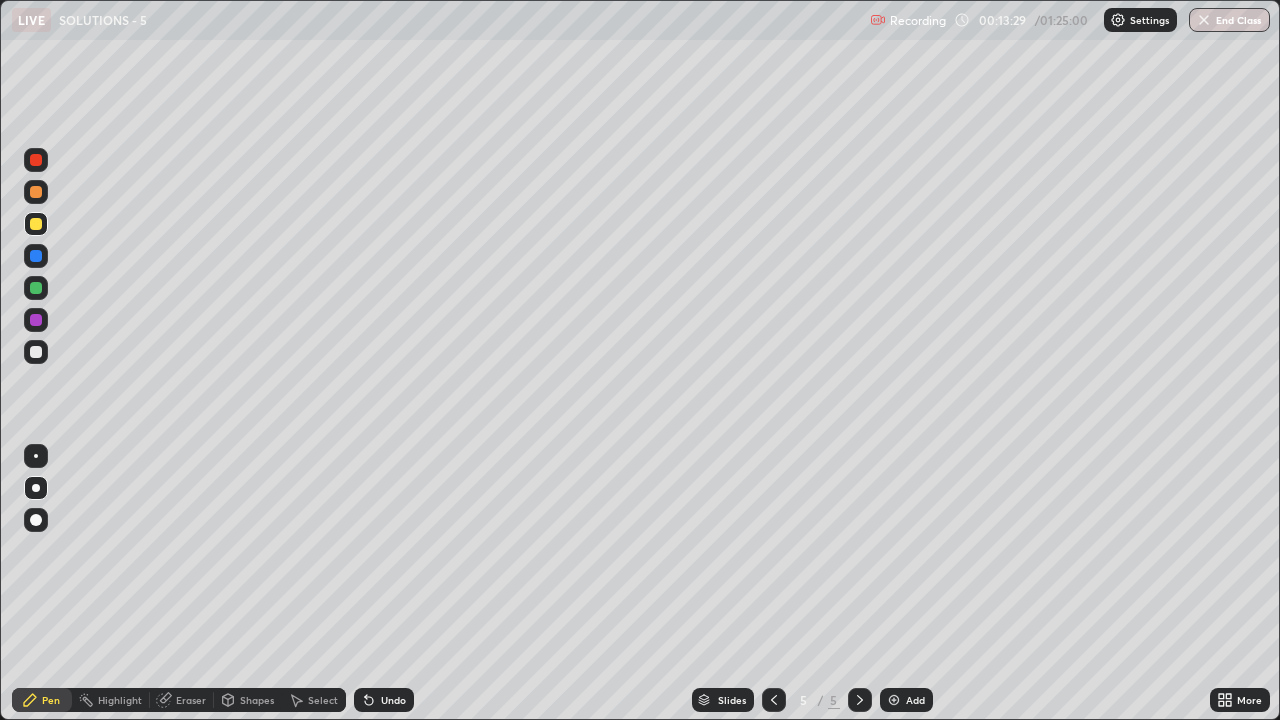 click on "Undo" at bounding box center (393, 700) 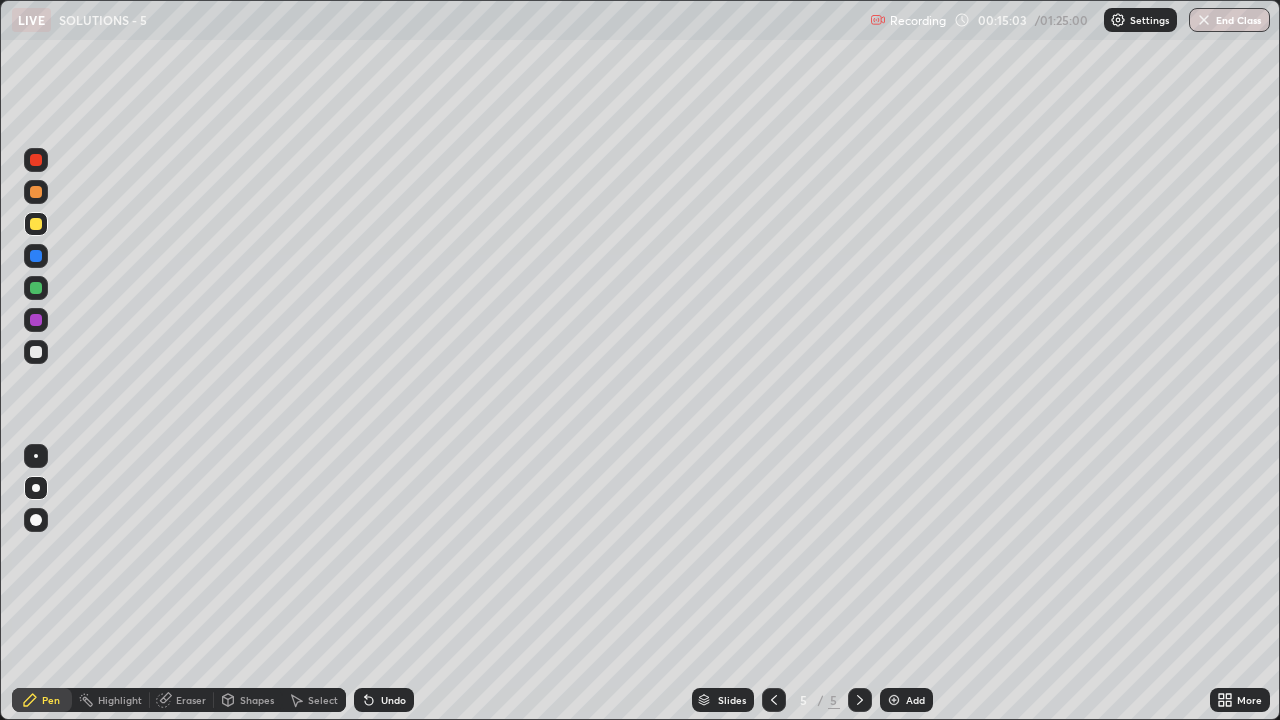 click at bounding box center [36, 352] 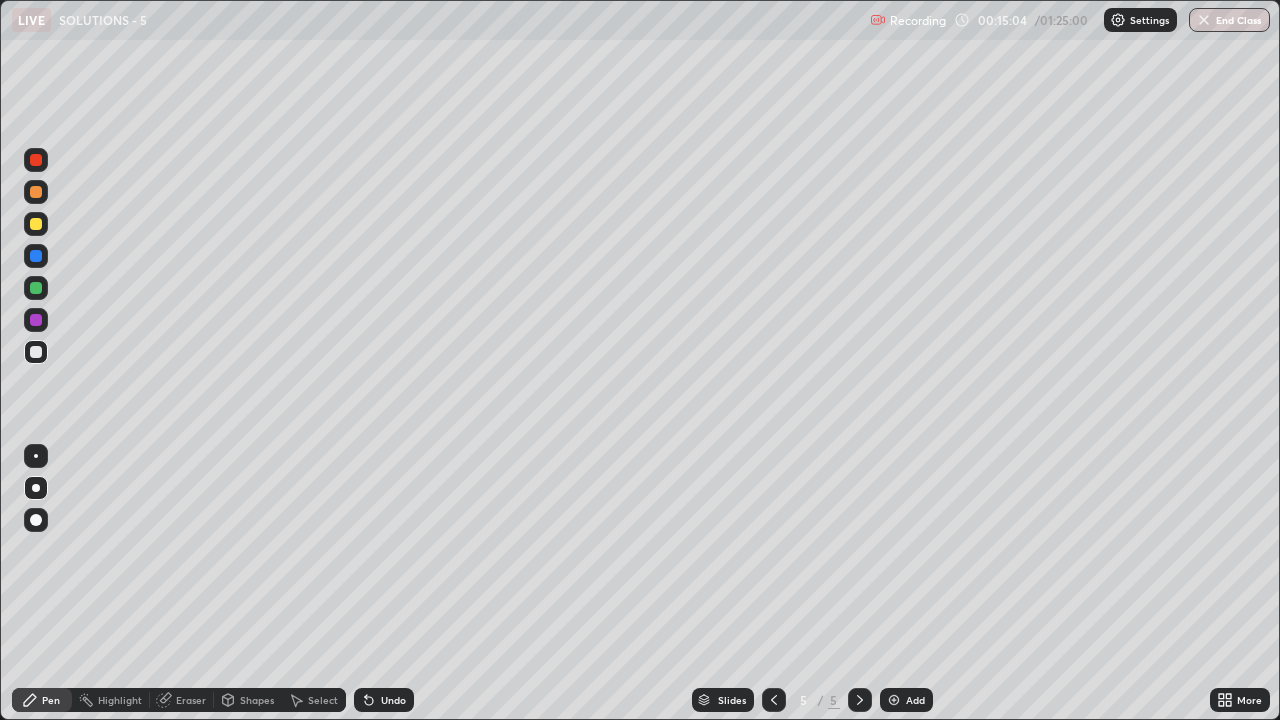 click at bounding box center [36, 456] 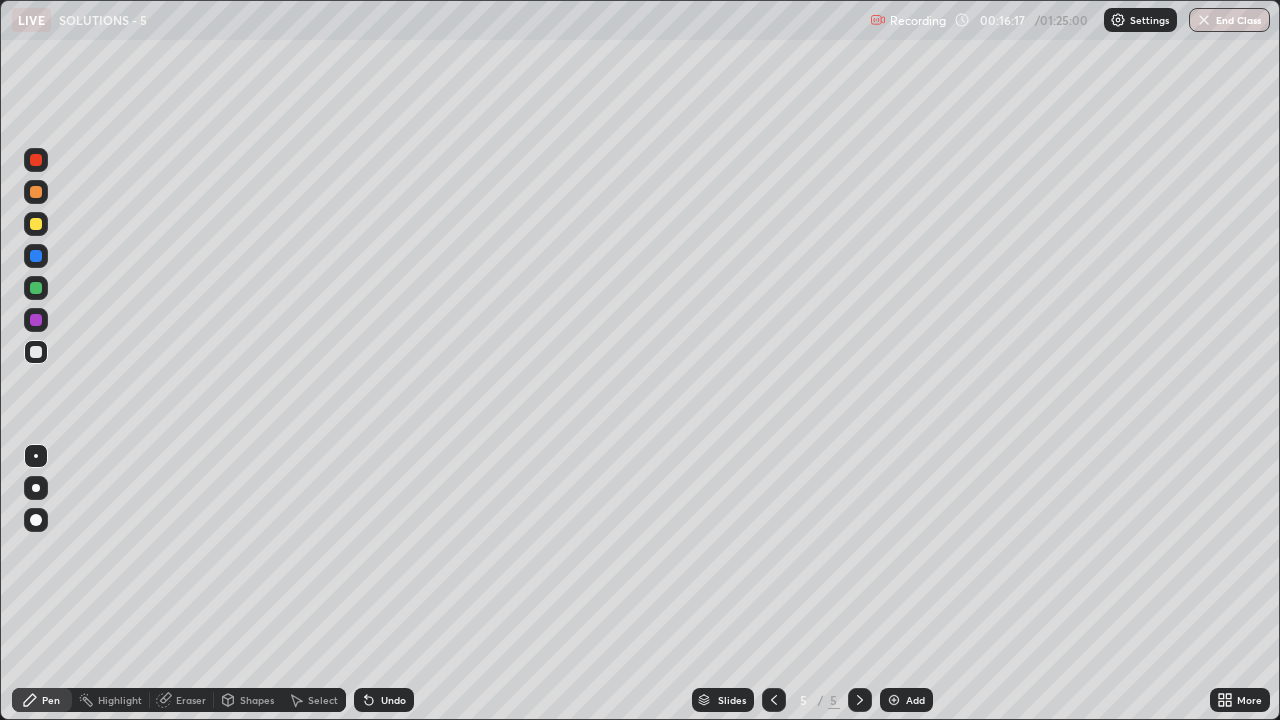 click at bounding box center (36, 288) 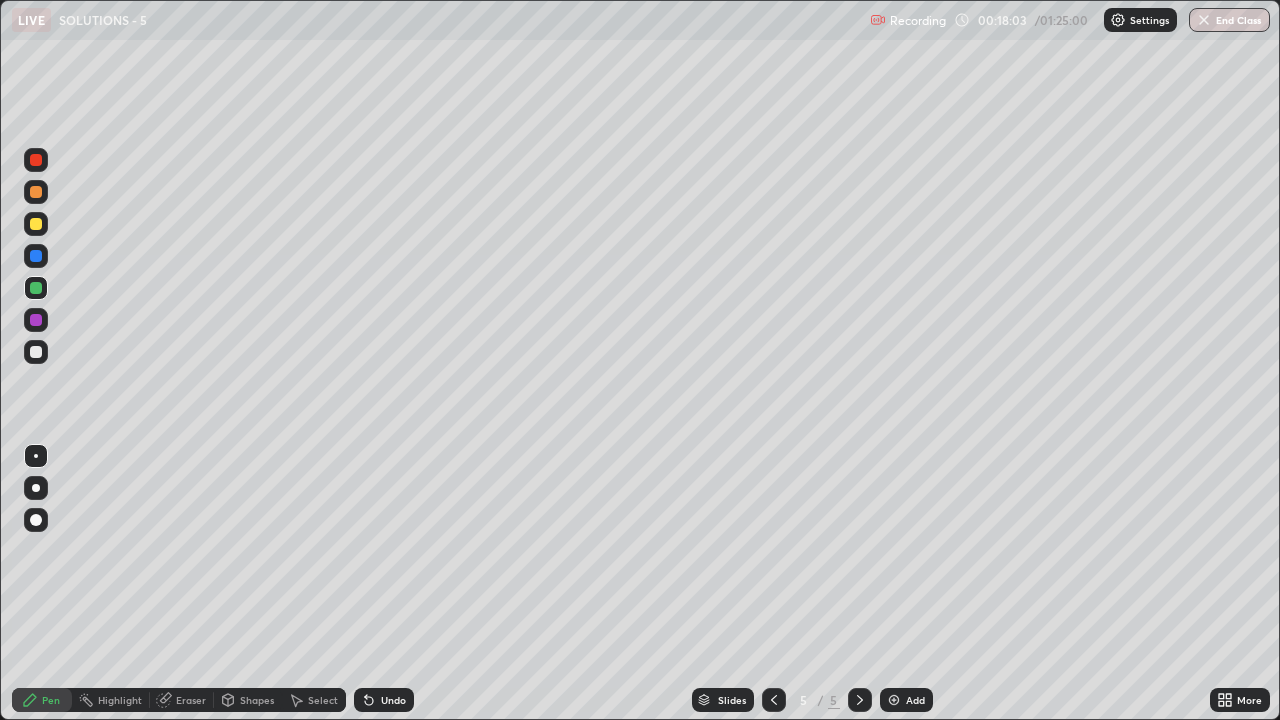 click on "Select" at bounding box center (323, 700) 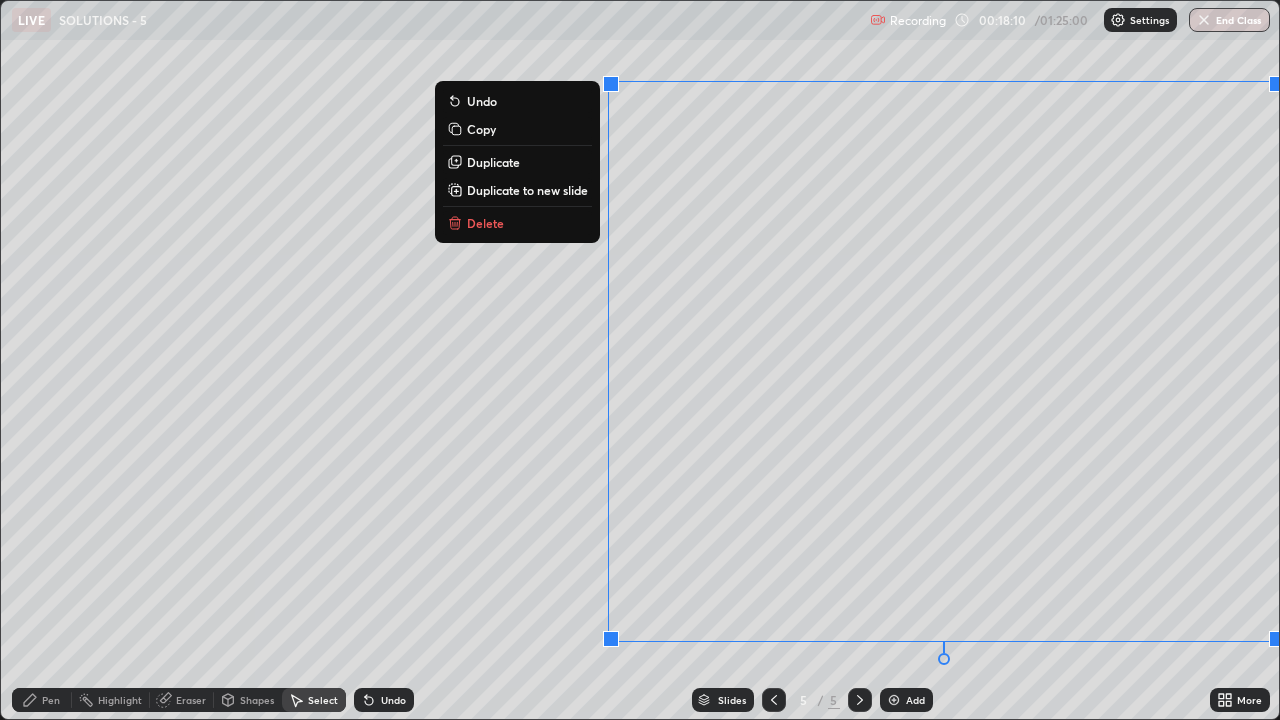 click on "Duplicate to new slide" at bounding box center (527, 190) 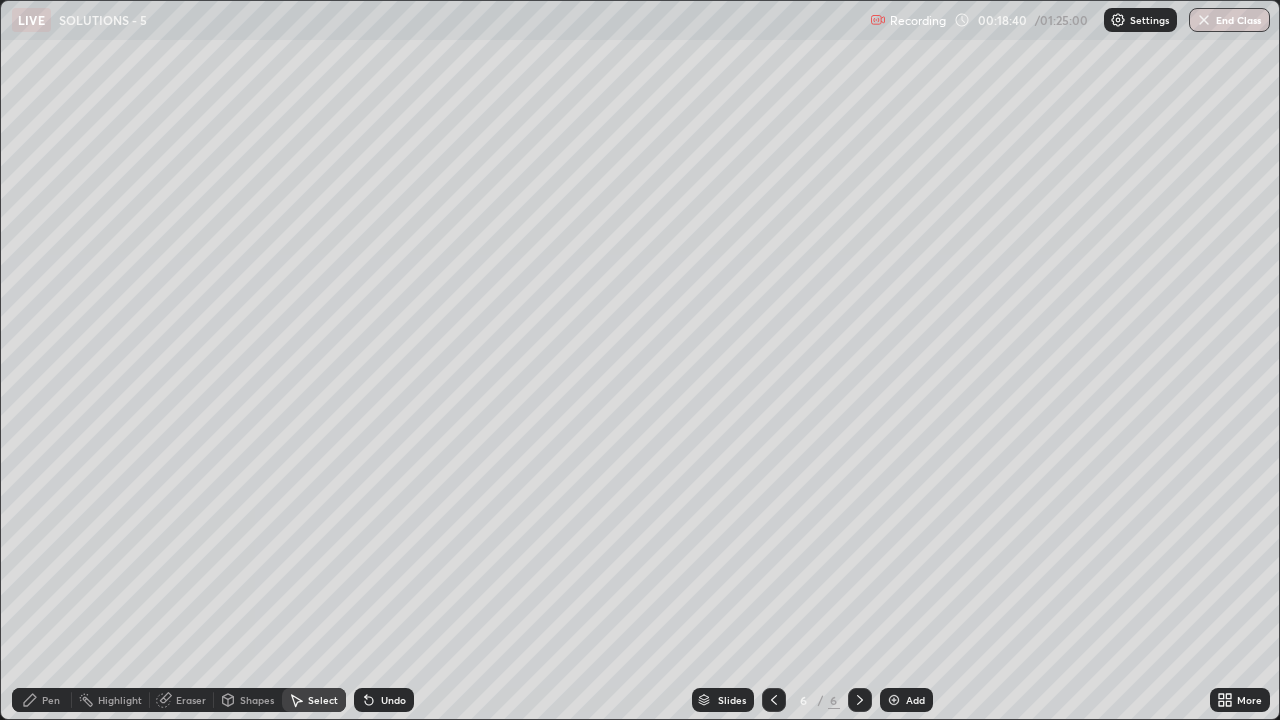 click on "Pen" at bounding box center [51, 700] 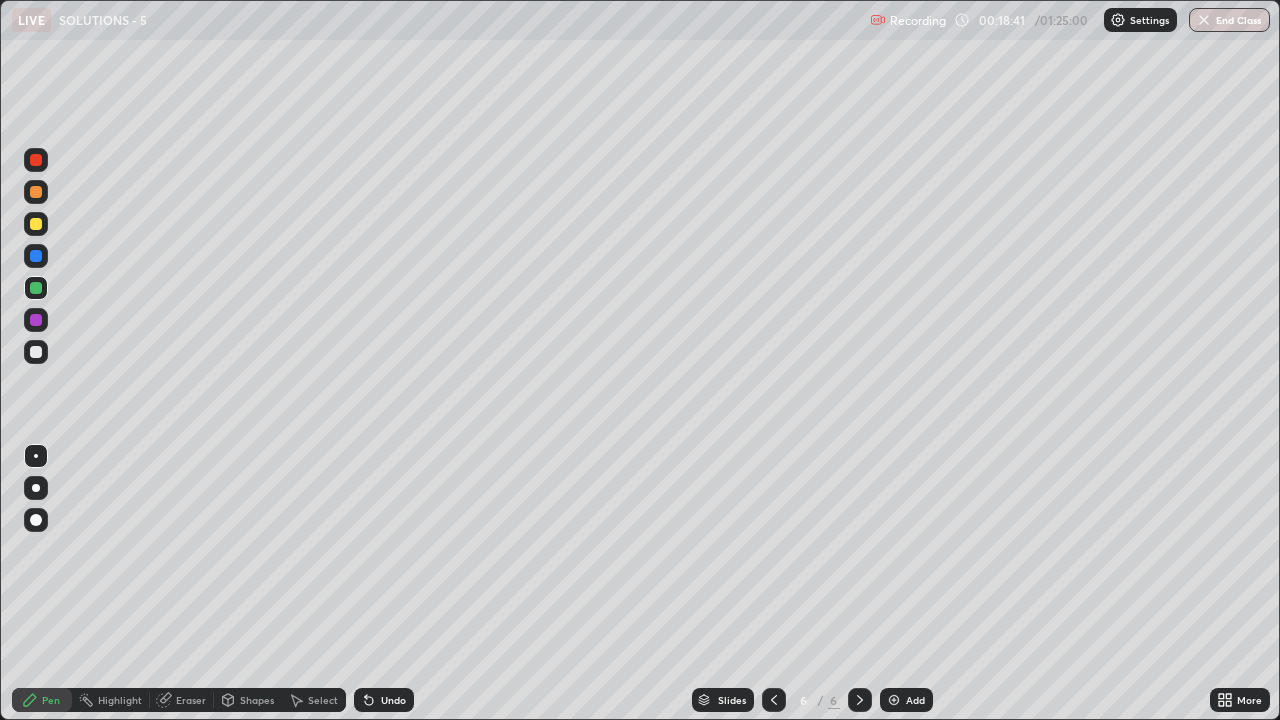 click at bounding box center [36, 224] 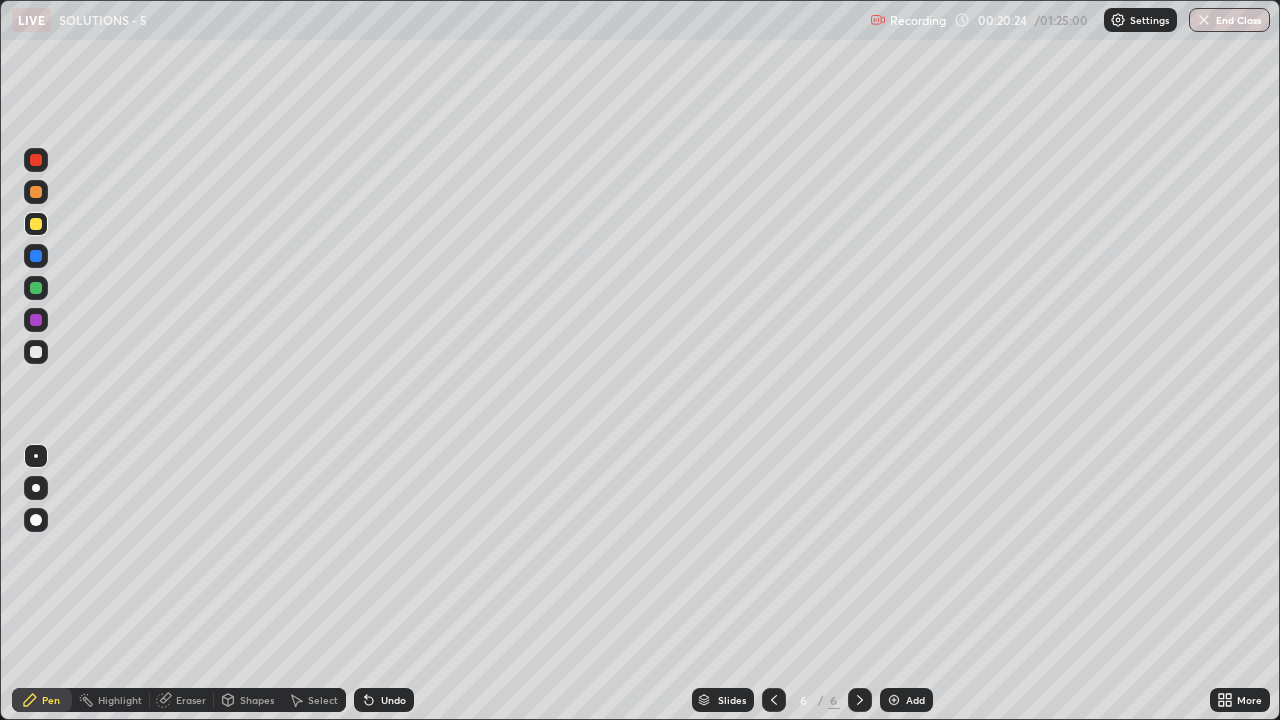 click 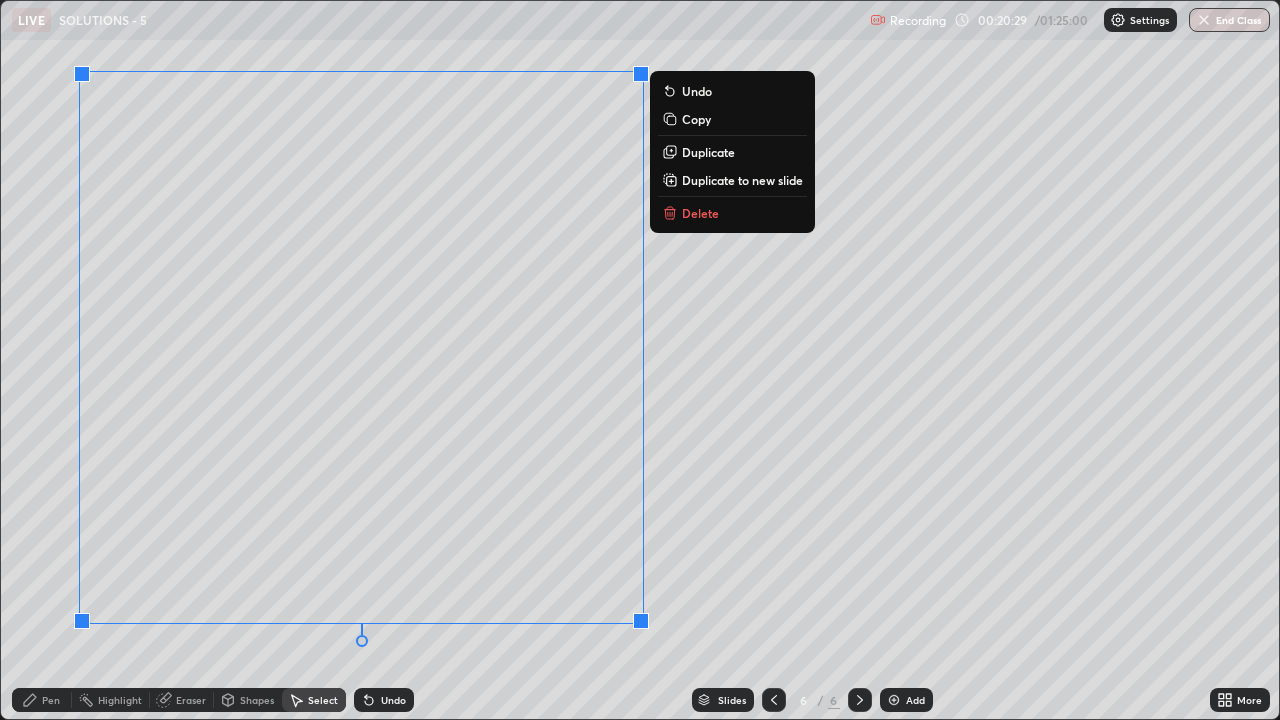 click on "Duplicate to new slide" at bounding box center (742, 180) 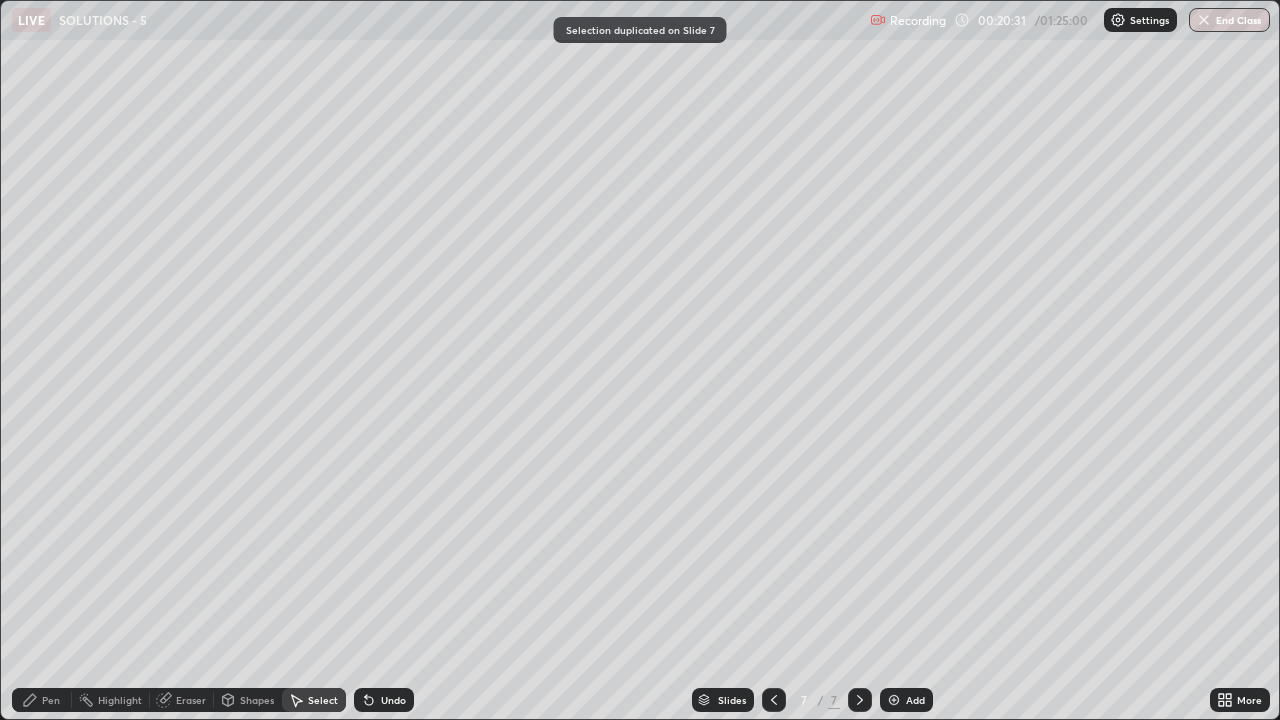 click on "Eraser" at bounding box center [182, 700] 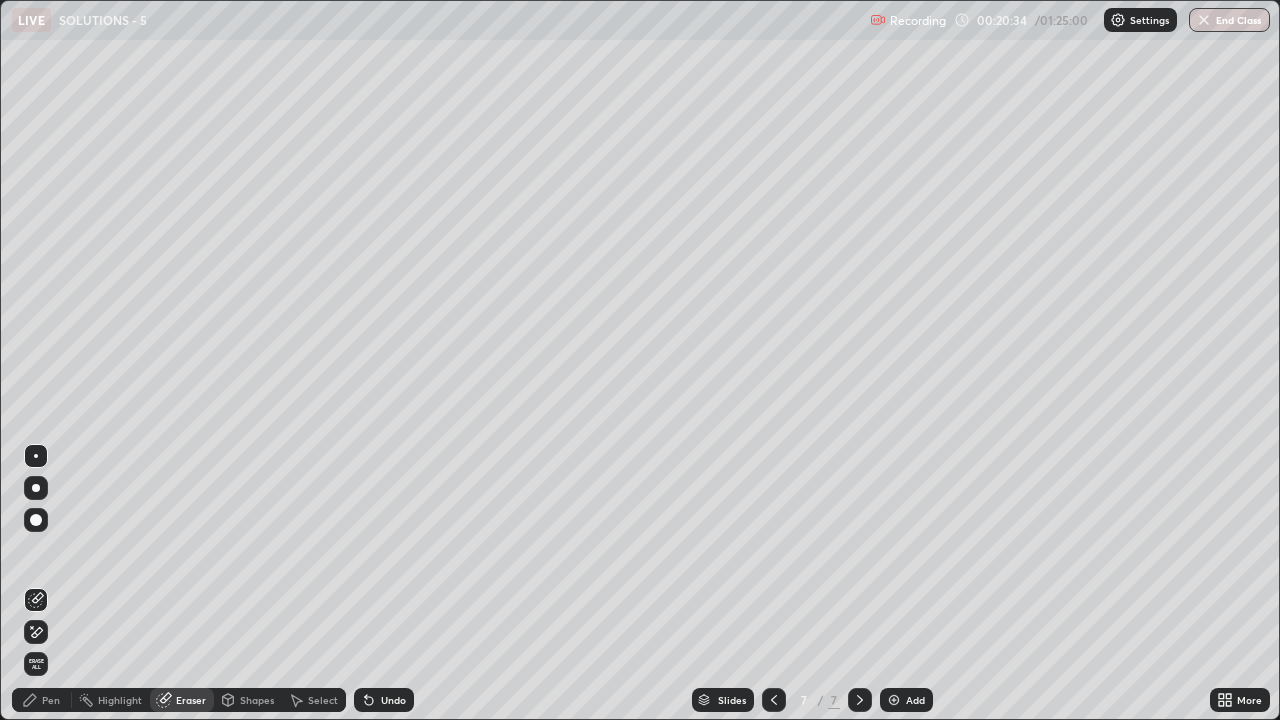 click on "Pen" at bounding box center [42, 700] 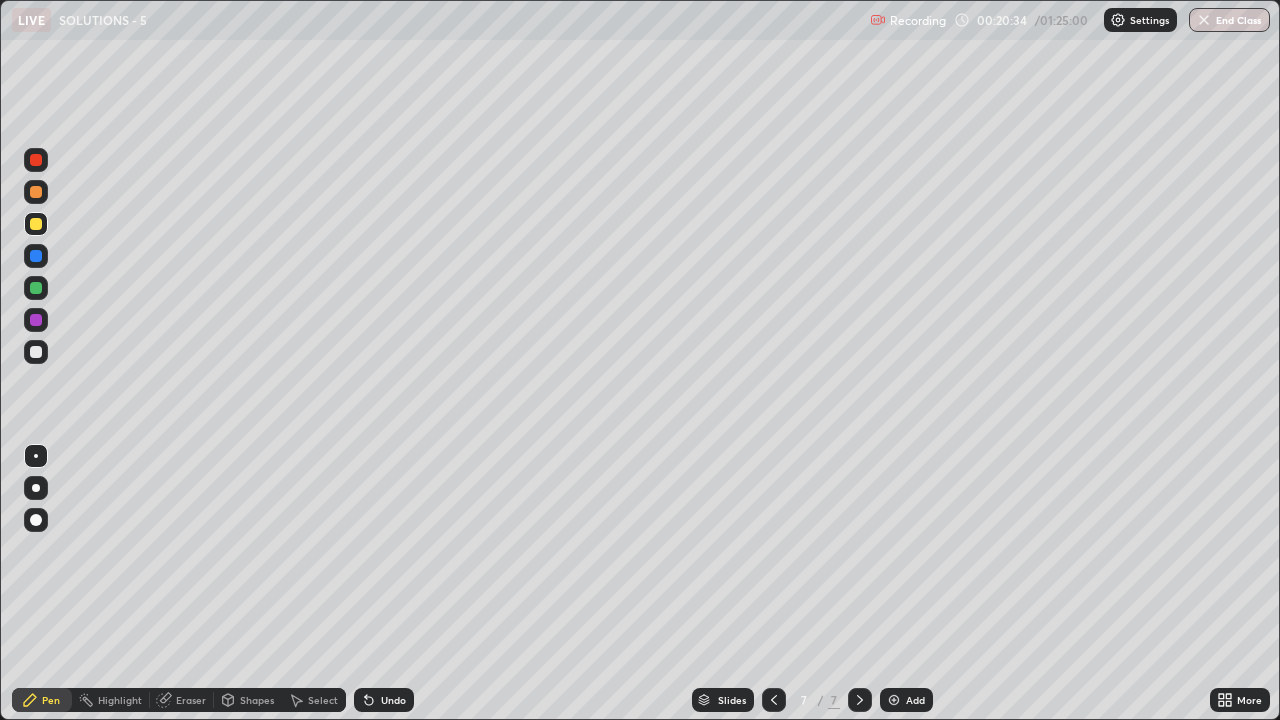 click at bounding box center (36, 352) 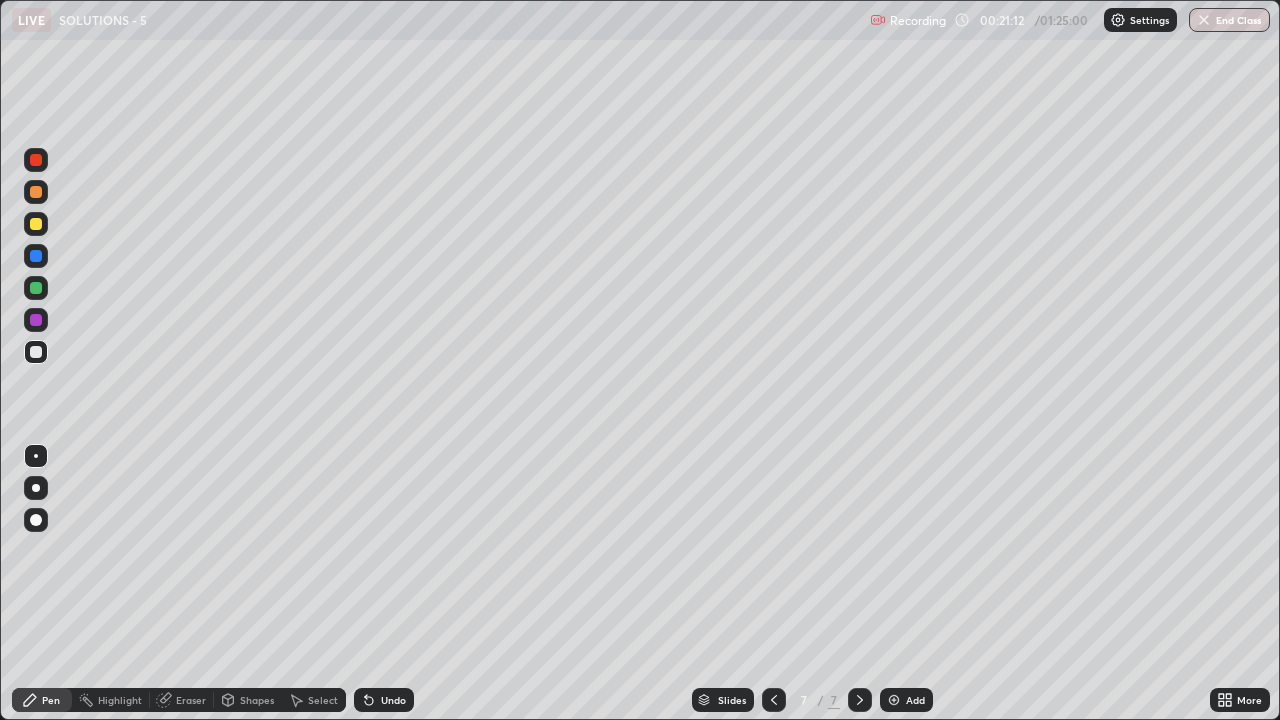 click 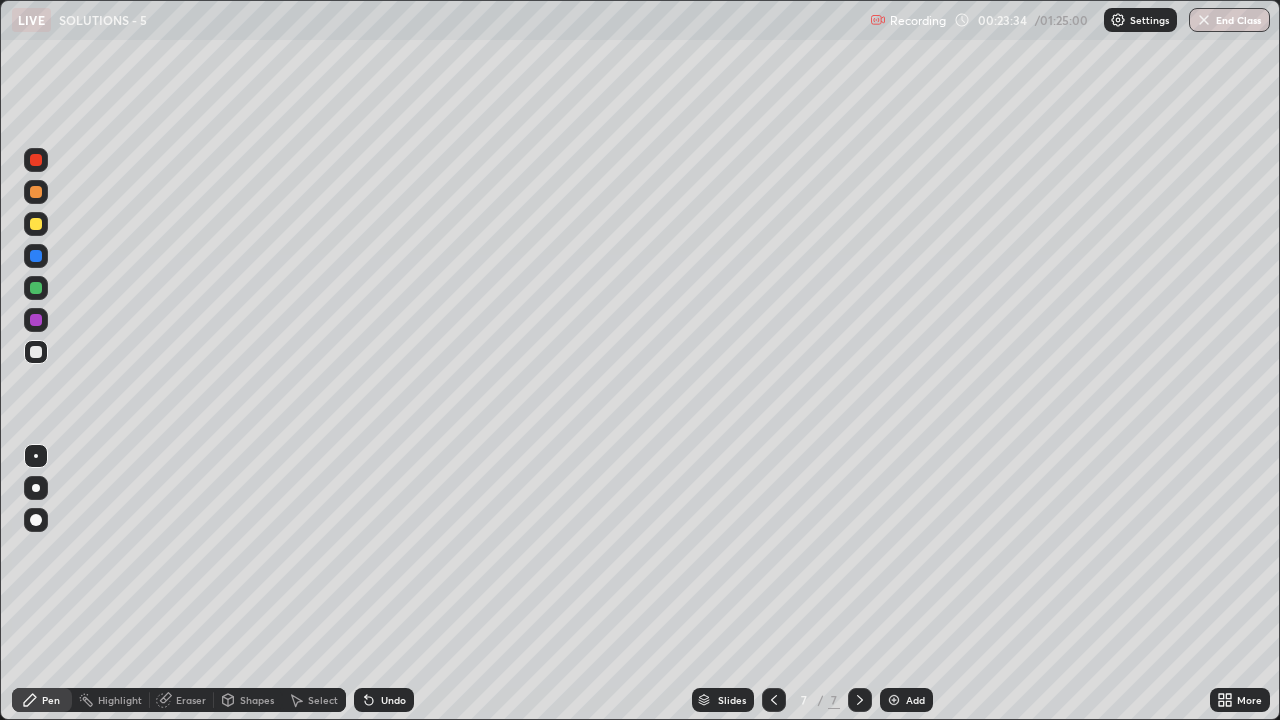 click at bounding box center (36, 224) 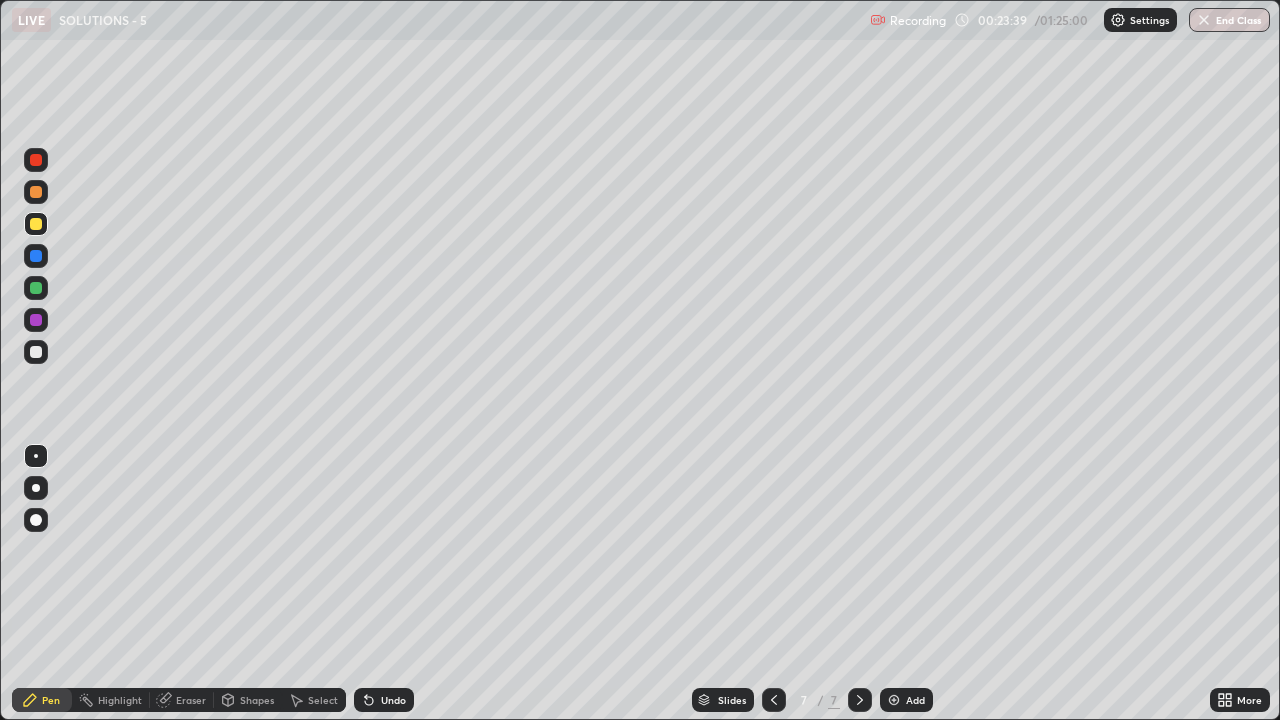 click at bounding box center [36, 488] 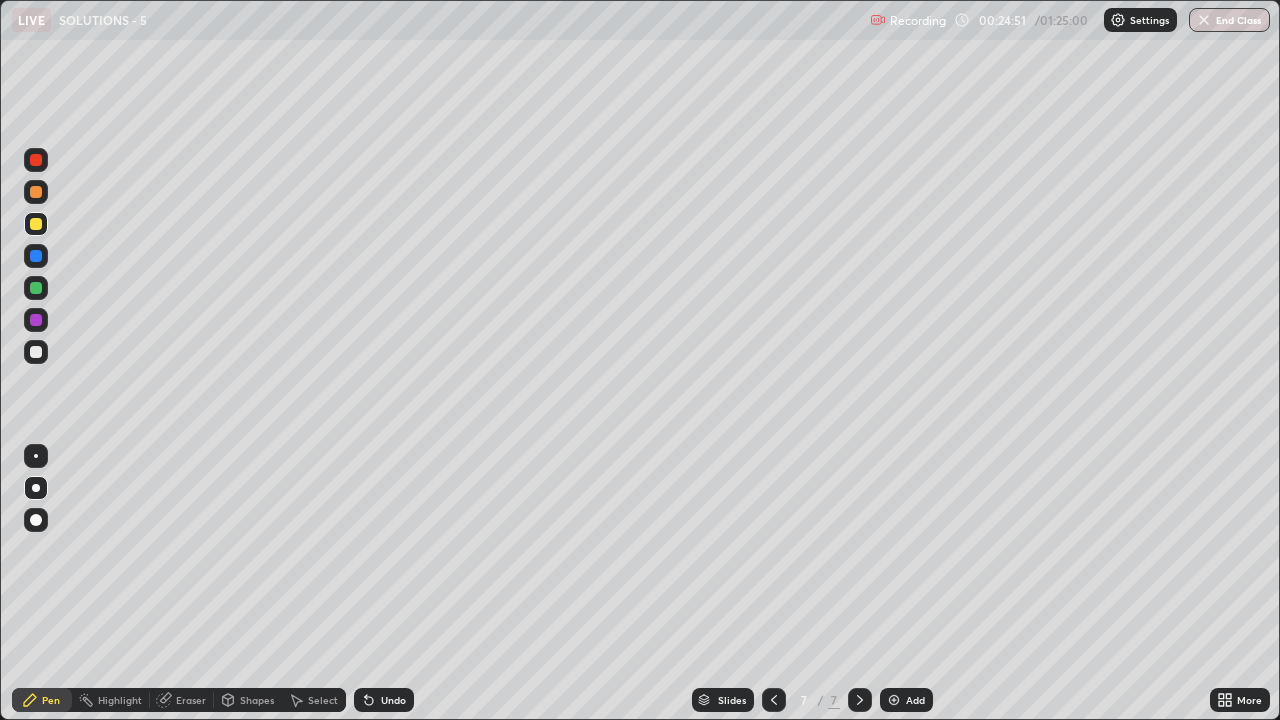 click at bounding box center (36, 352) 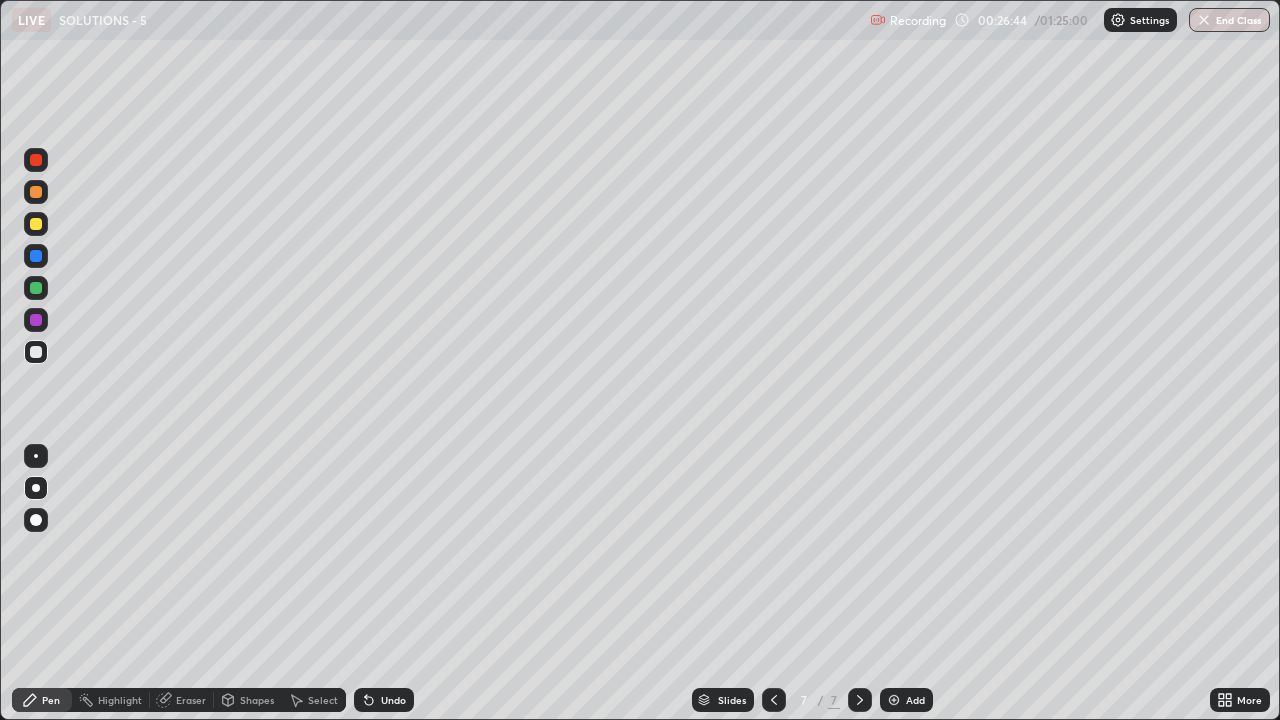 click on "Select" at bounding box center (323, 700) 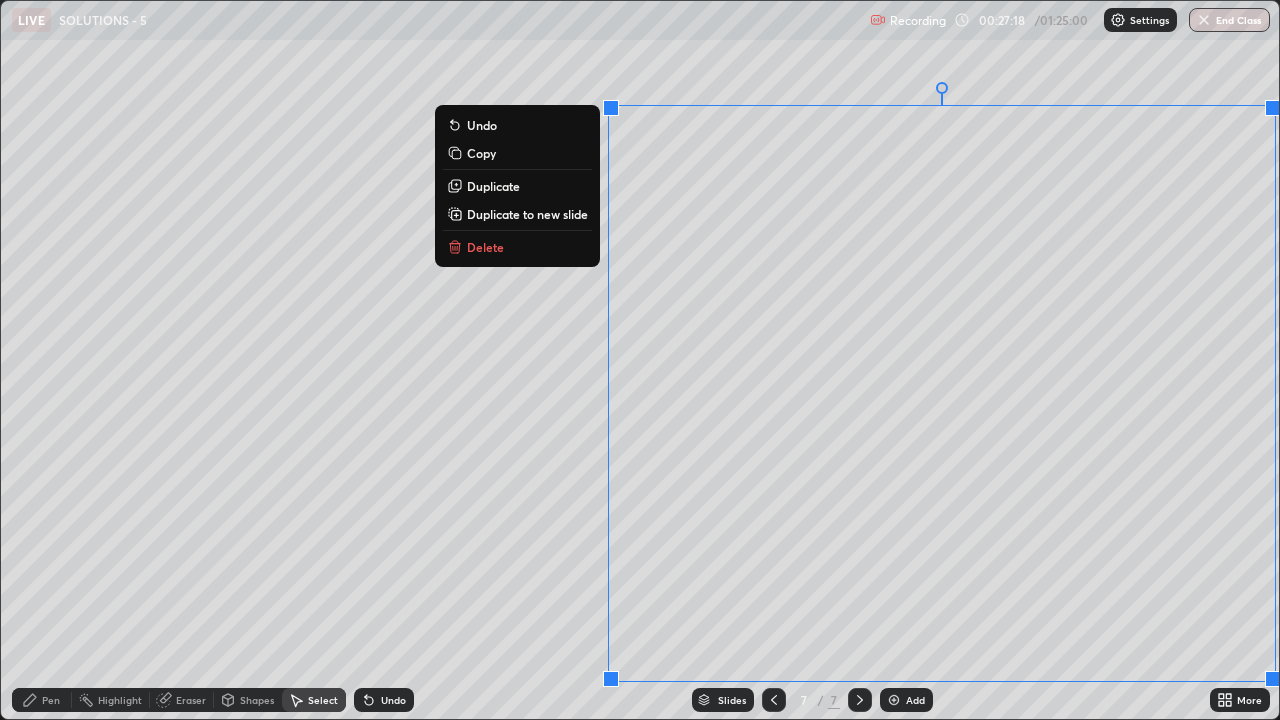 click on "Duplicate to new slide" at bounding box center [527, 214] 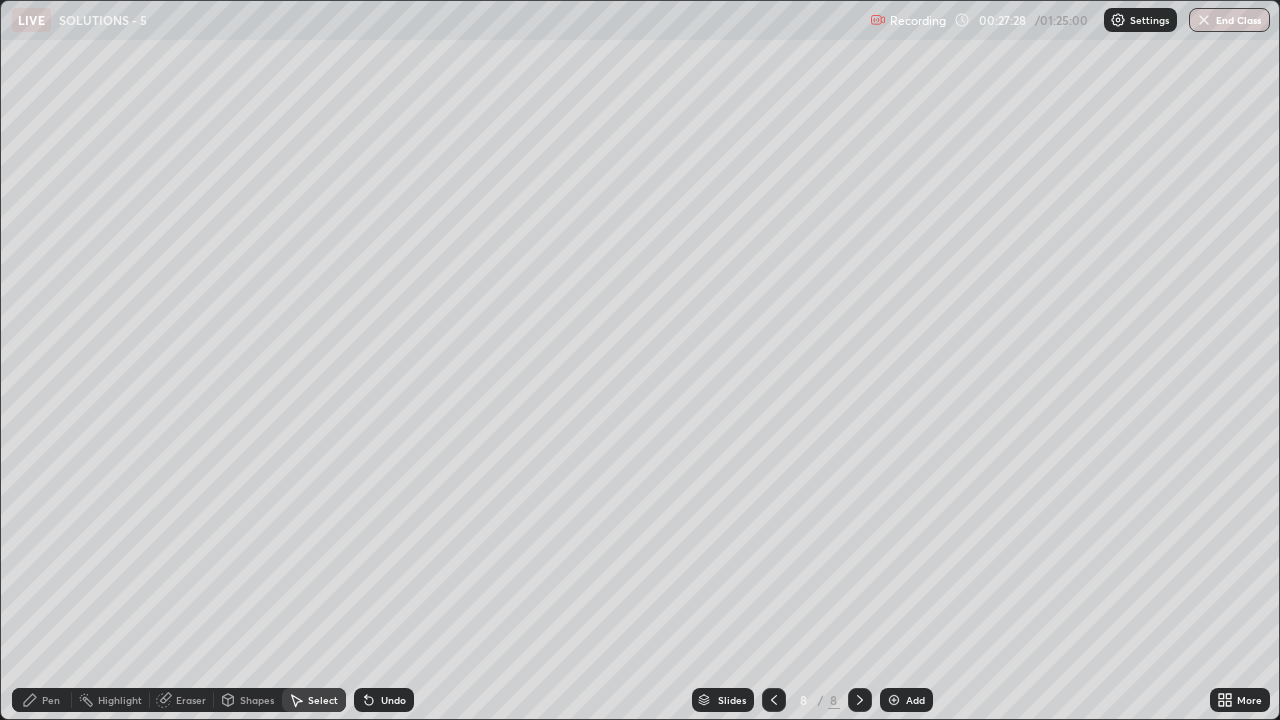 click on "Pen" at bounding box center [42, 700] 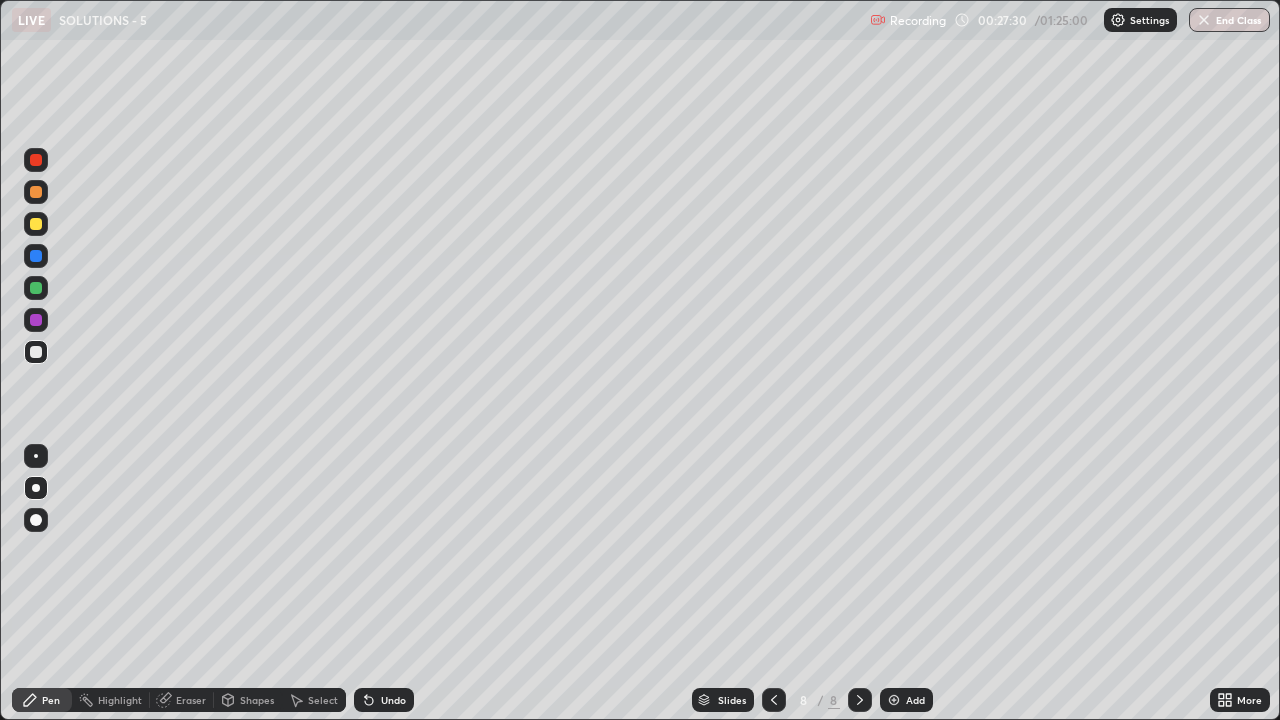 click at bounding box center [36, 224] 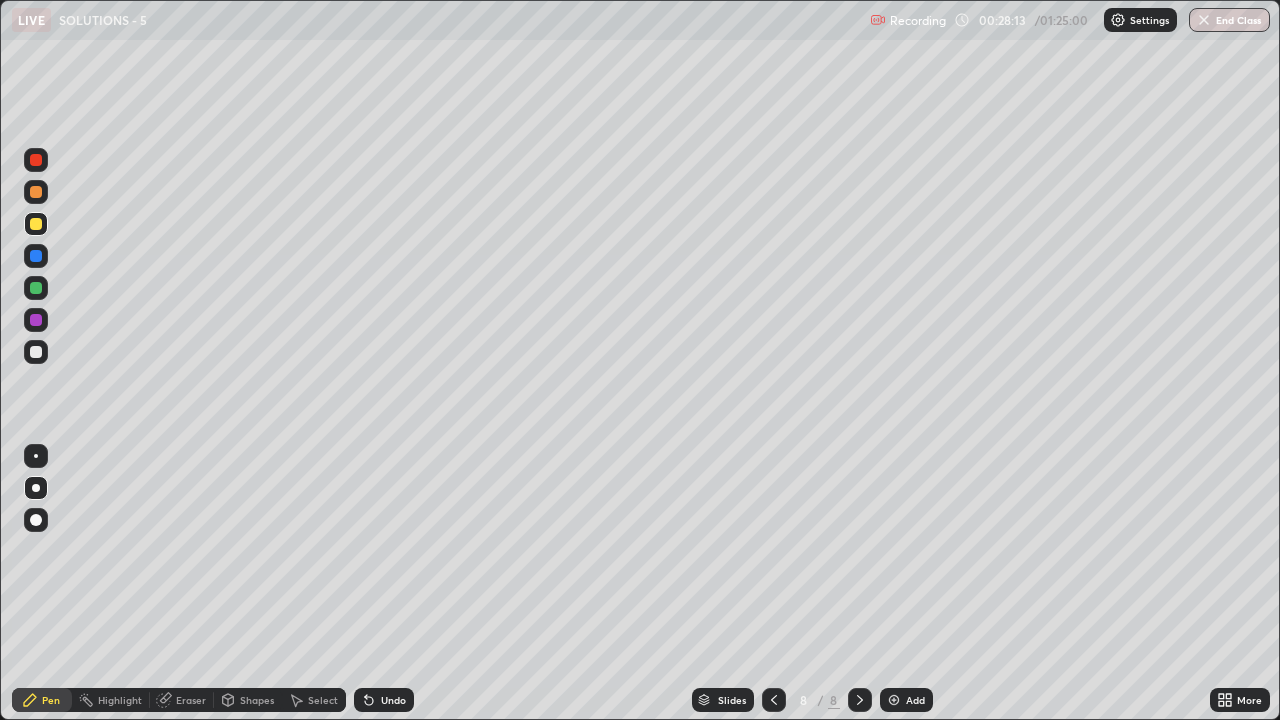 click at bounding box center [36, 352] 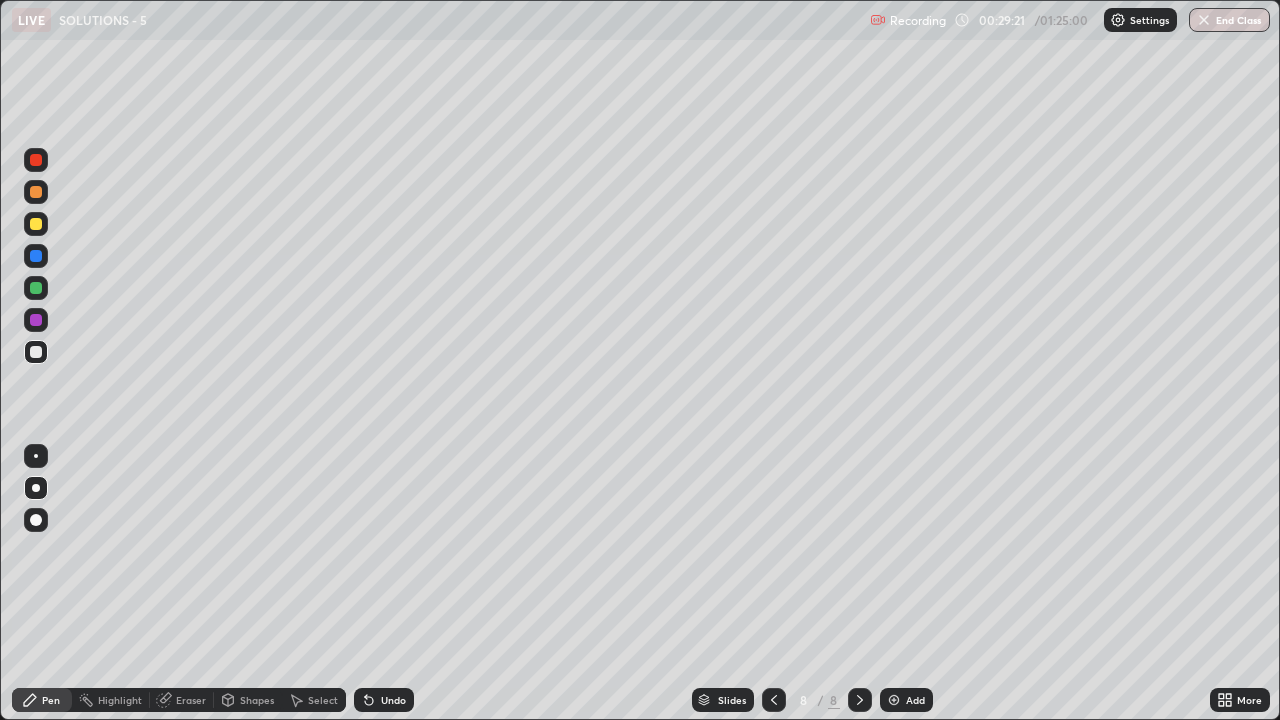 click at bounding box center (36, 224) 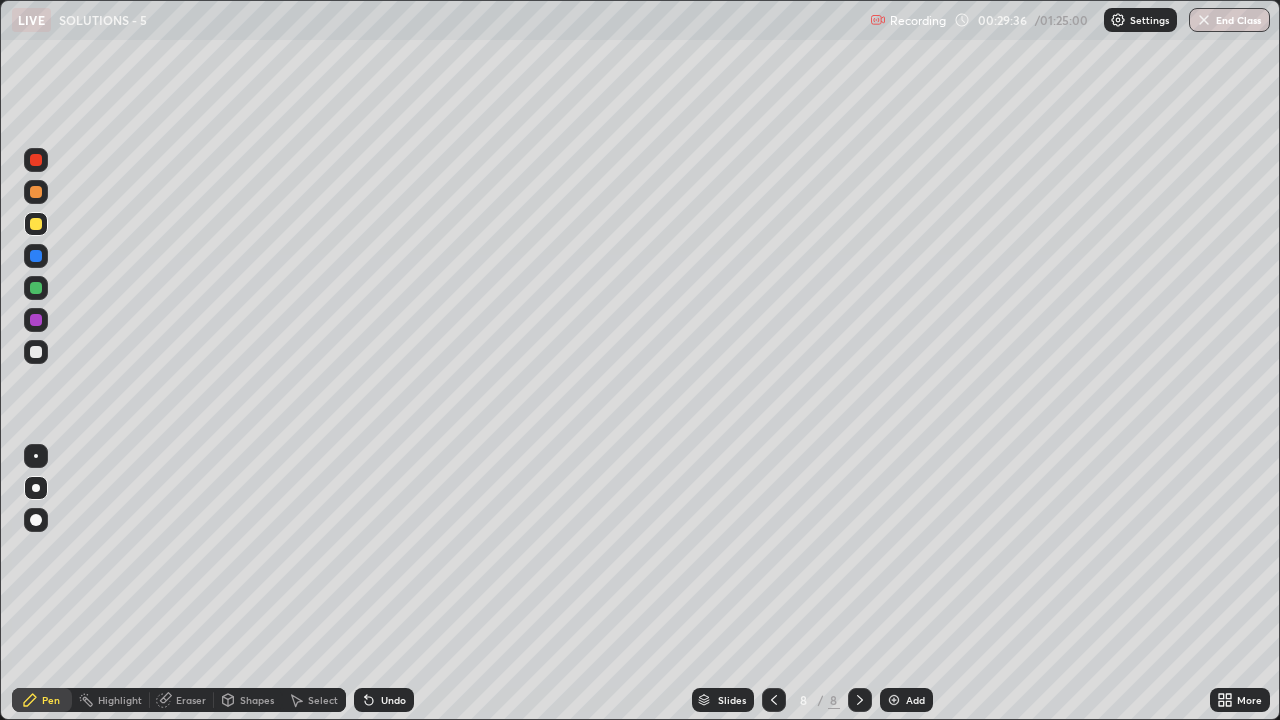 click at bounding box center (36, 352) 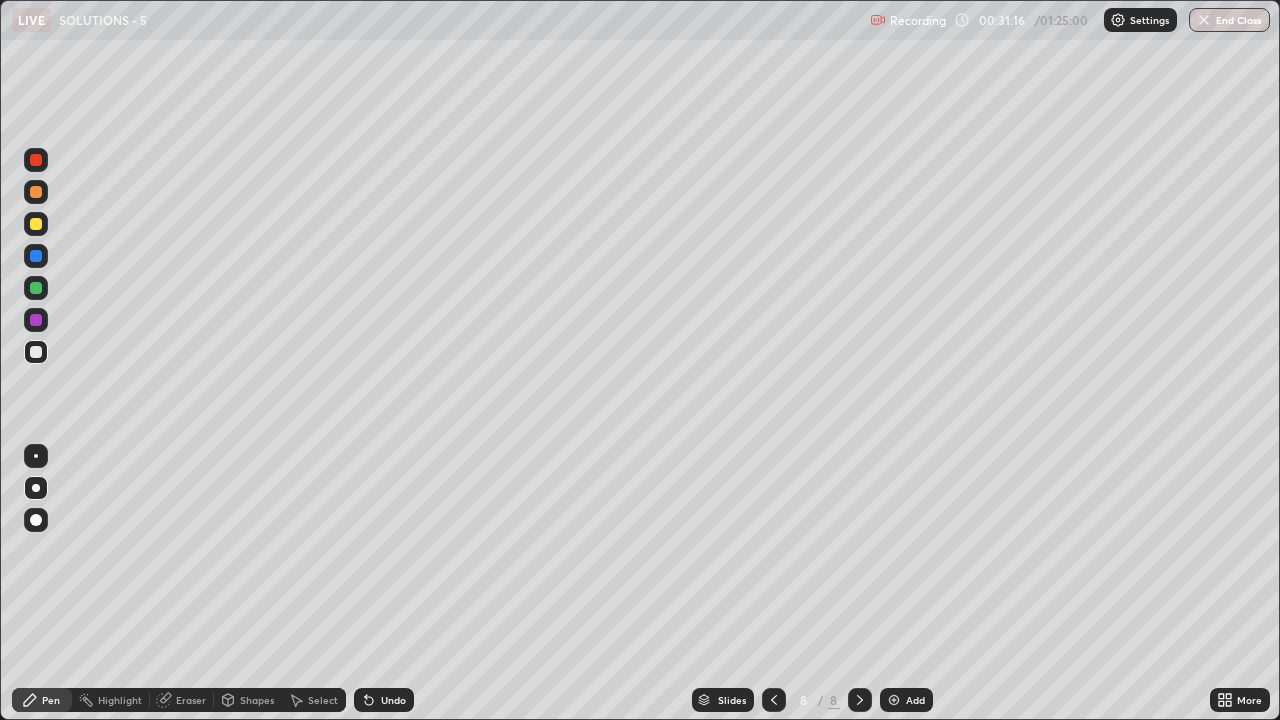 click on "Select" at bounding box center [323, 700] 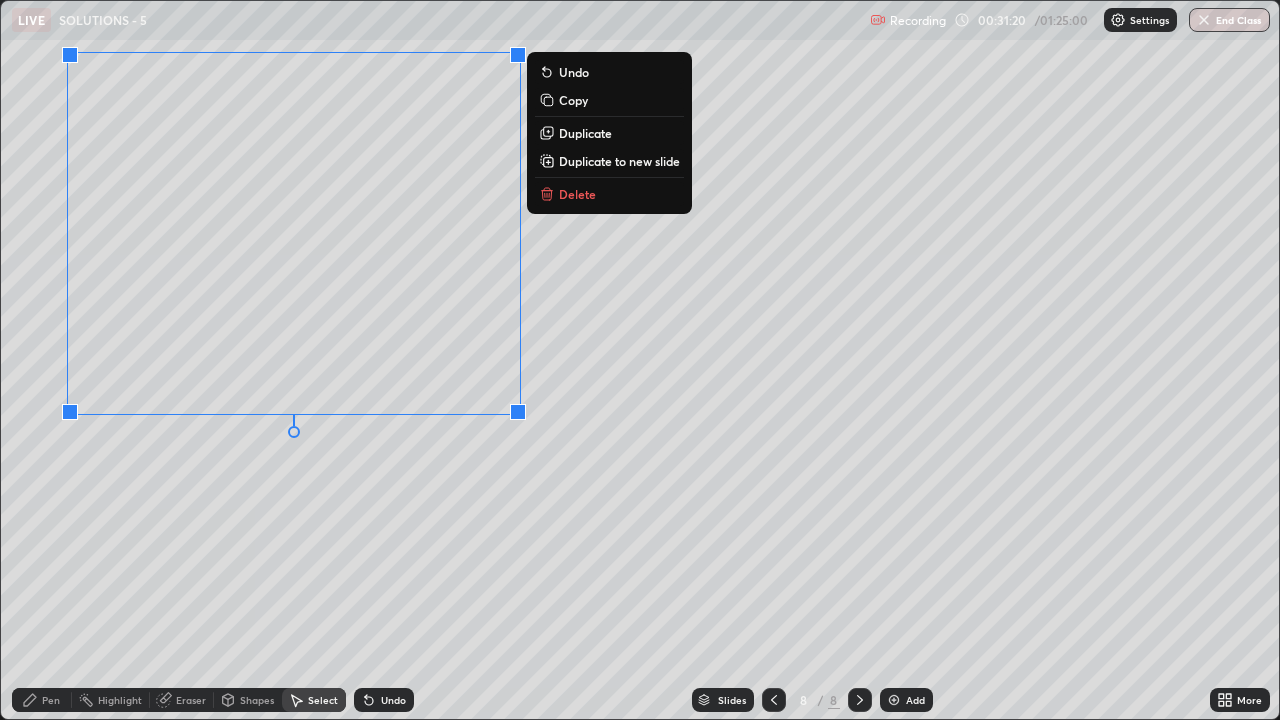 click on "Duplicate to new slide" at bounding box center [619, 161] 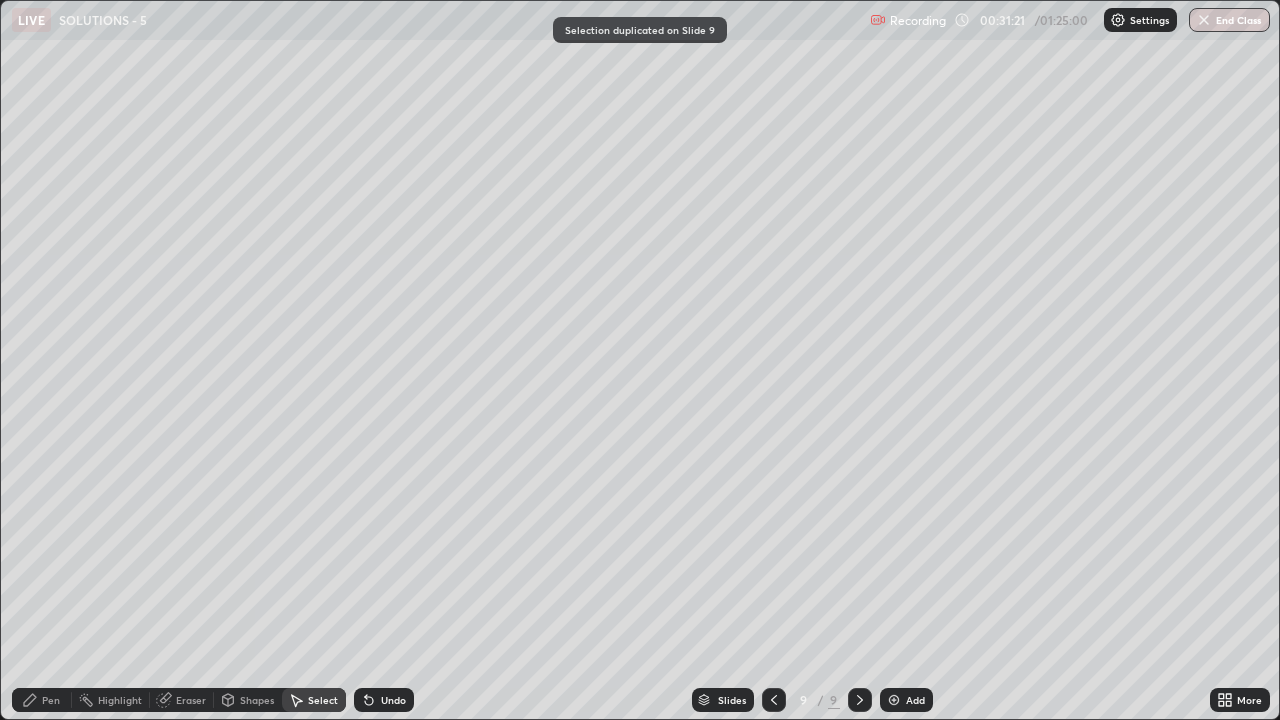 click 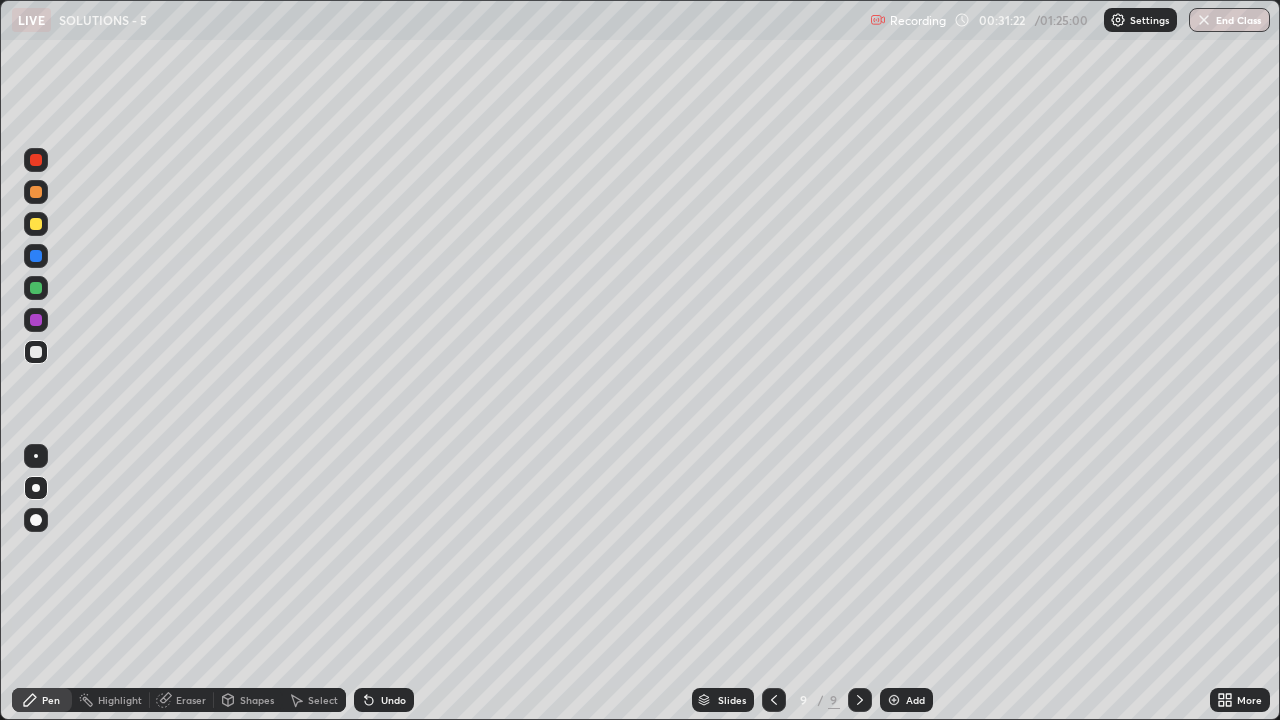 click at bounding box center [36, 224] 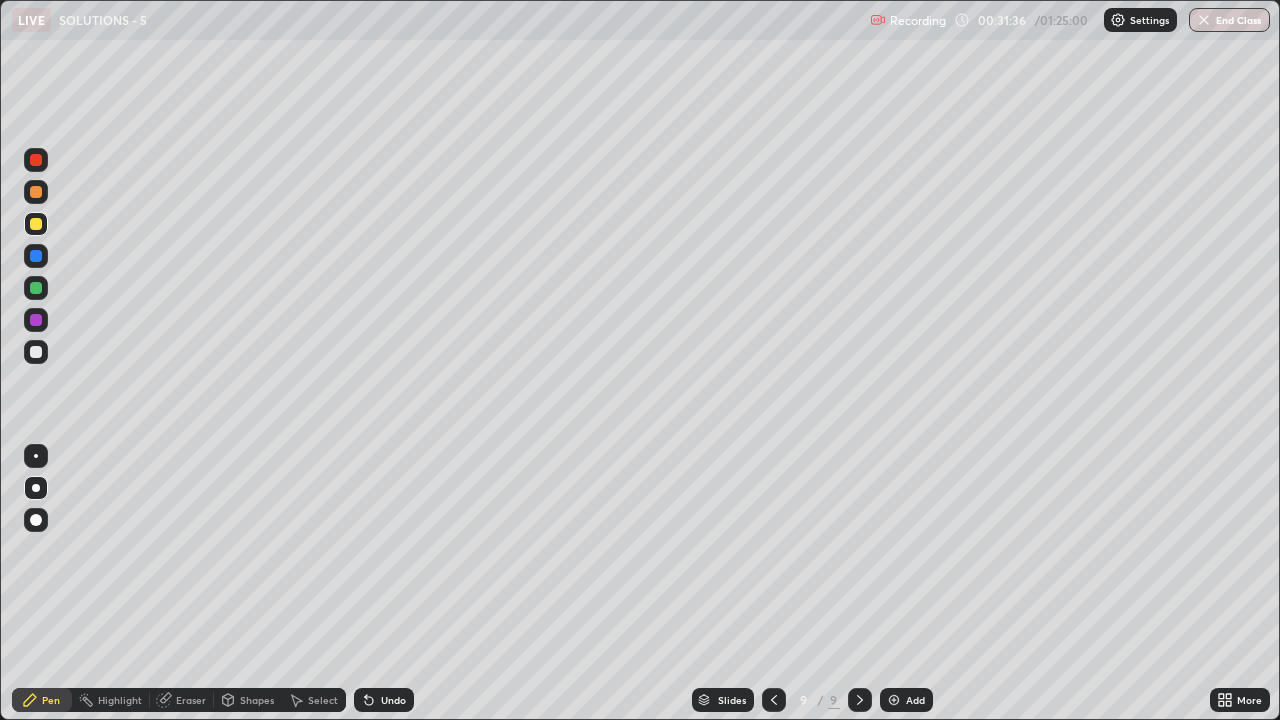 click at bounding box center (36, 352) 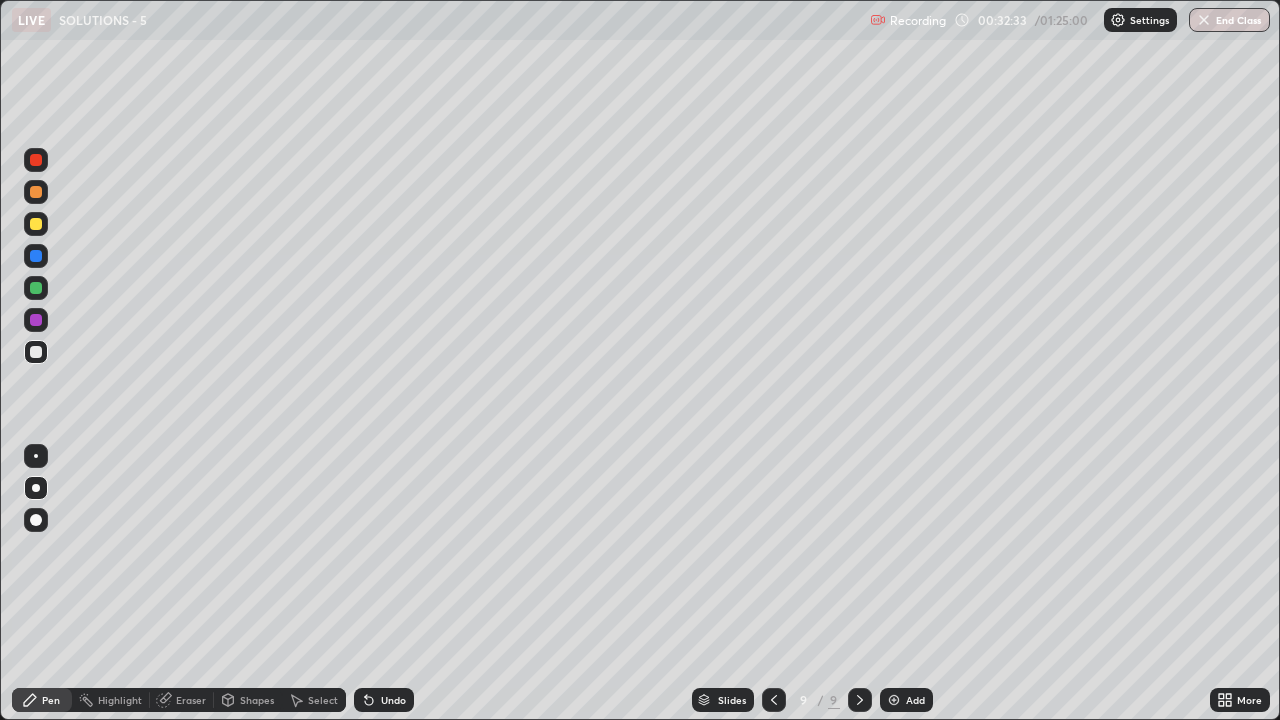 click at bounding box center (36, 224) 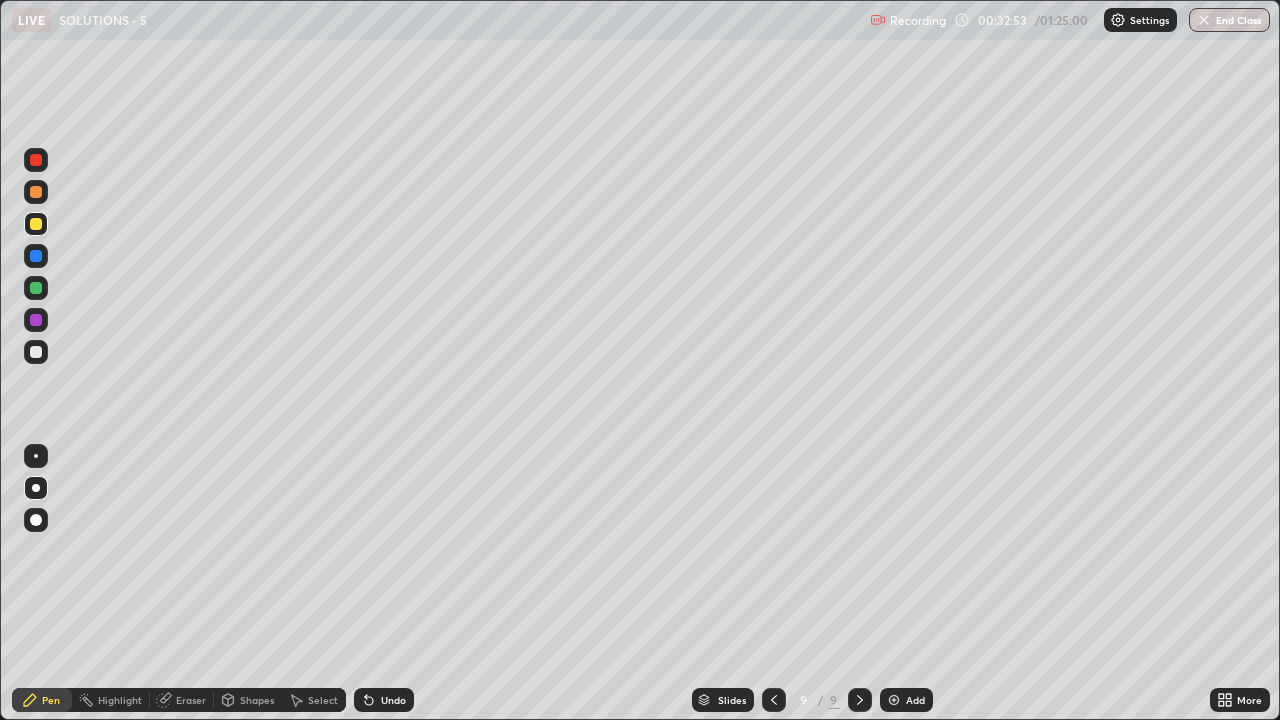 click at bounding box center [36, 352] 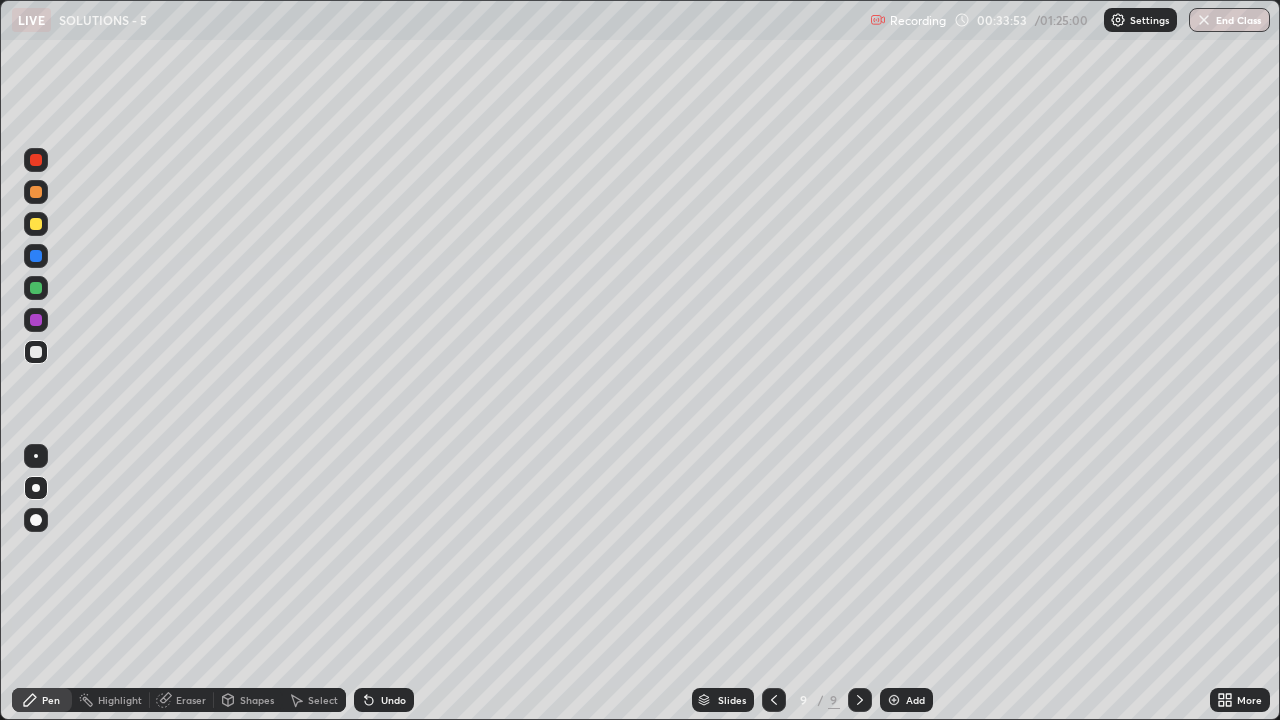 click at bounding box center [36, 288] 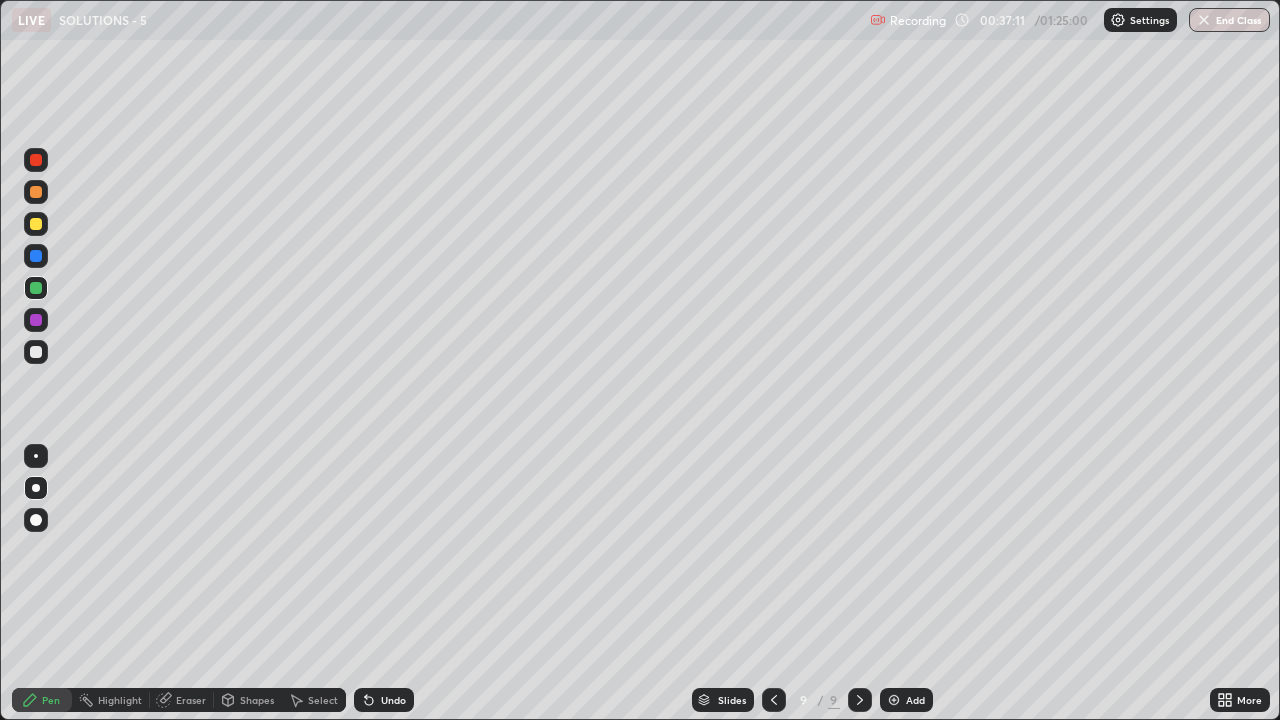 click on "Select" at bounding box center [323, 700] 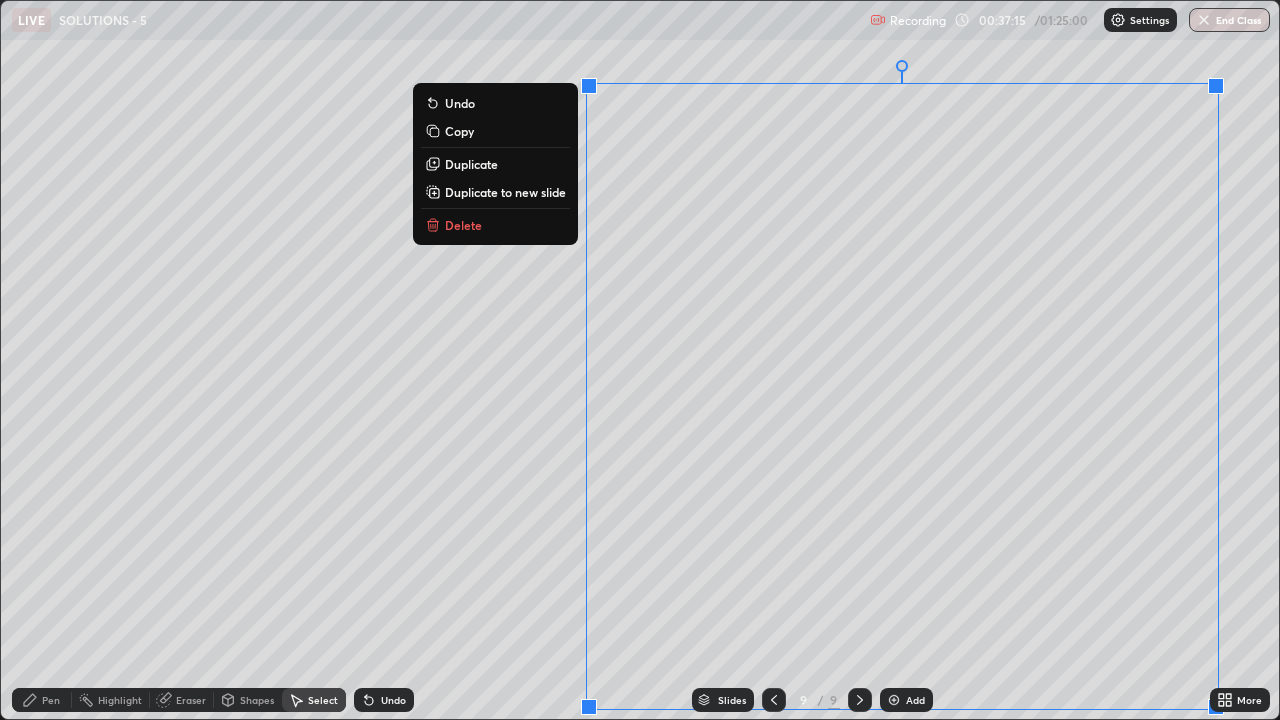 click on "Duplicate to new slide" at bounding box center (505, 192) 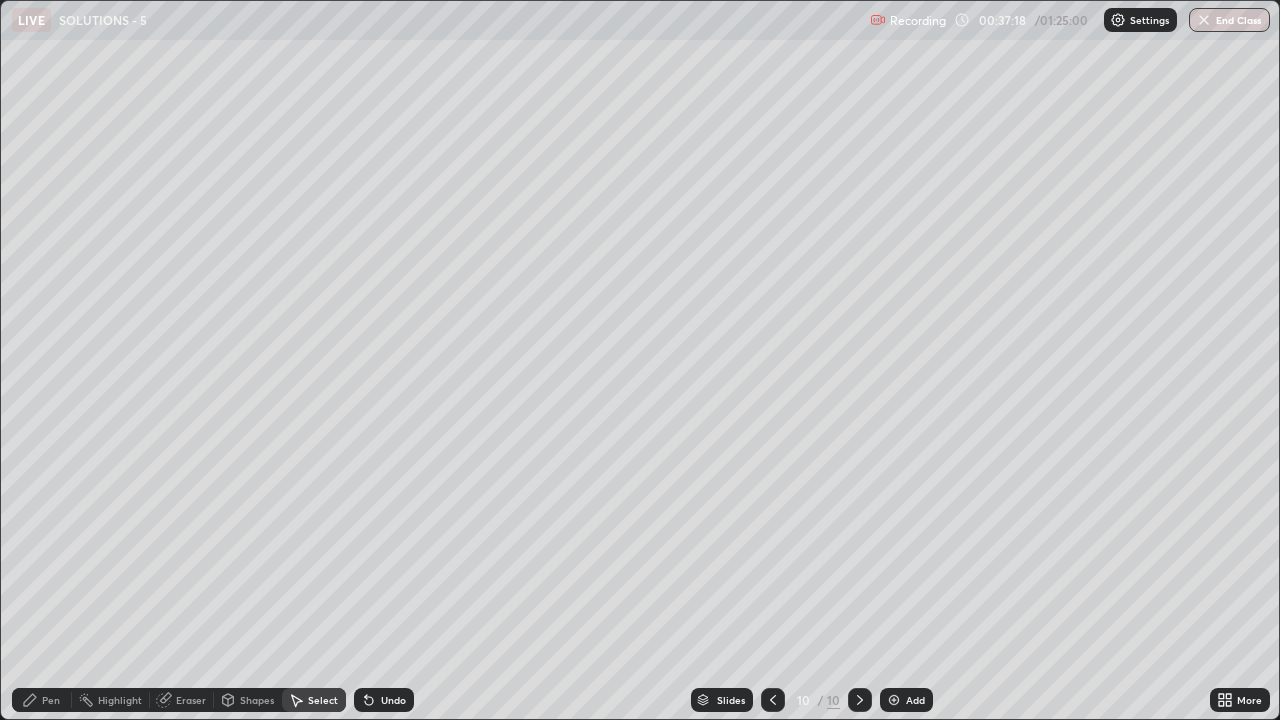 click 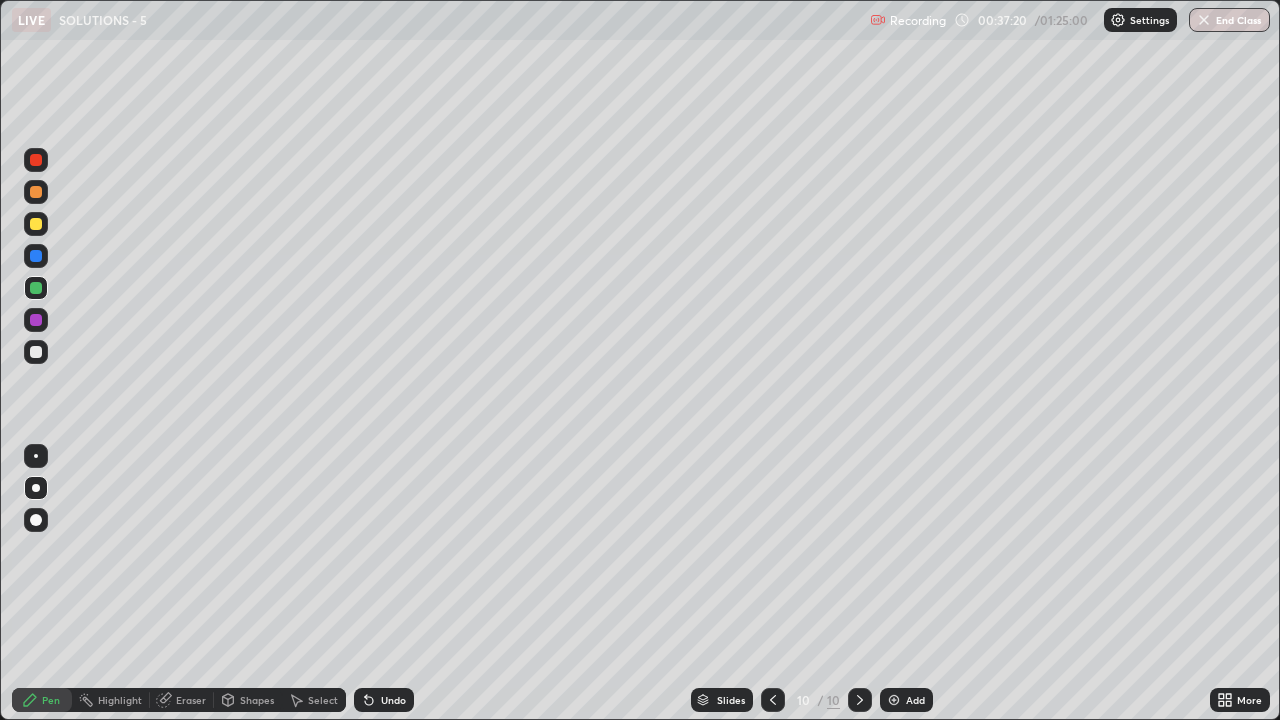 click at bounding box center (36, 224) 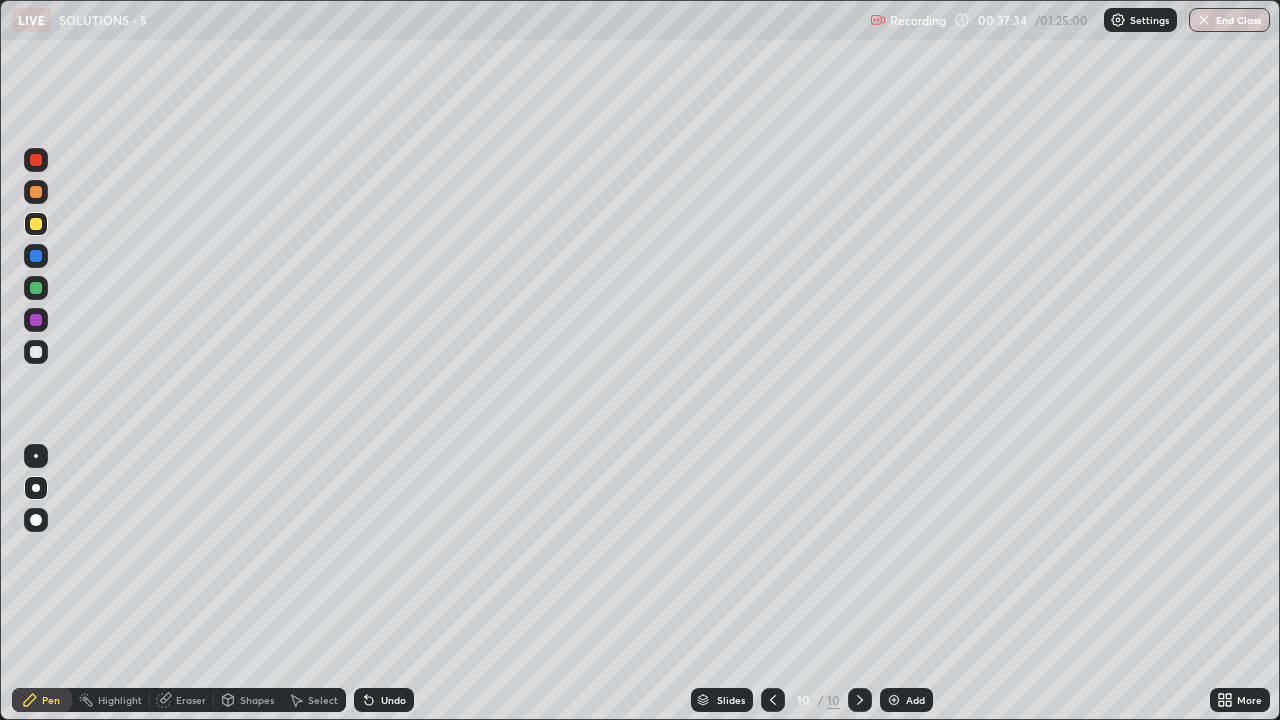 click at bounding box center (36, 352) 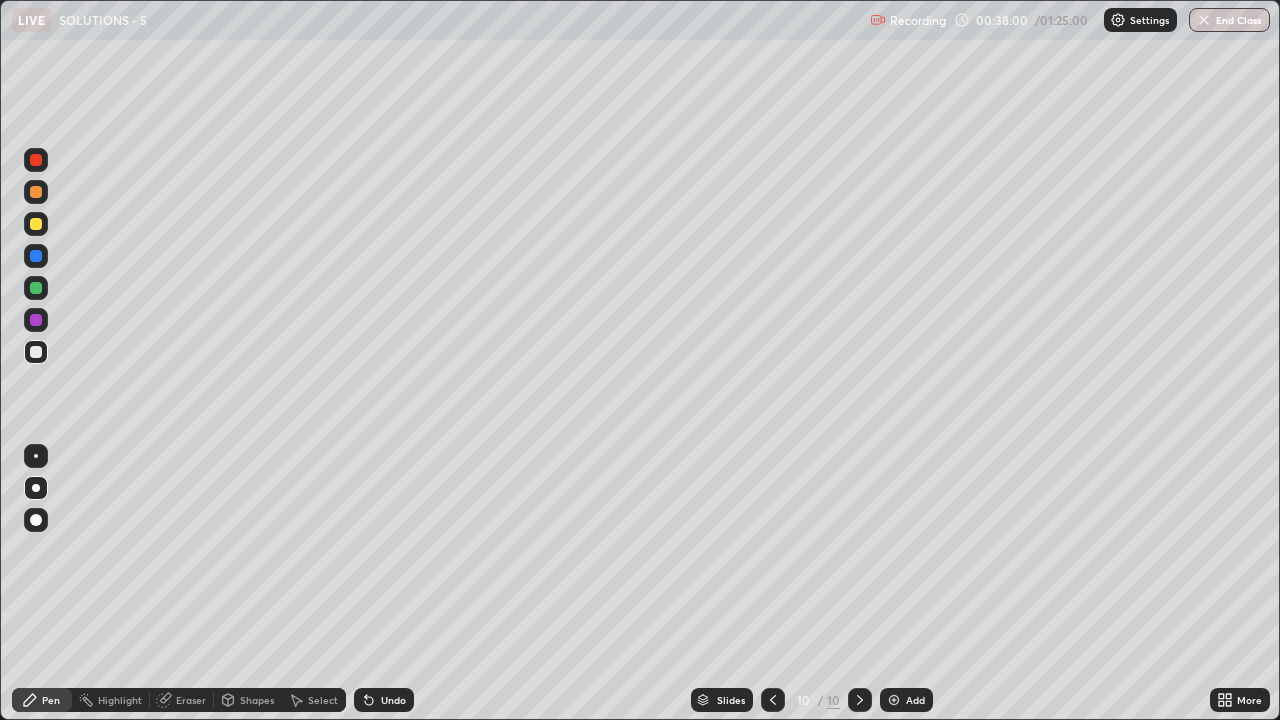 click at bounding box center [36, 288] 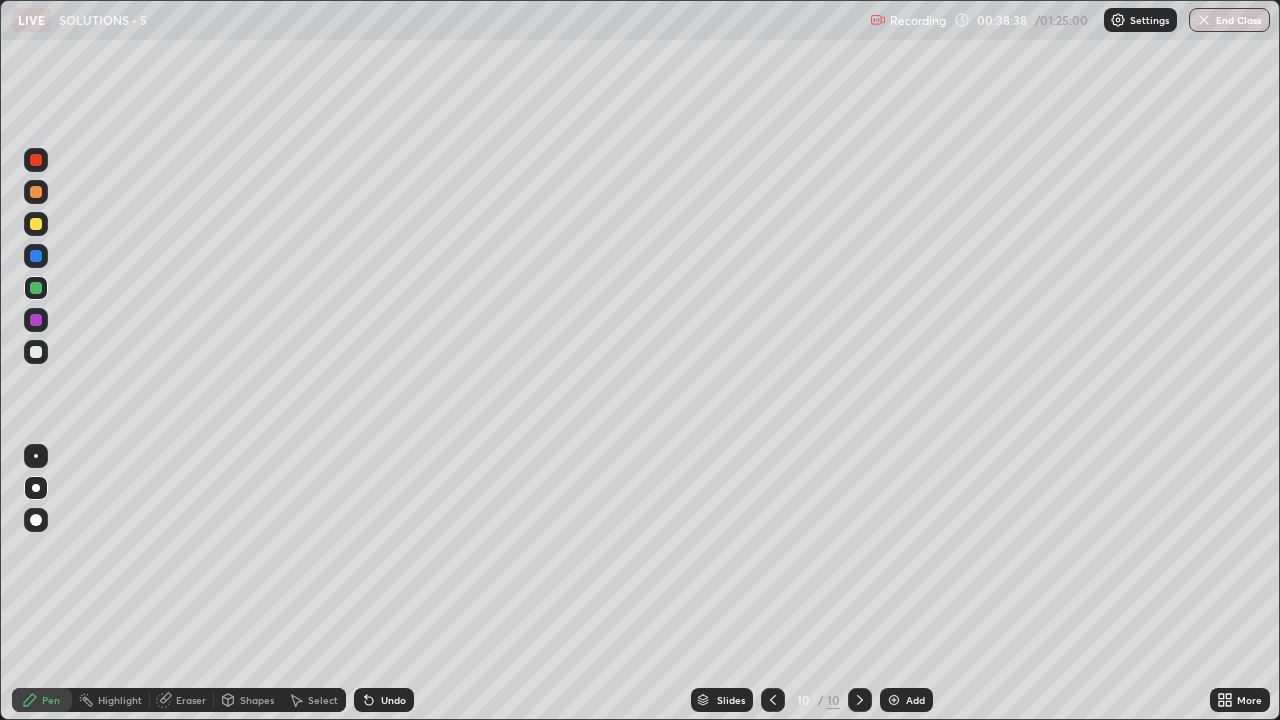 click at bounding box center (36, 224) 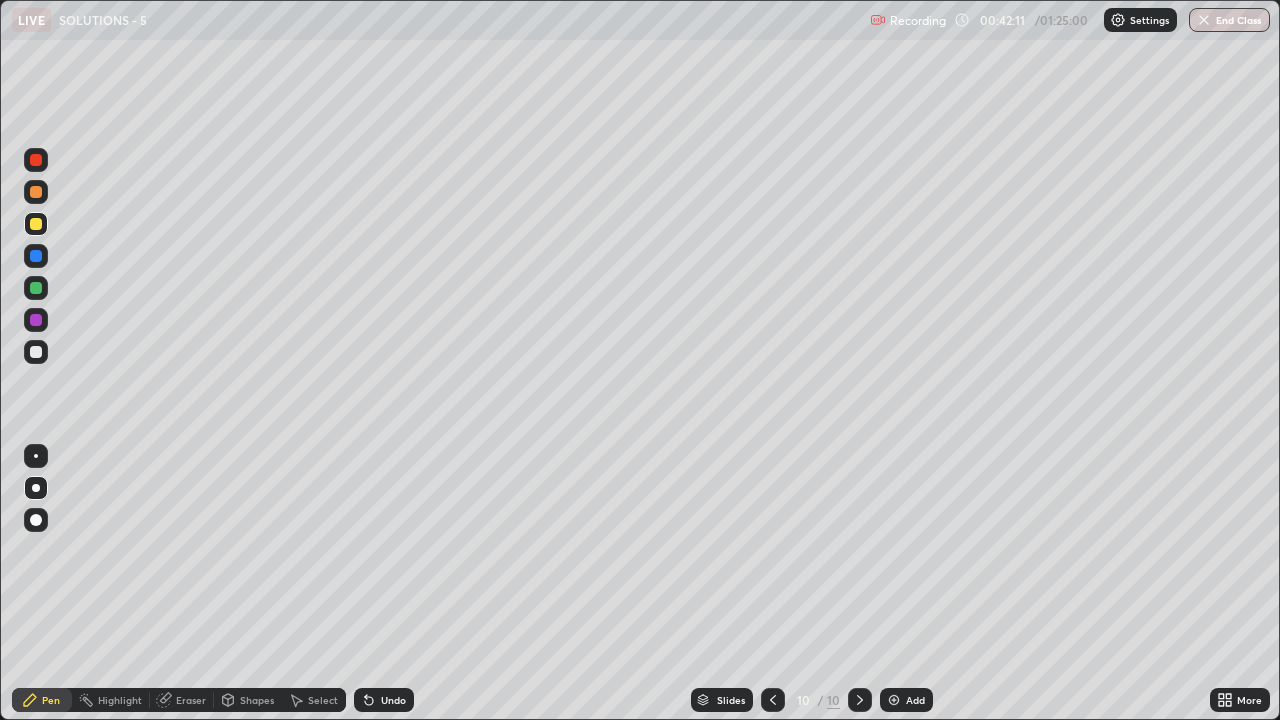 click on "Select" at bounding box center [323, 700] 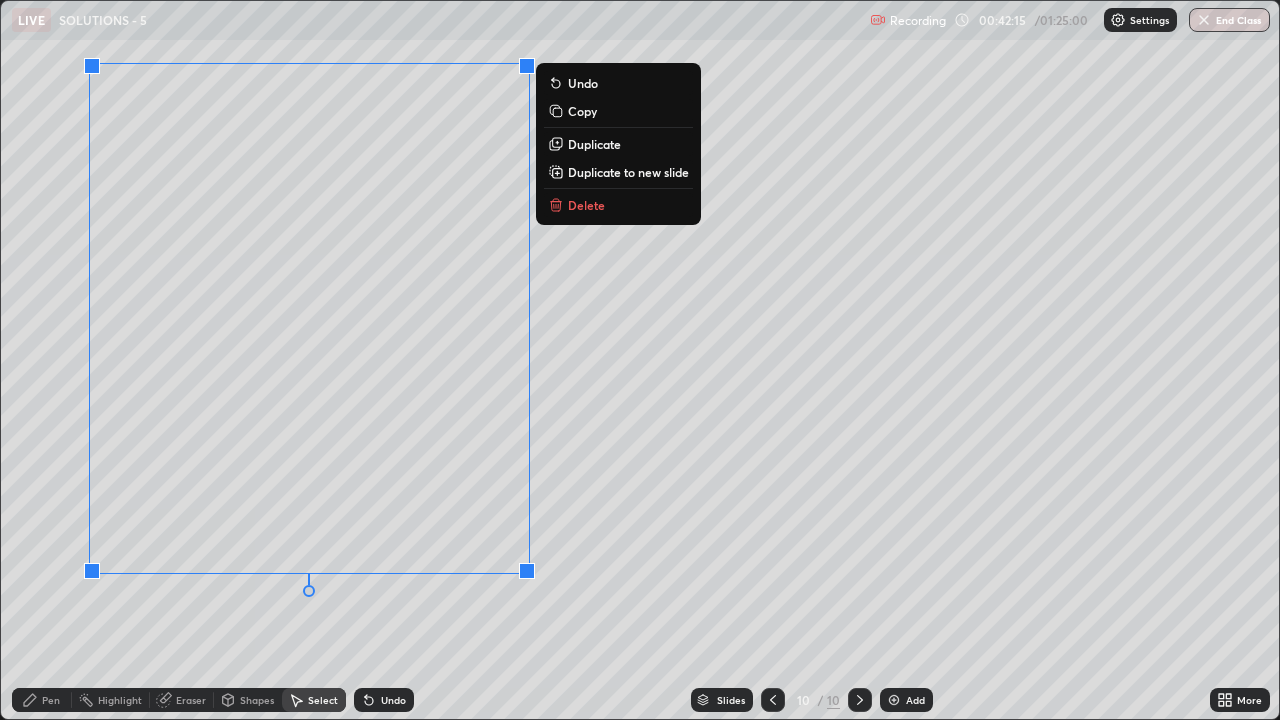 click on "Duplicate to new slide" at bounding box center [618, 172] 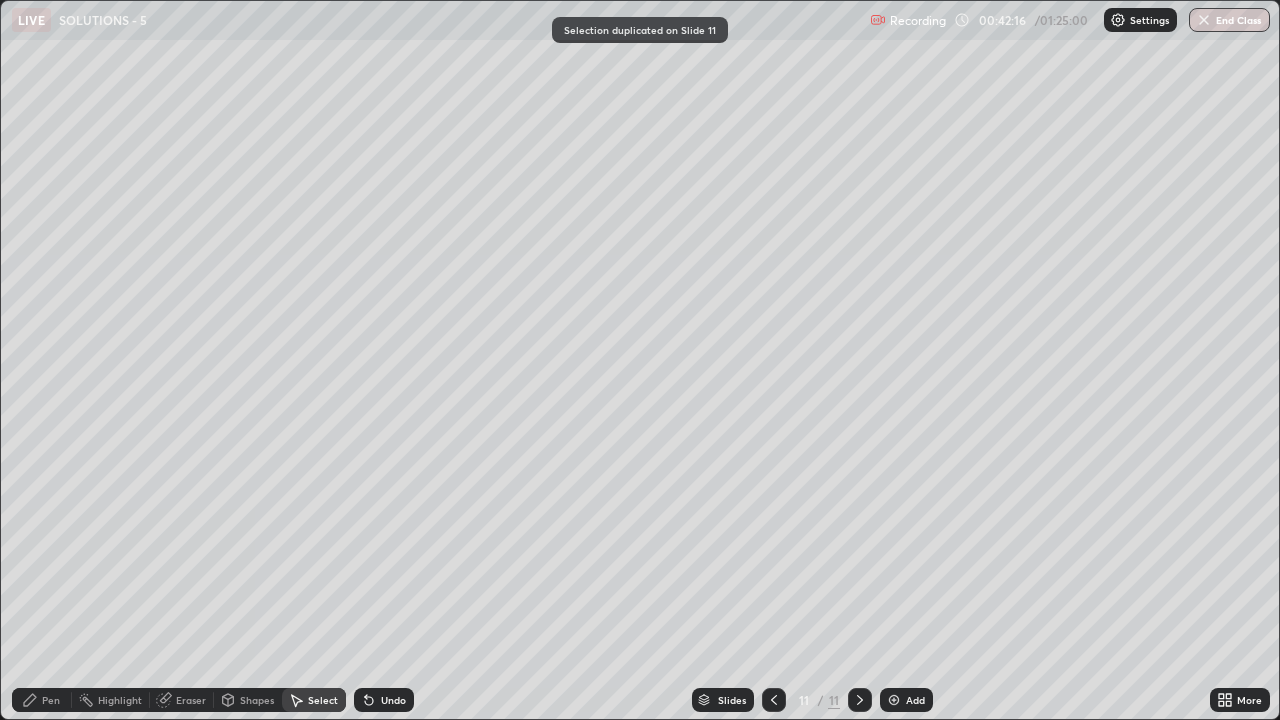 click on "Pen" at bounding box center (51, 700) 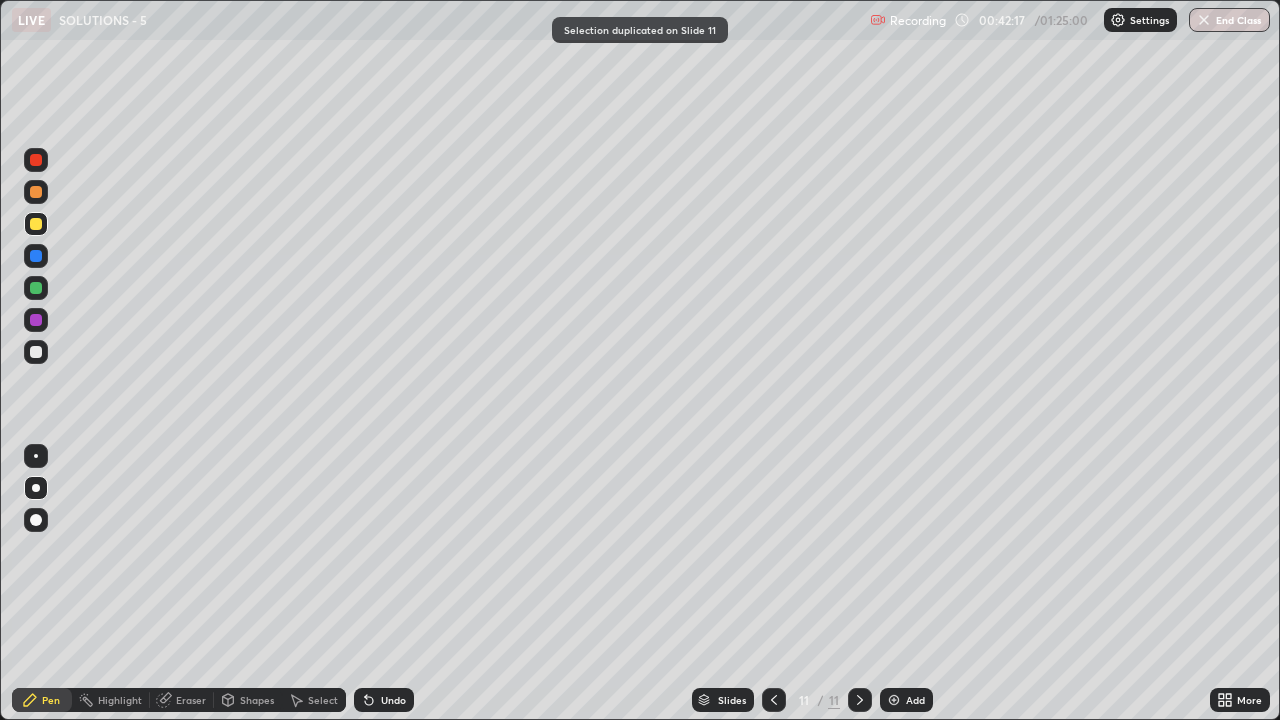 click at bounding box center (36, 224) 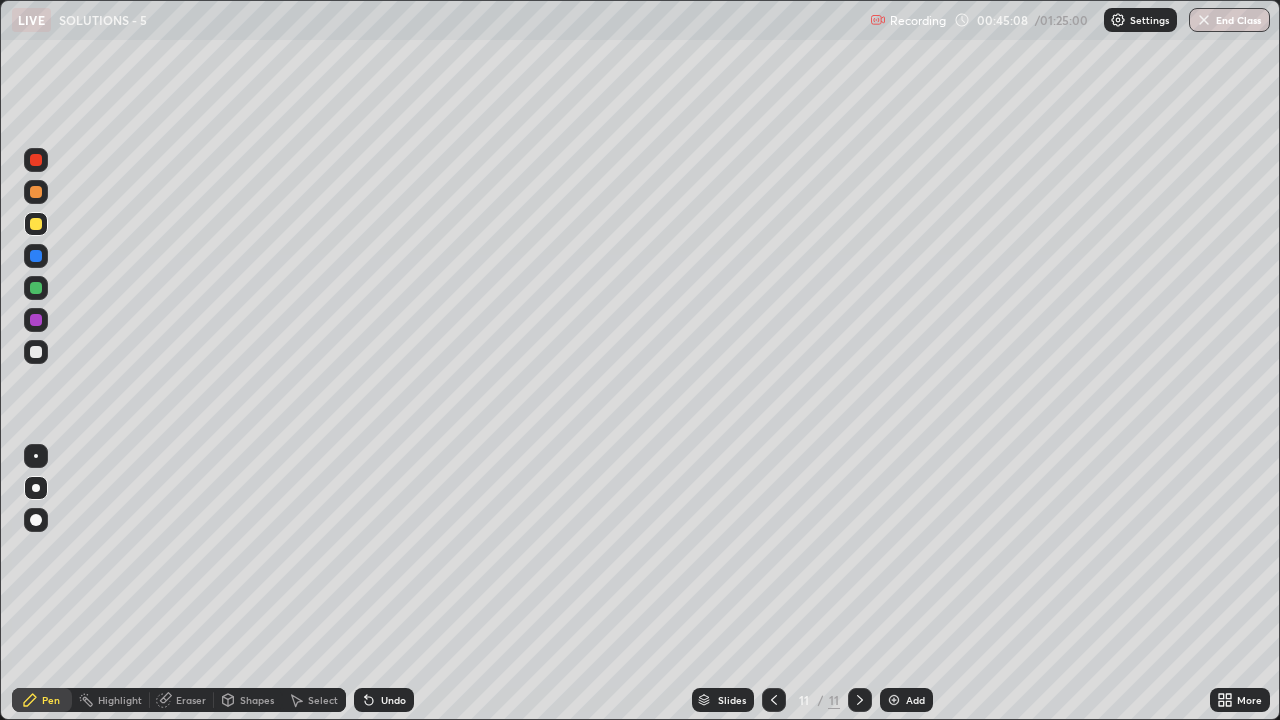 click at bounding box center (36, 352) 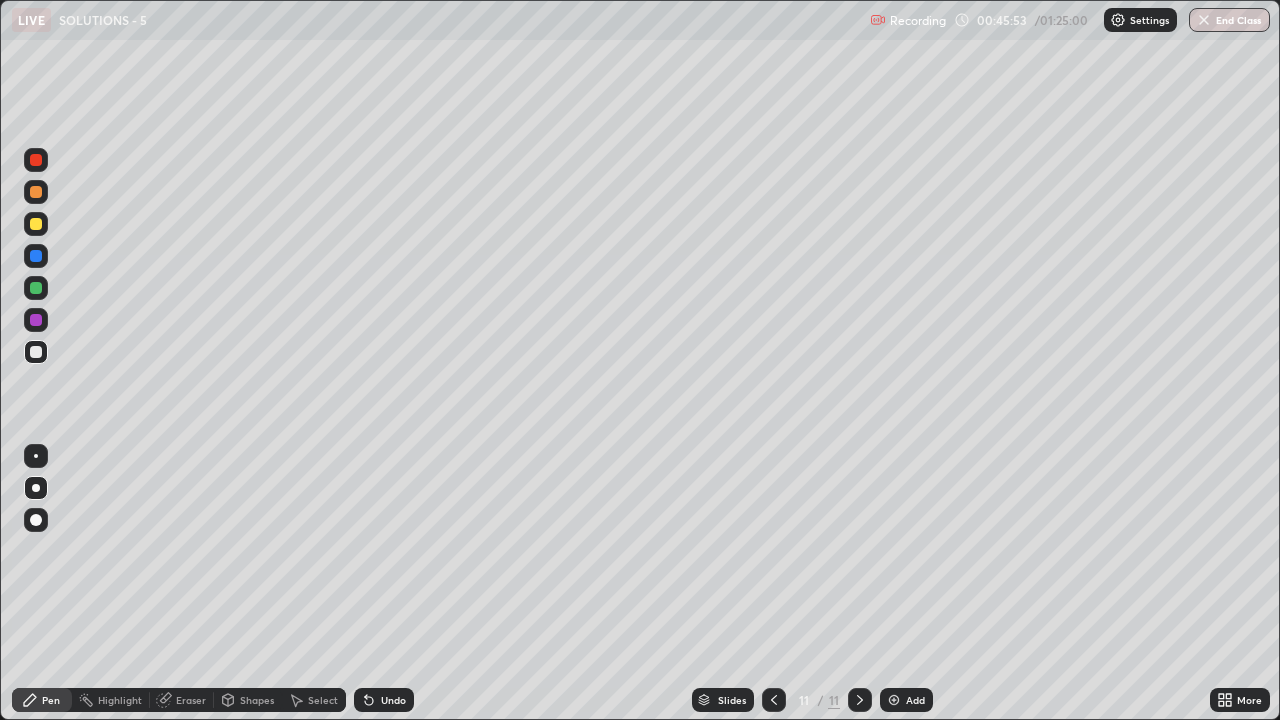 click at bounding box center (36, 288) 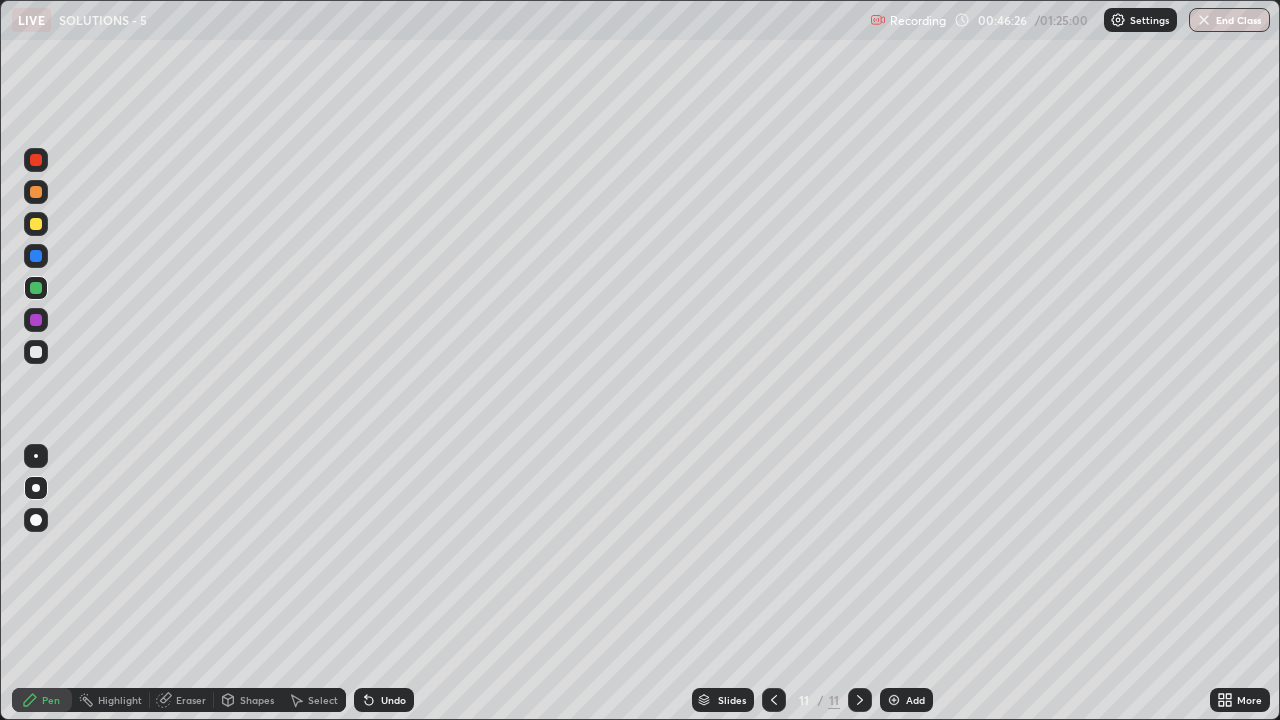 click on "Select" at bounding box center (323, 700) 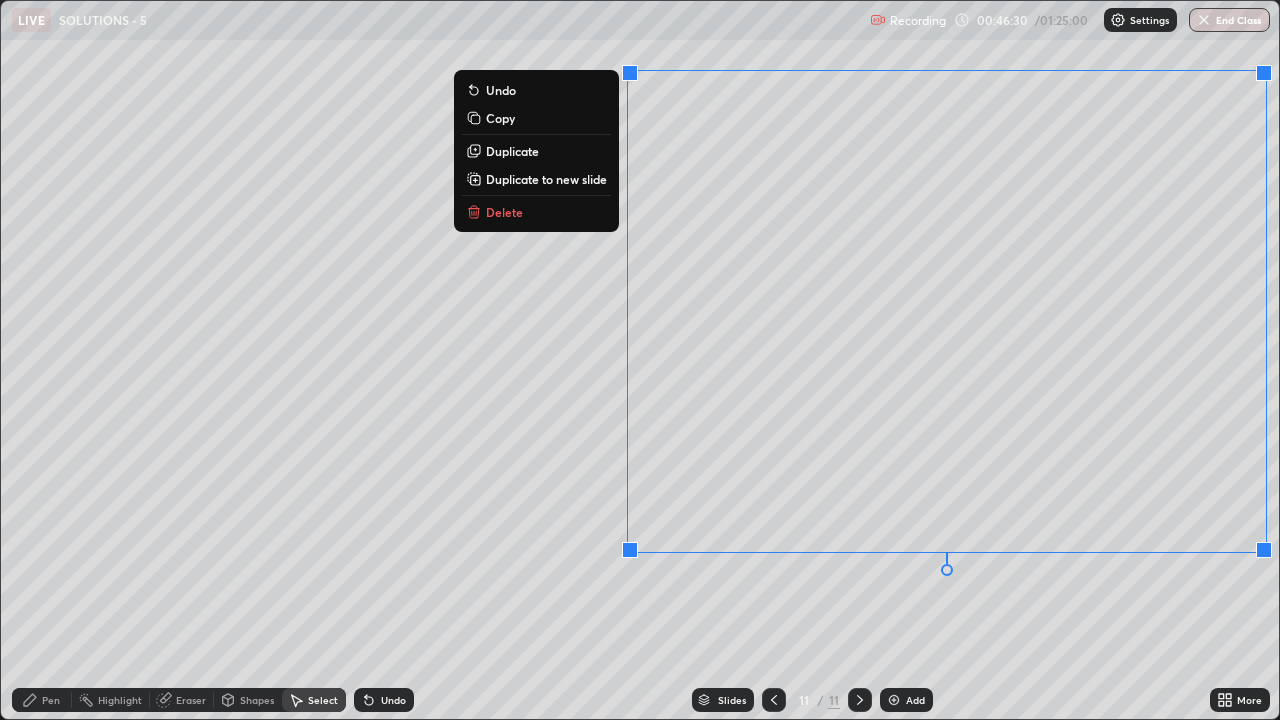 click on "Duplicate to new slide" at bounding box center (536, 179) 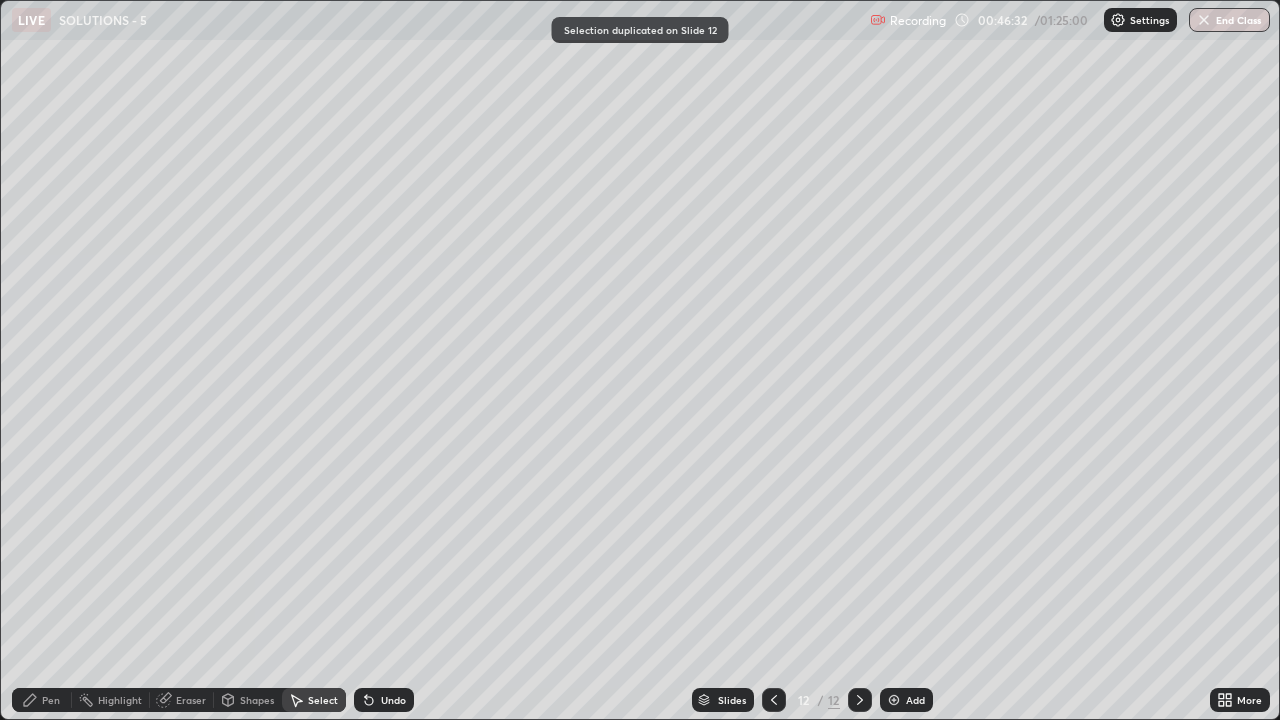 click on "Pen" at bounding box center [51, 700] 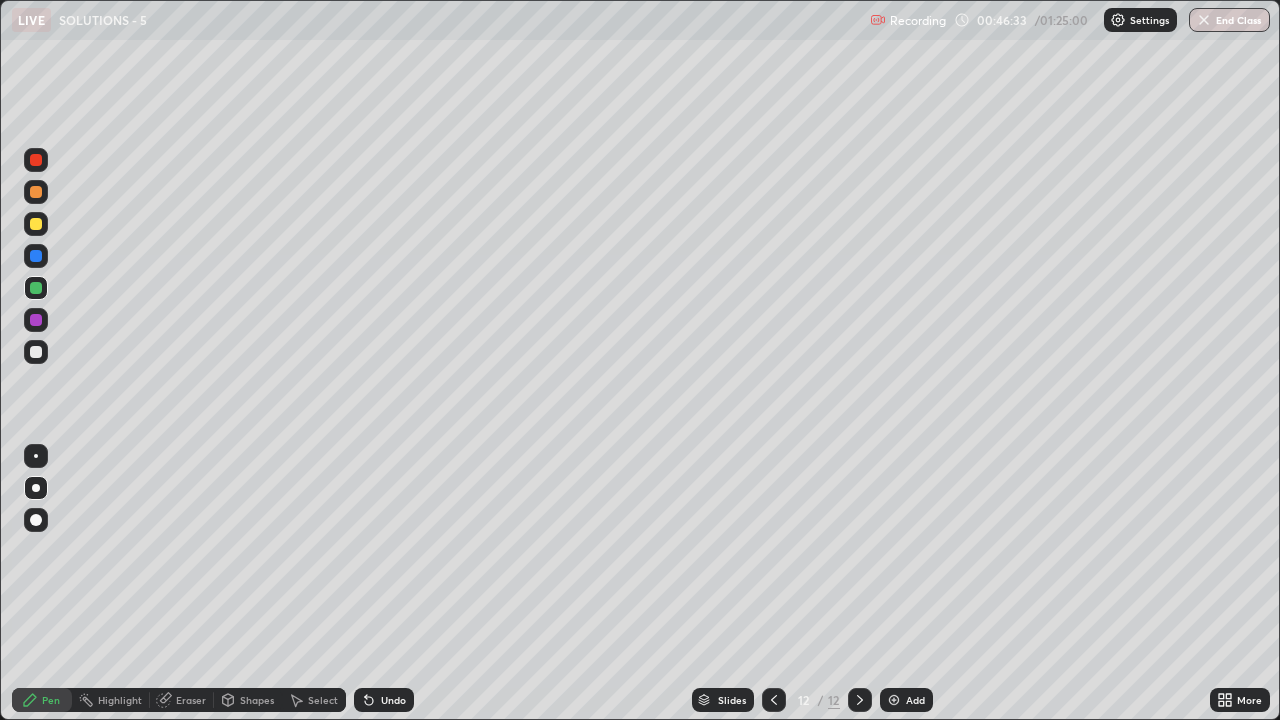 click at bounding box center [36, 352] 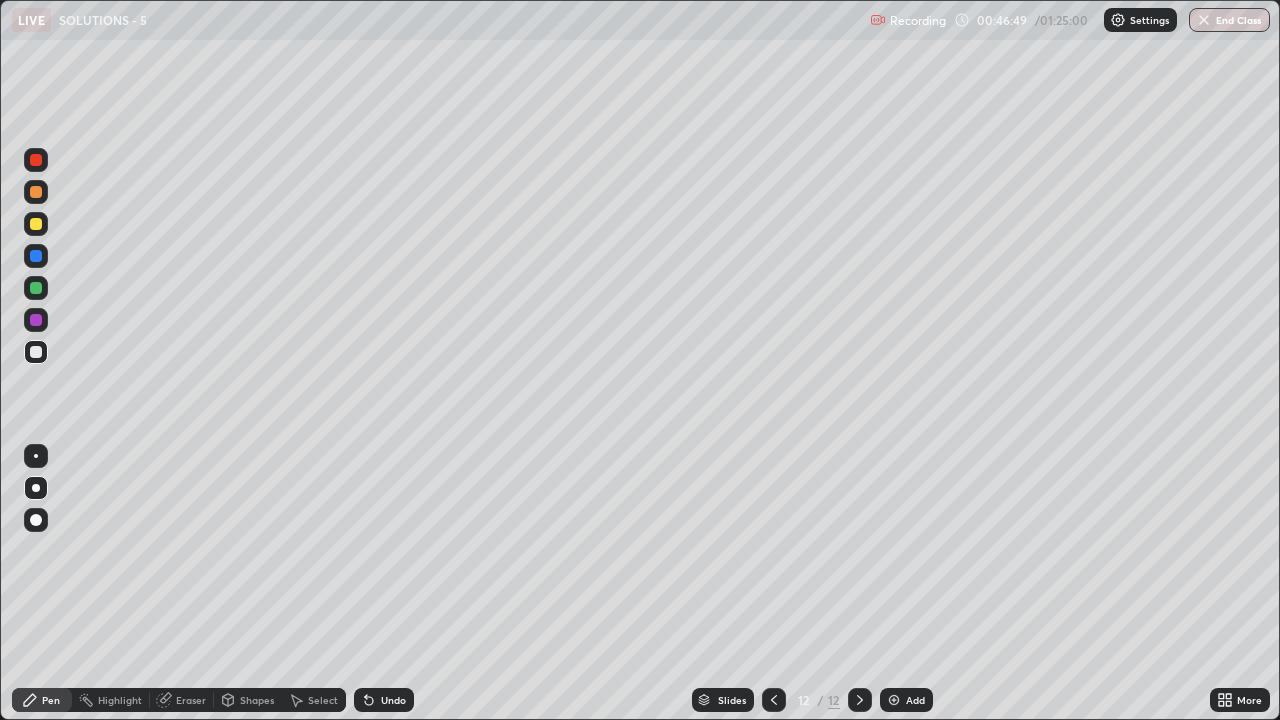 click at bounding box center [36, 320] 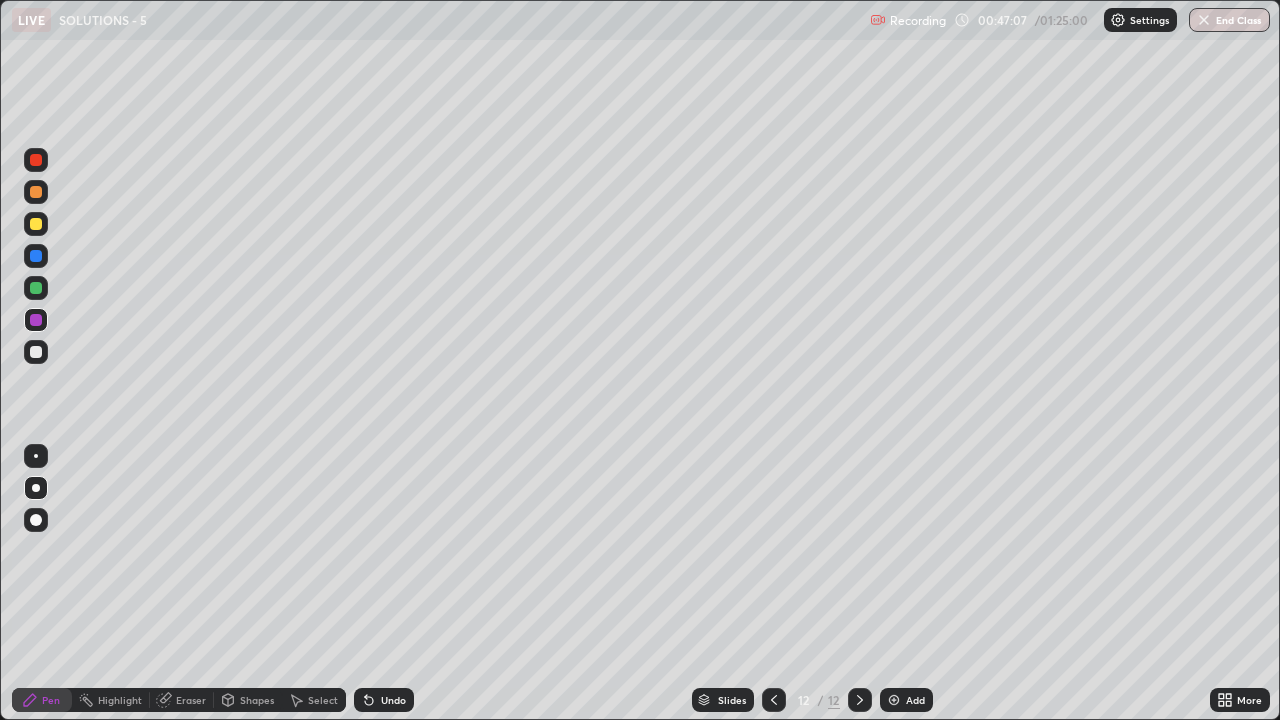 click at bounding box center (36, 352) 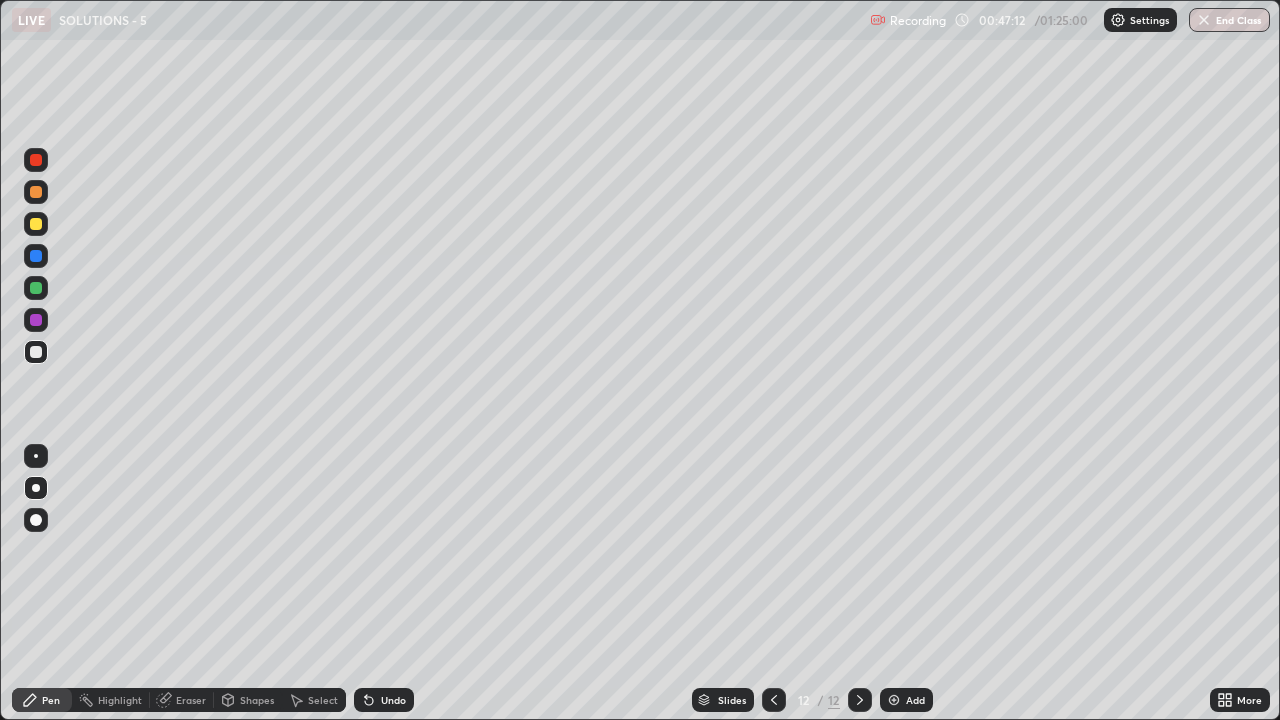 click at bounding box center (36, 456) 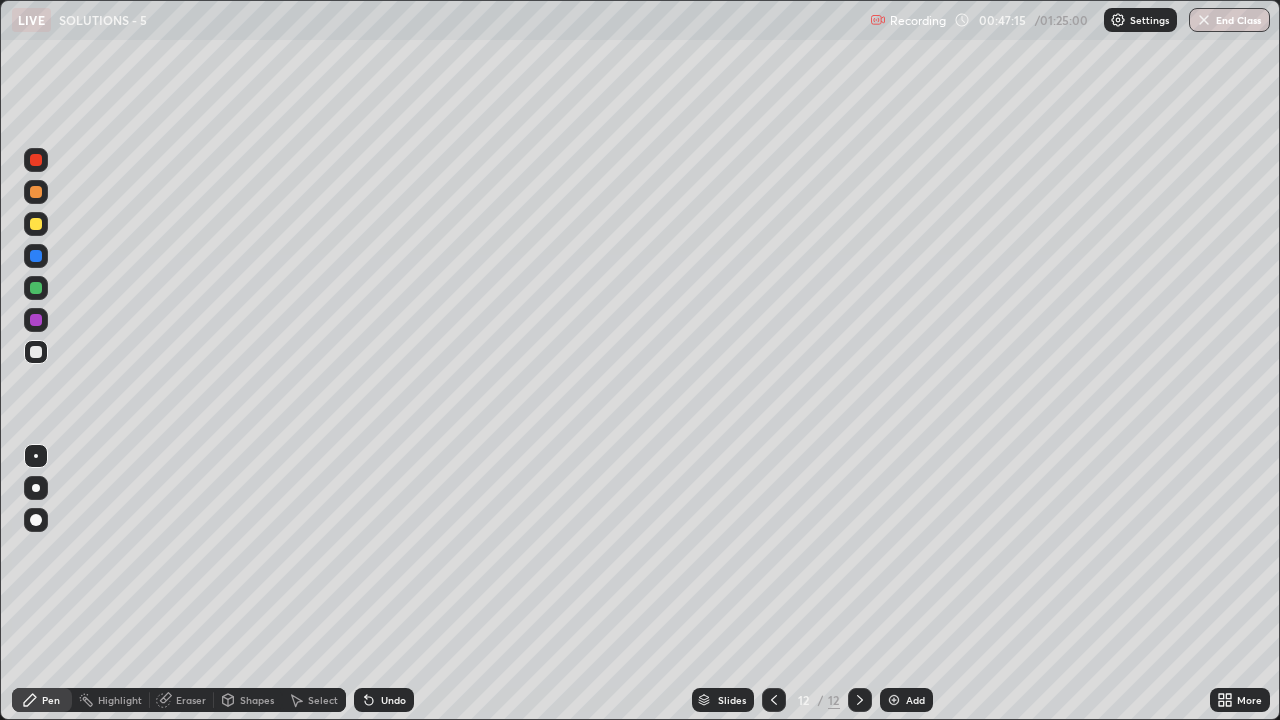 click at bounding box center (36, 288) 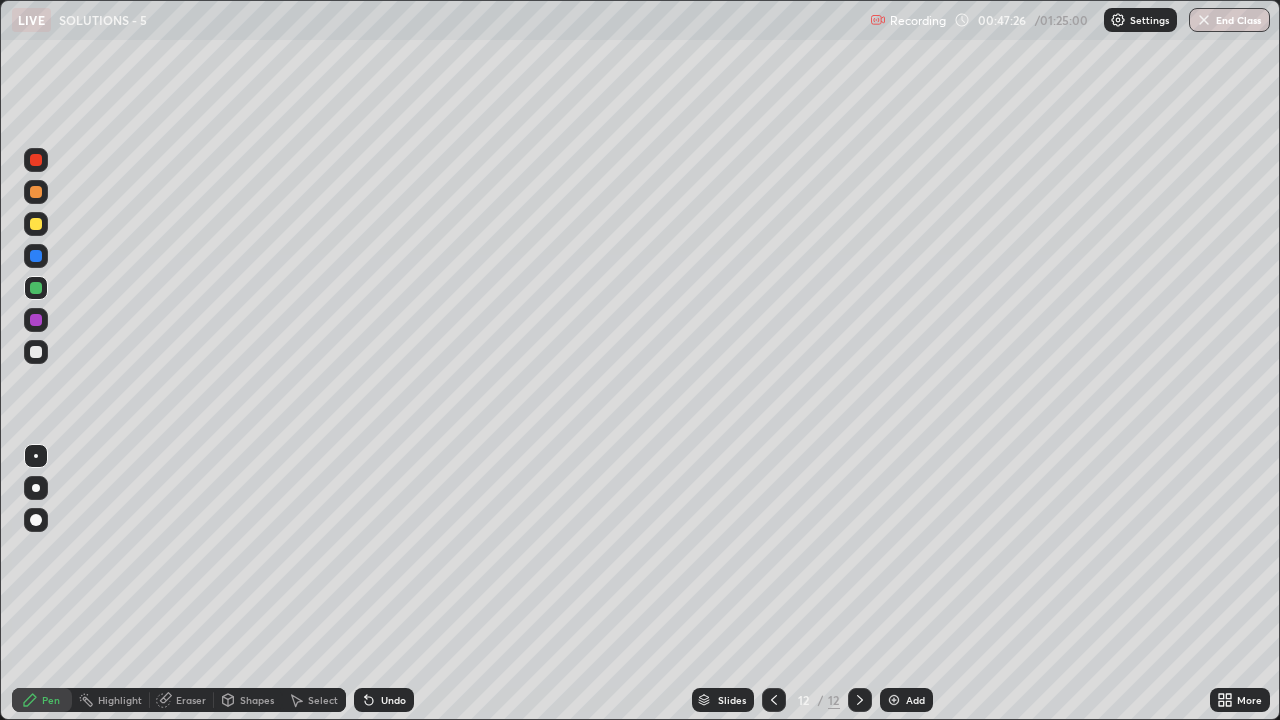 click at bounding box center (36, 352) 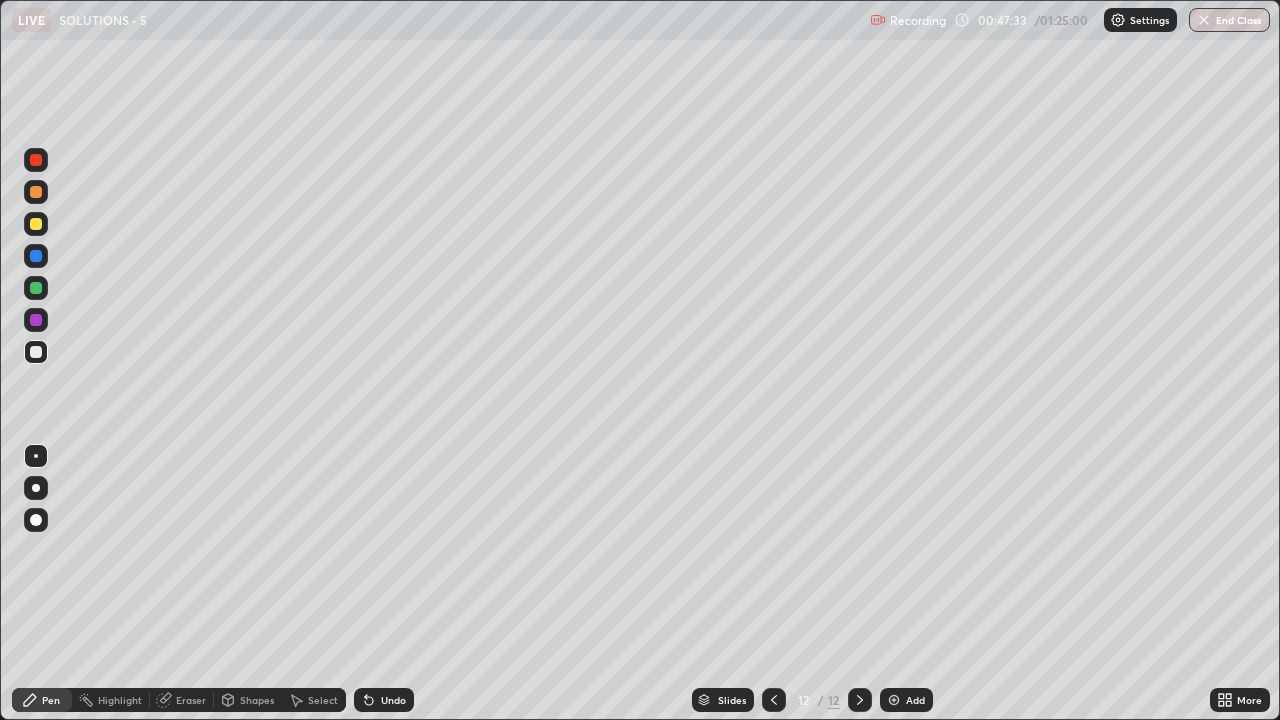 click on "Undo" at bounding box center [384, 700] 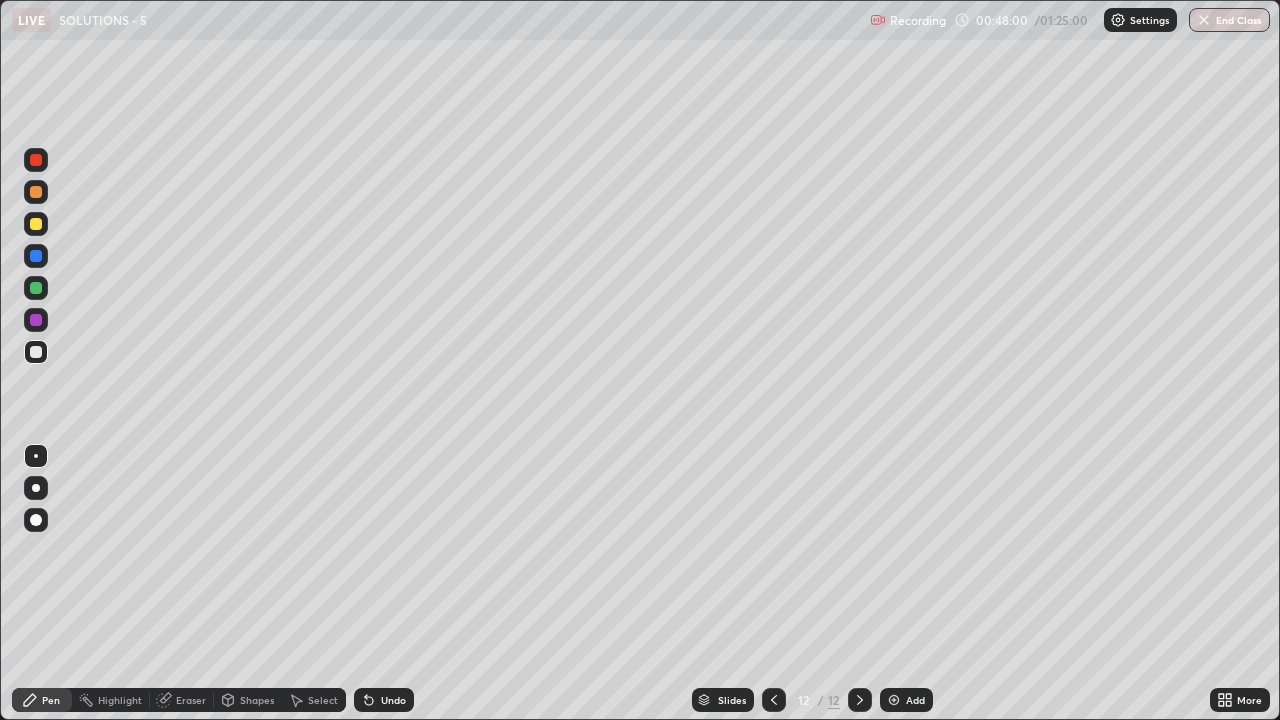click at bounding box center [36, 488] 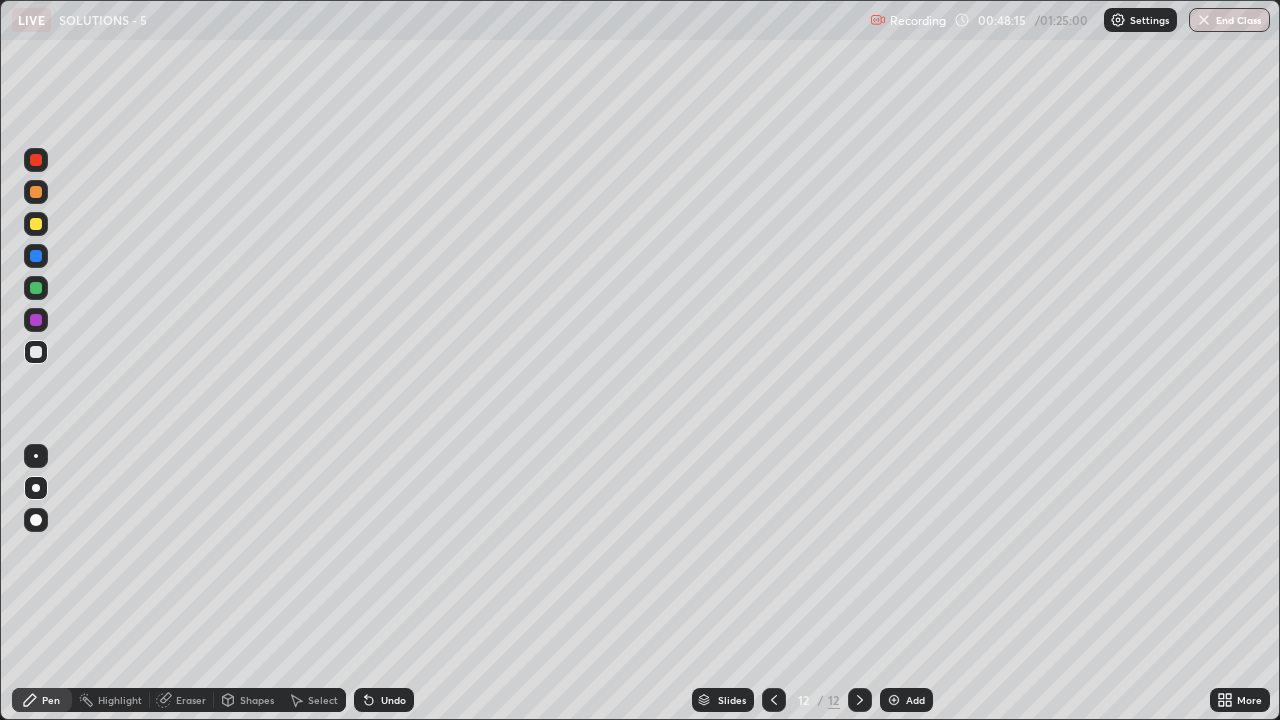 click at bounding box center (36, 456) 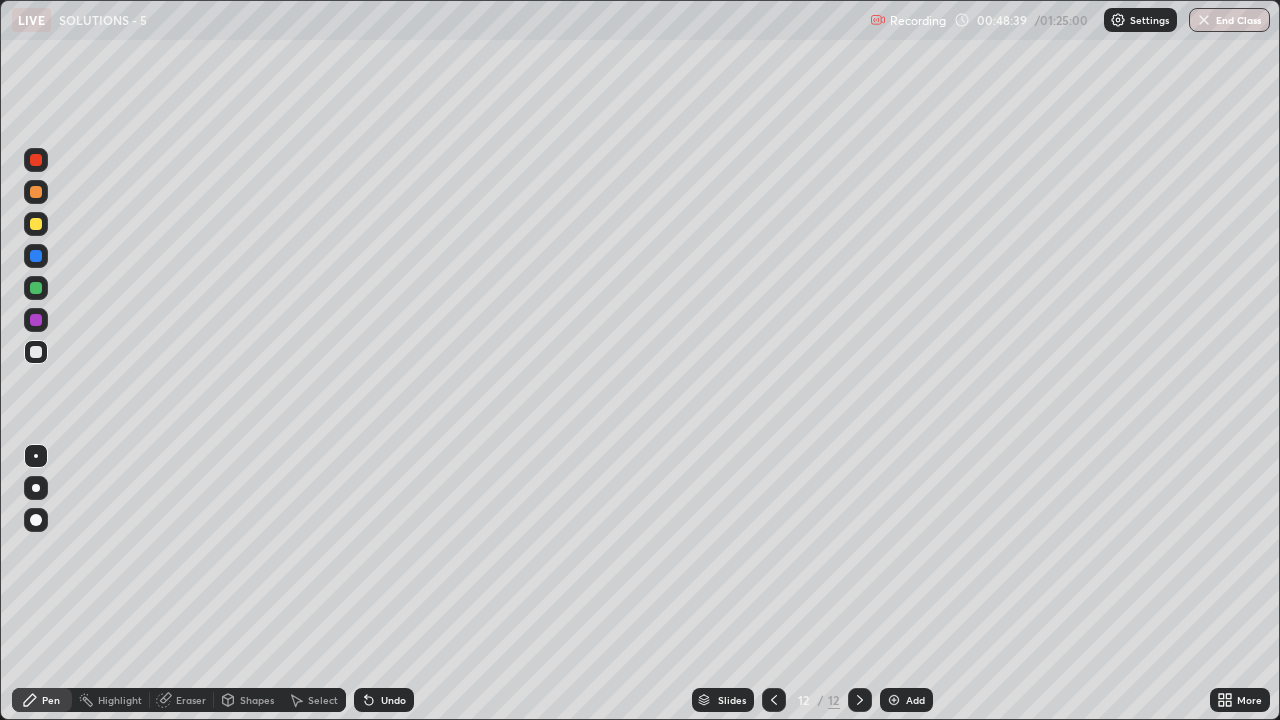 click at bounding box center [36, 488] 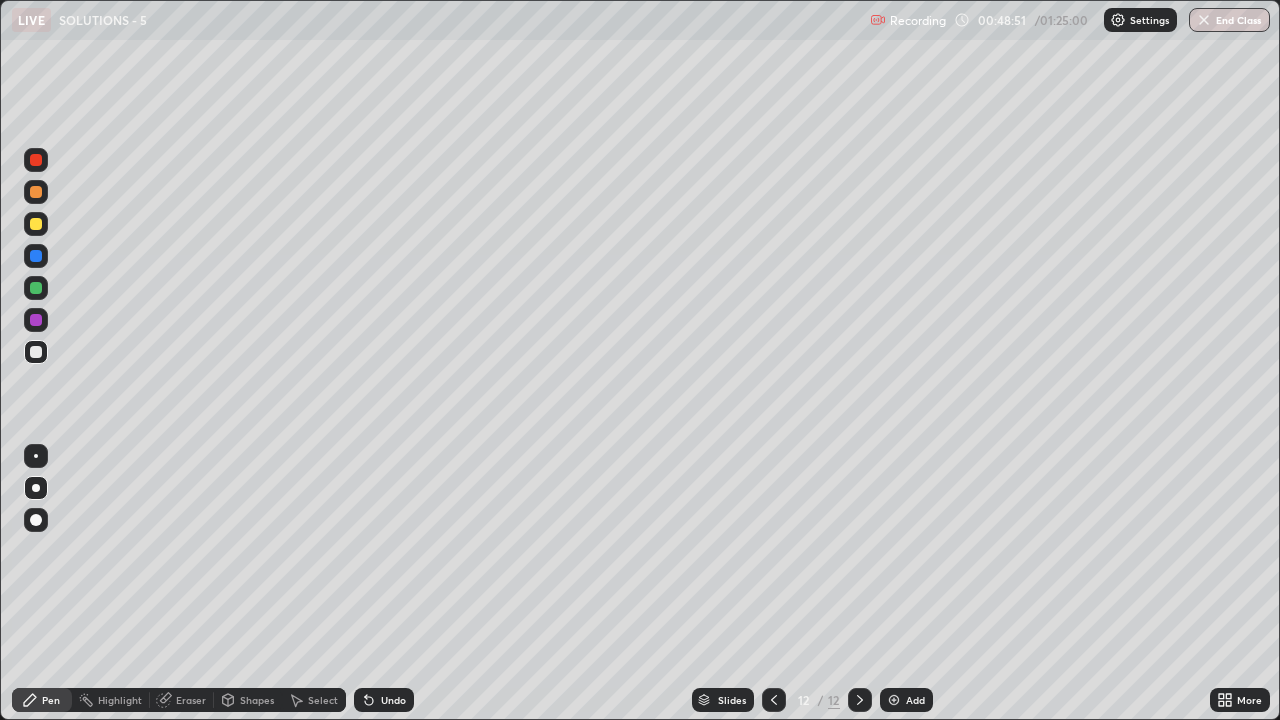 click at bounding box center (36, 456) 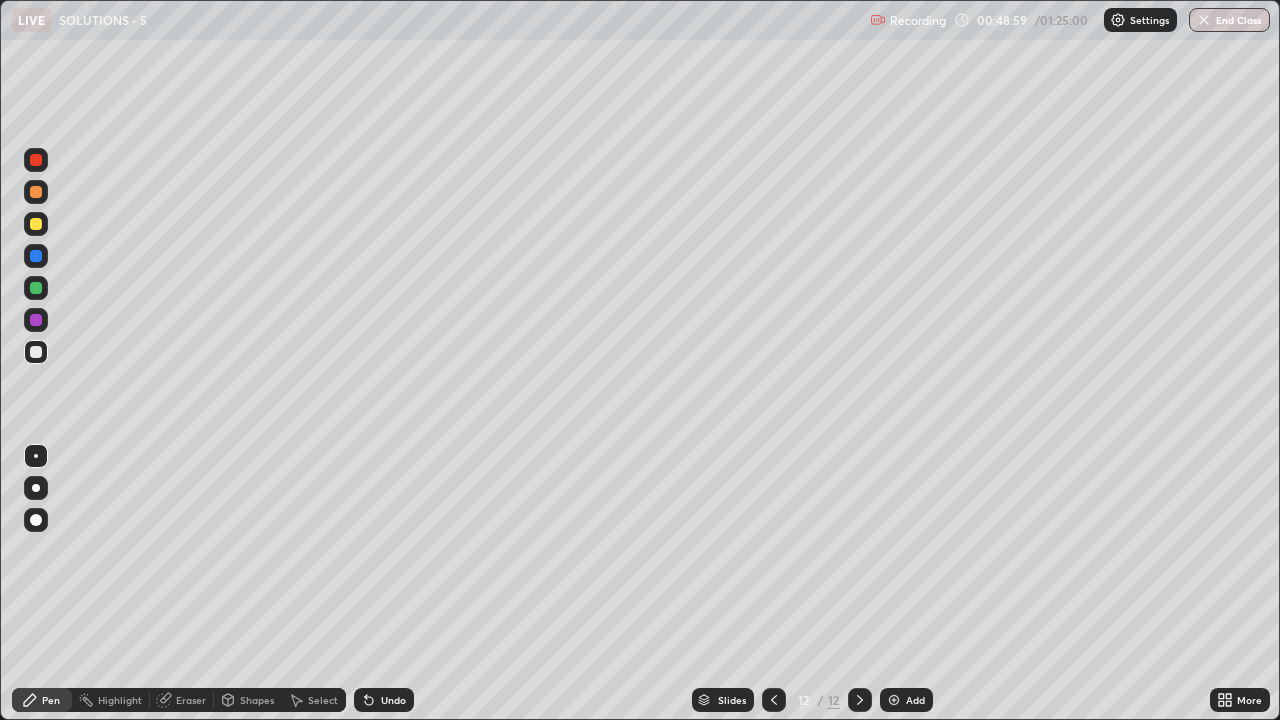 click at bounding box center (36, 320) 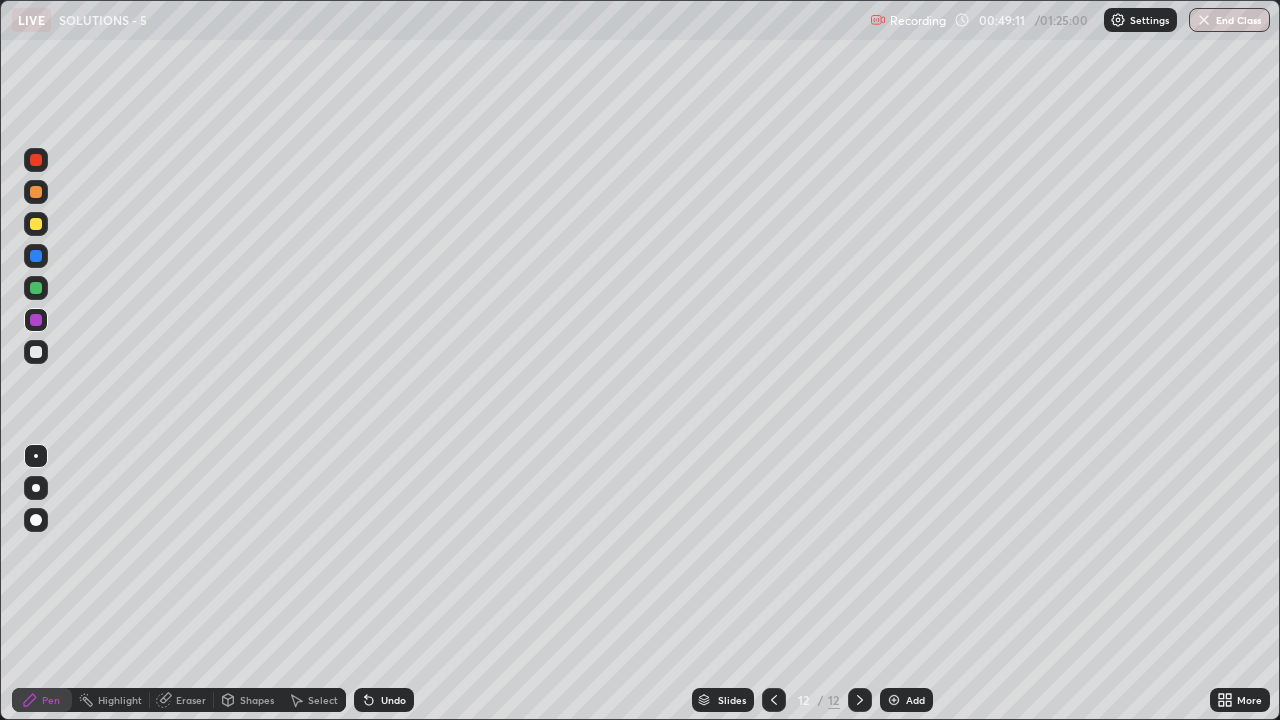 click at bounding box center (36, 352) 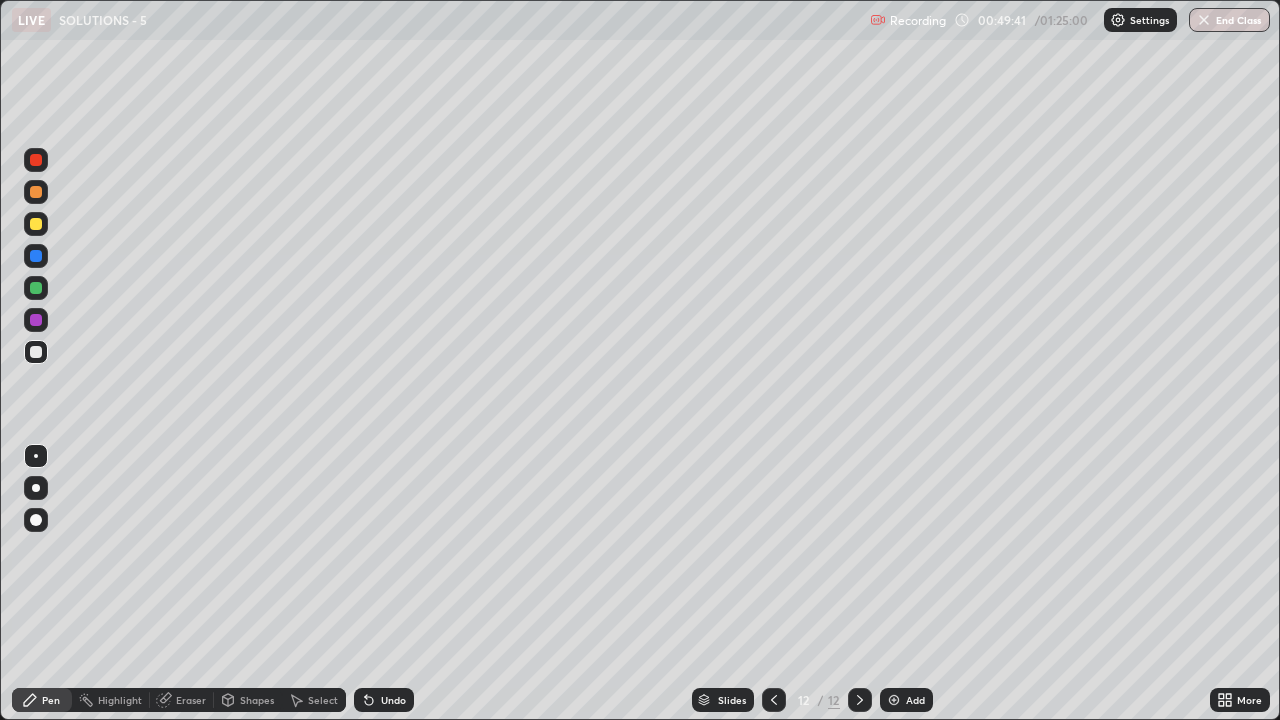 click at bounding box center (36, 488) 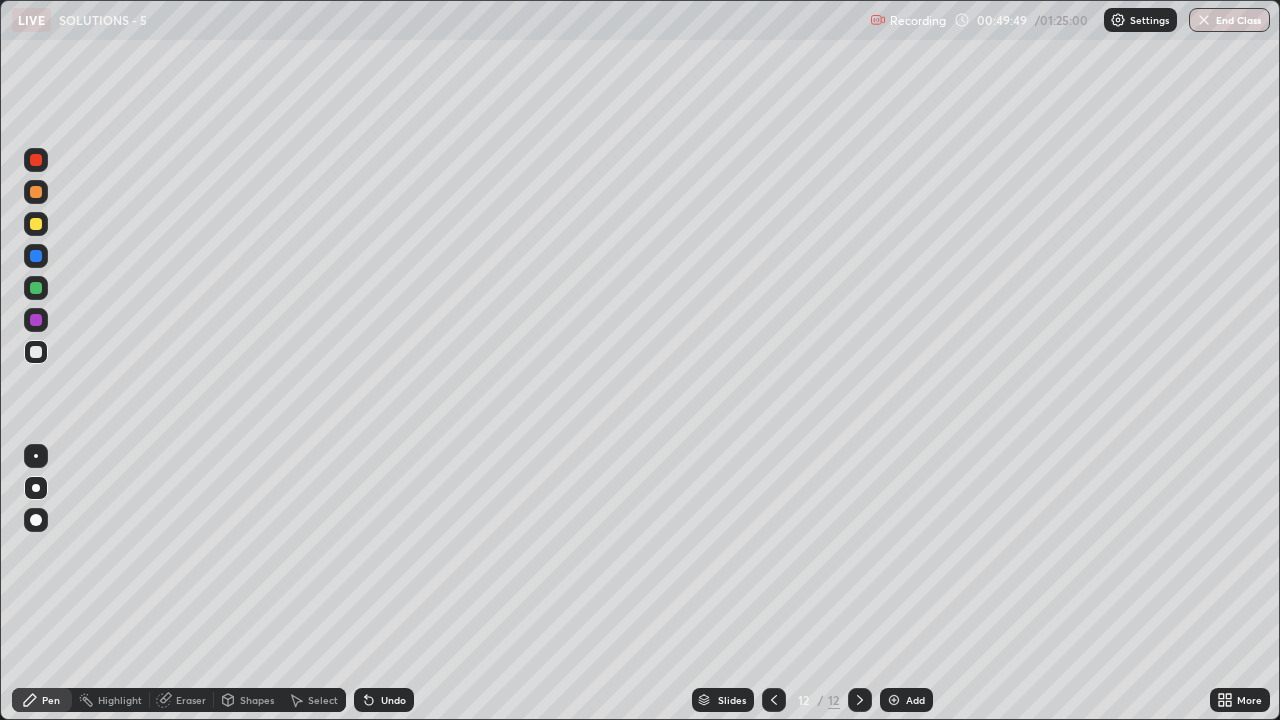 click on "Undo" at bounding box center [384, 700] 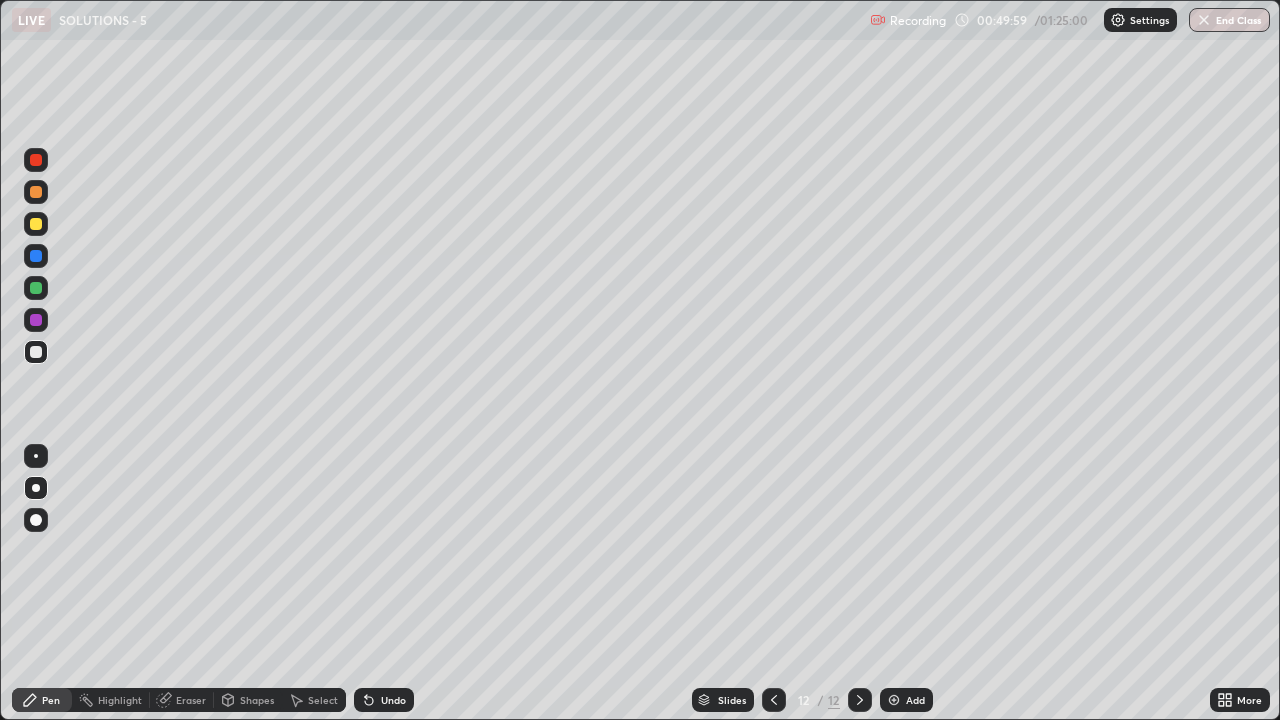 click at bounding box center (36, 456) 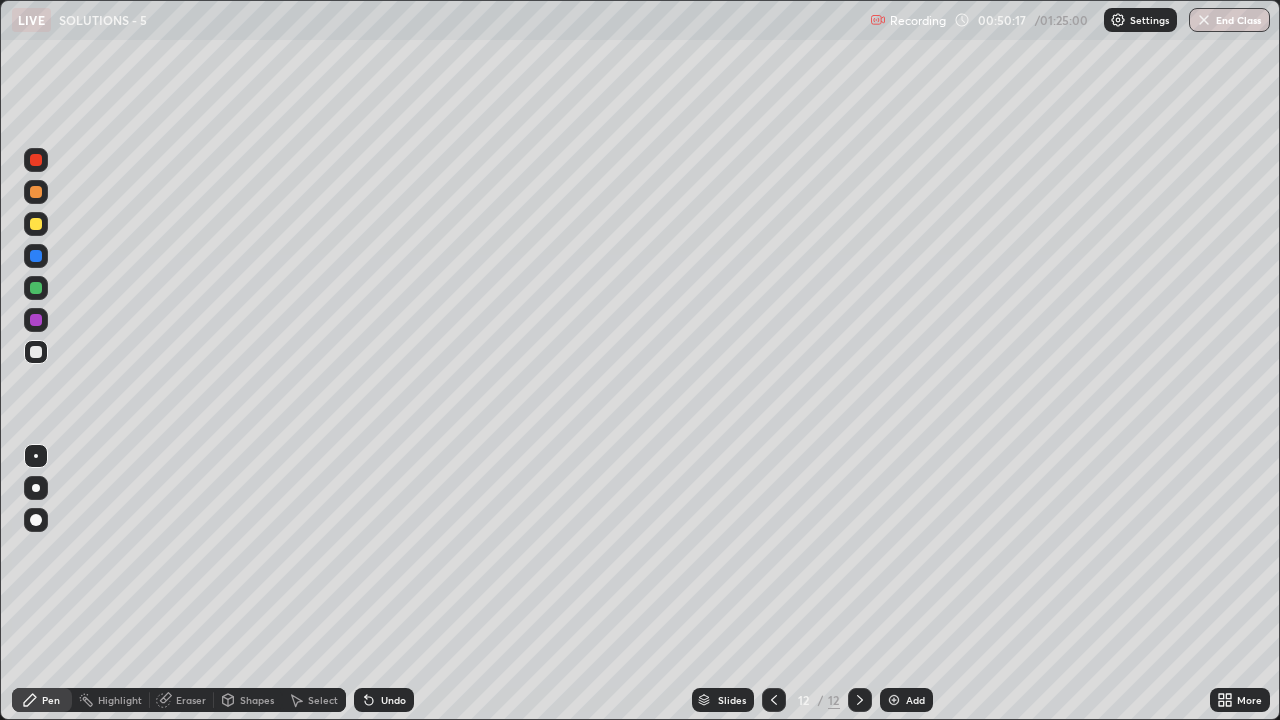 click at bounding box center [36, 488] 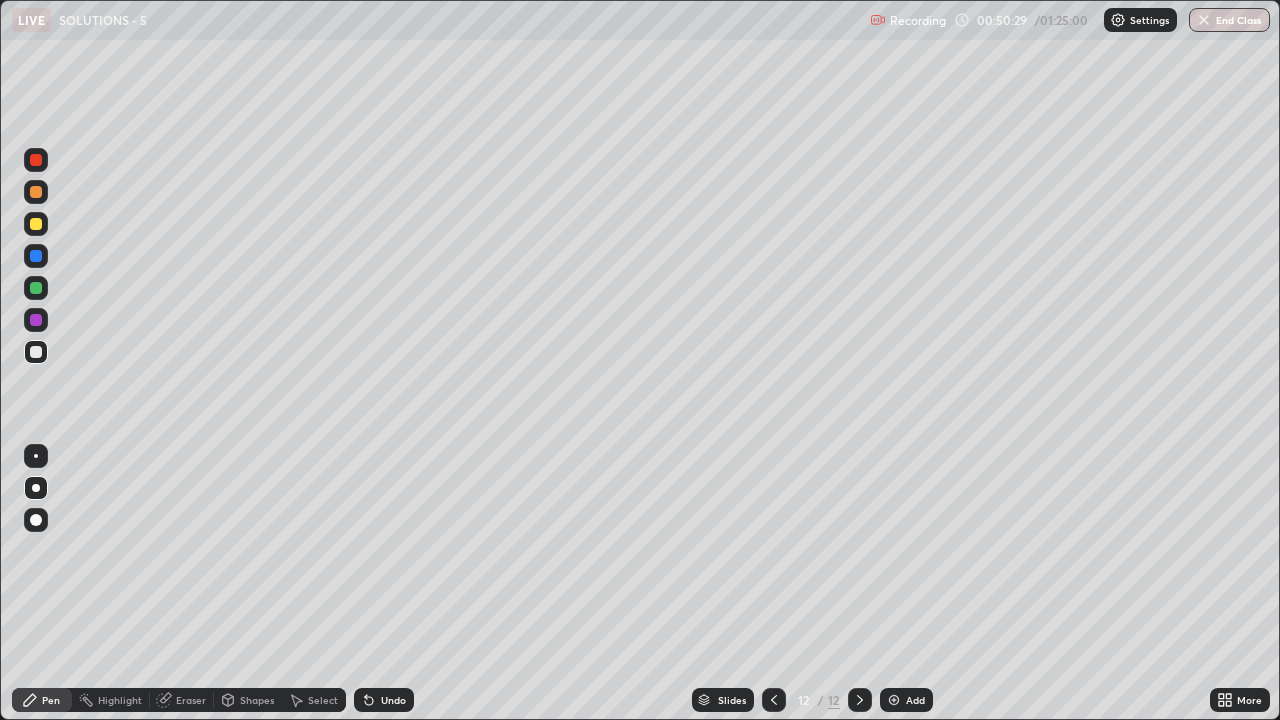 click at bounding box center (36, 288) 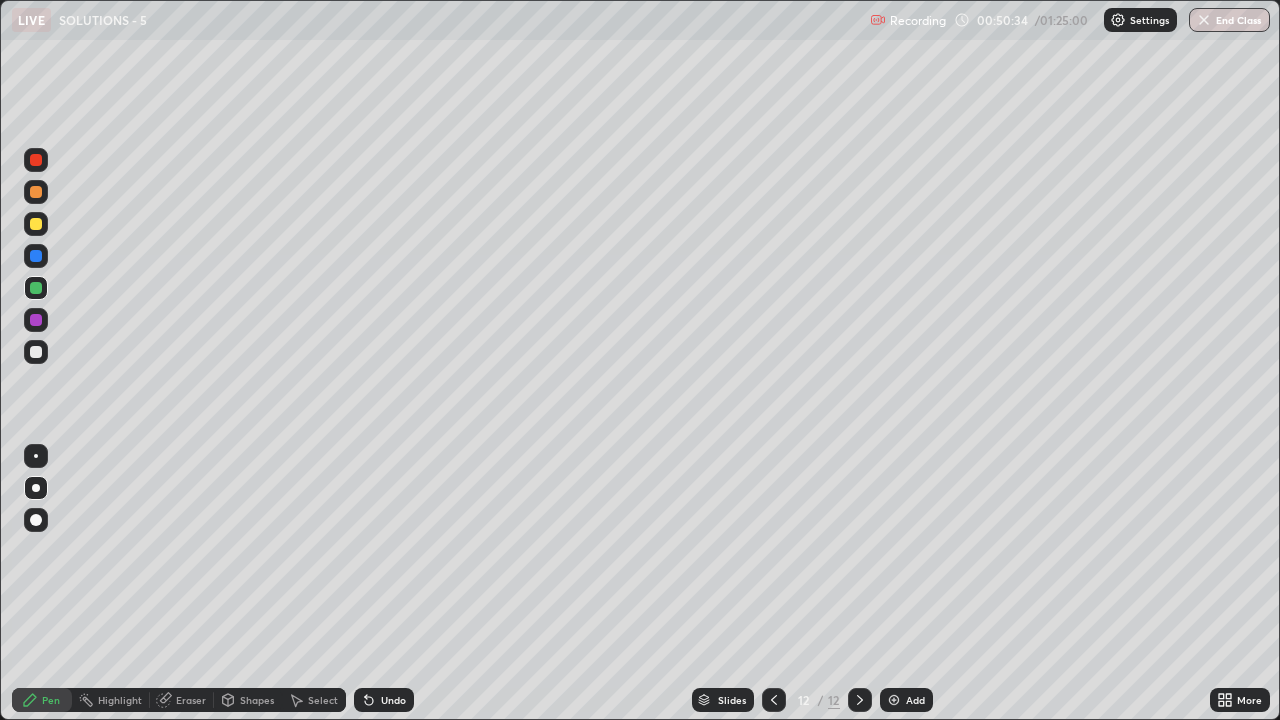 click at bounding box center (36, 352) 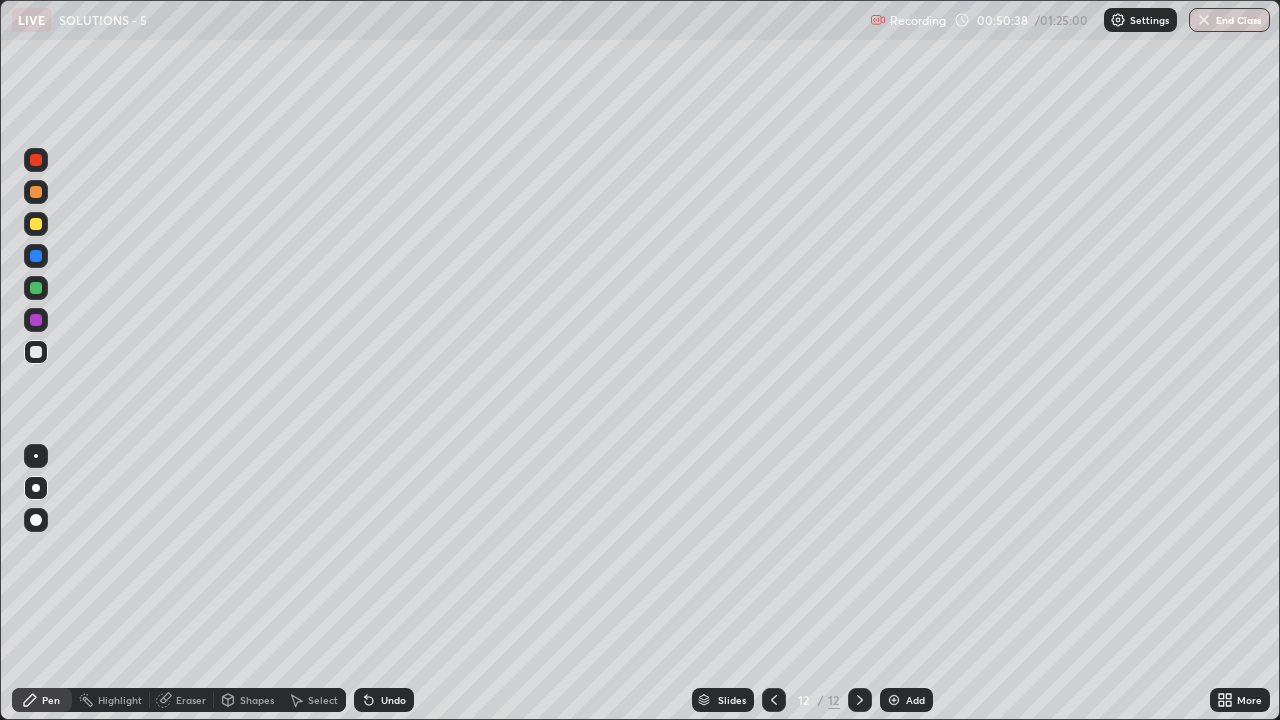 click at bounding box center (36, 520) 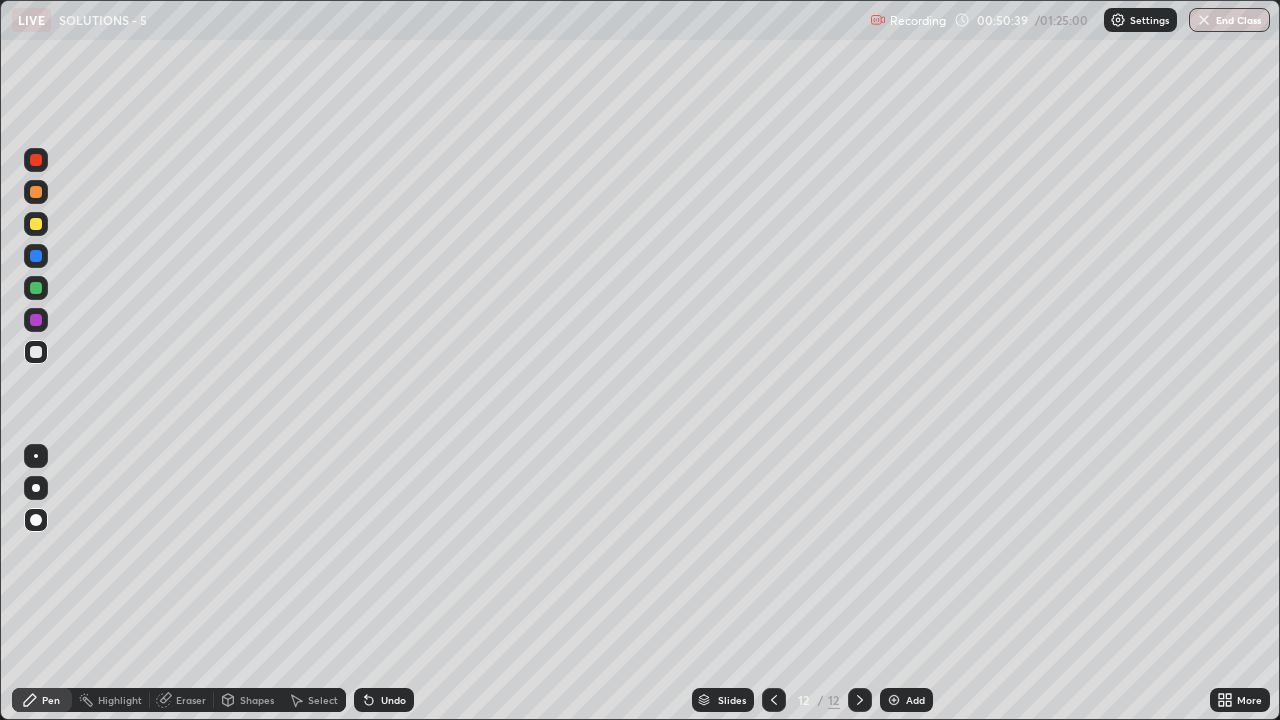 click at bounding box center [36, 456] 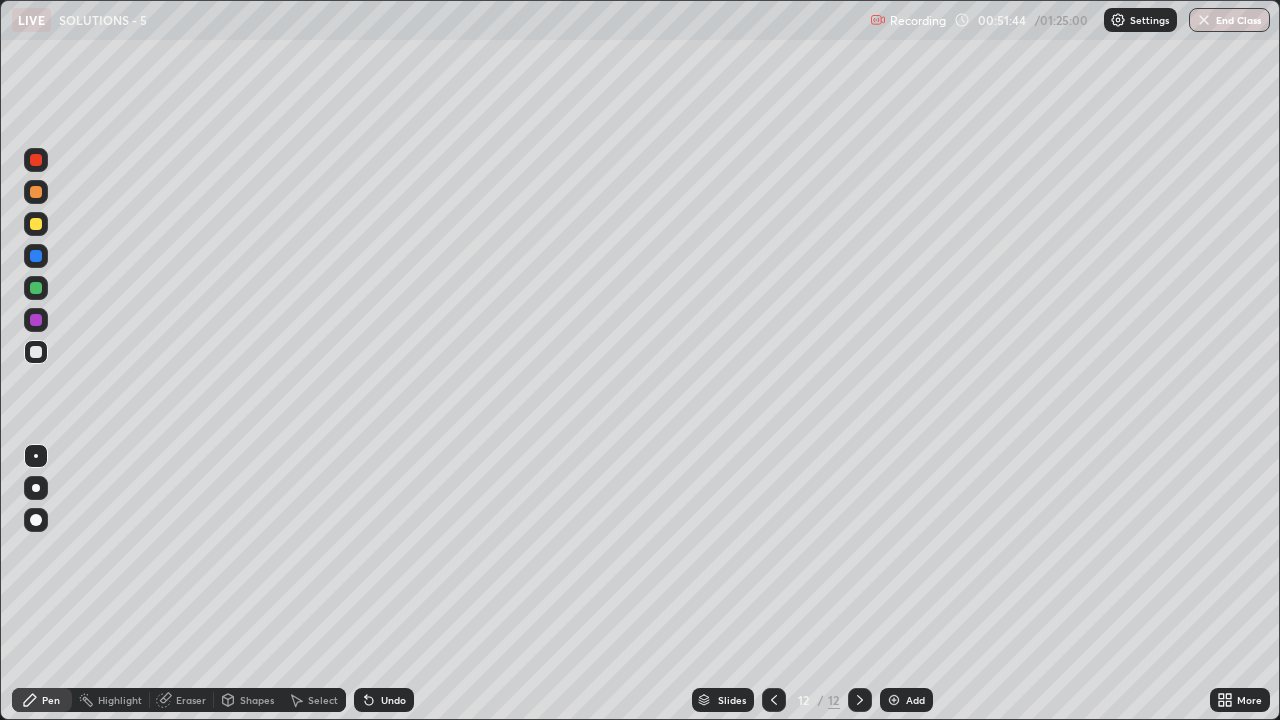 click on "Undo" at bounding box center (393, 700) 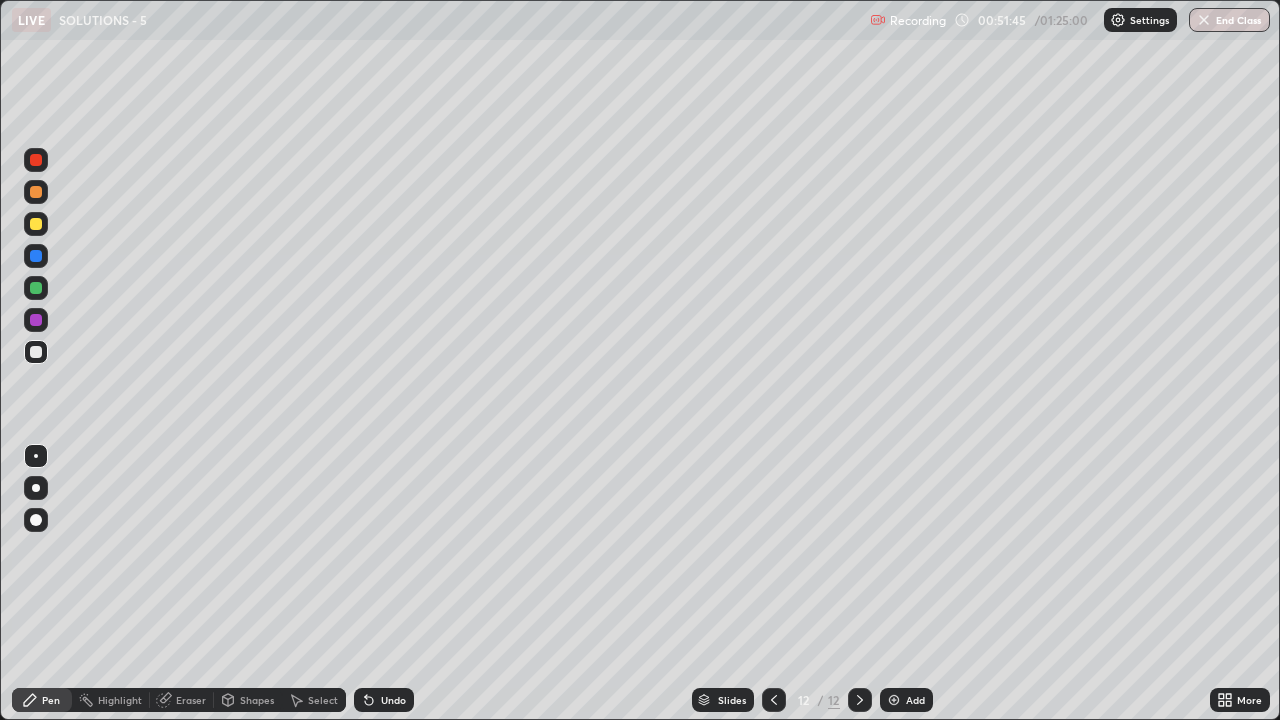 click on "Undo" at bounding box center [393, 700] 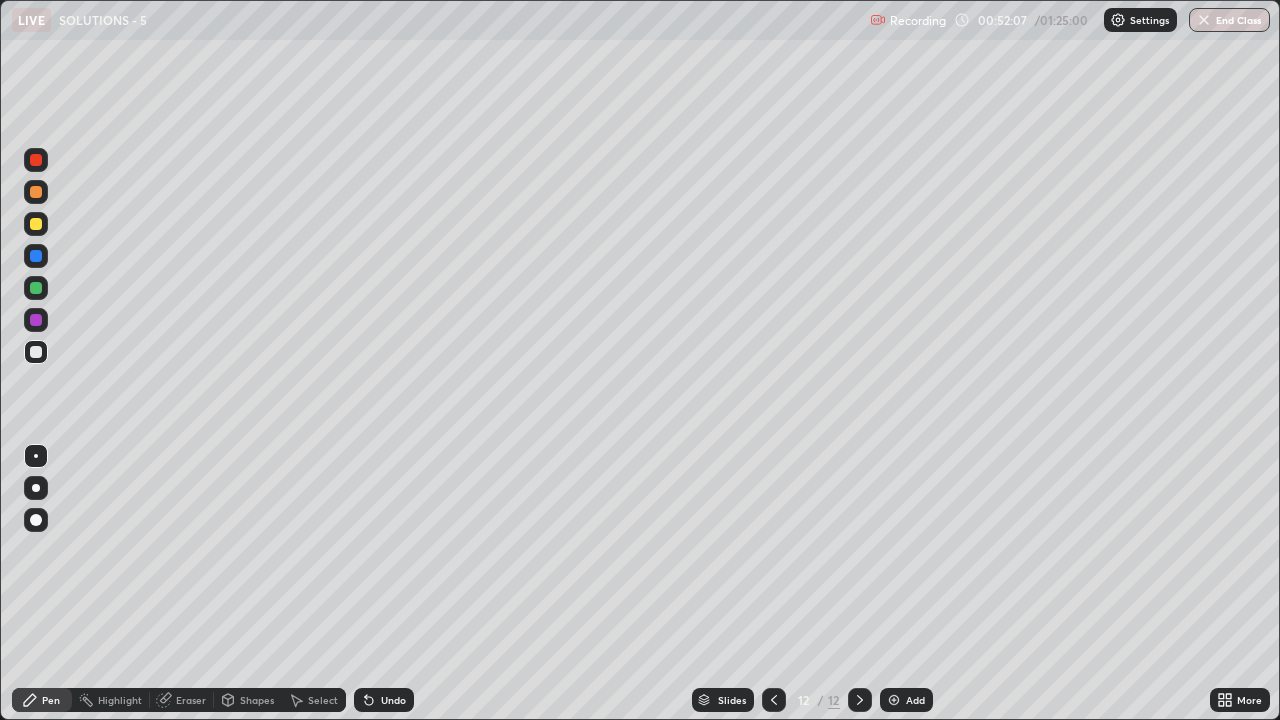 click on "Slides 12 / 12 Add" at bounding box center (812, 700) 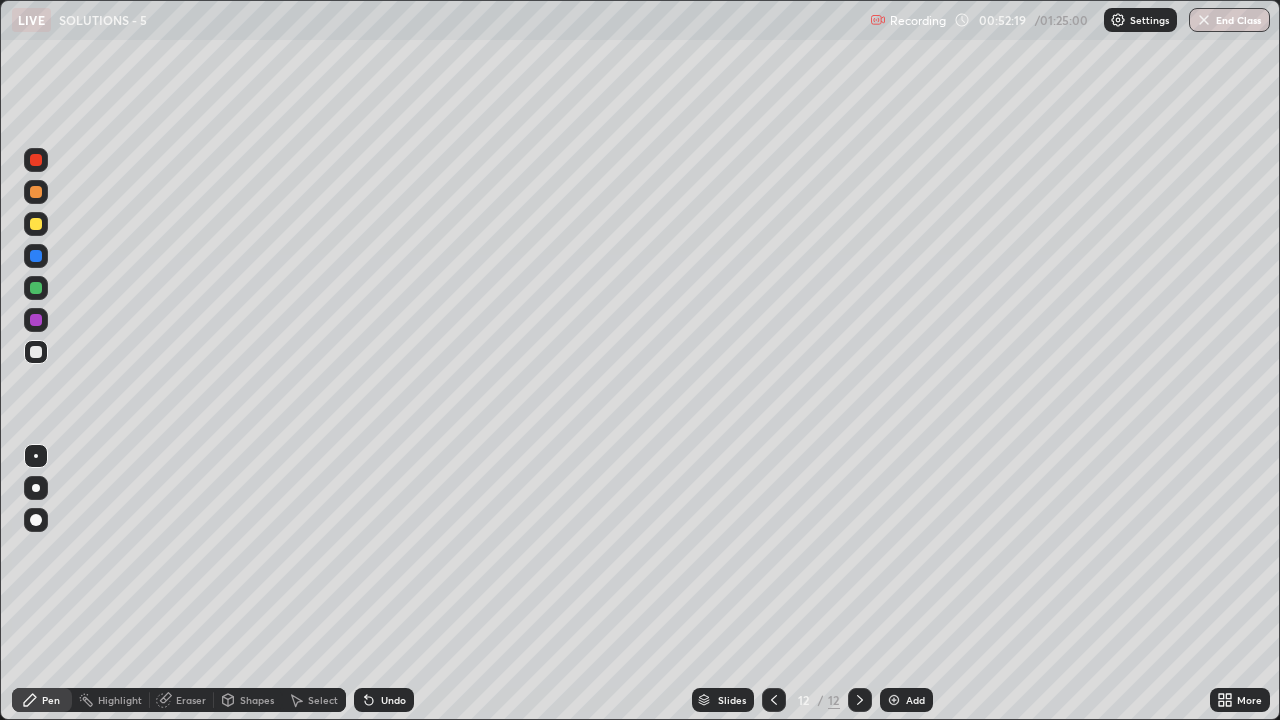 click on "Highlight" at bounding box center (120, 700) 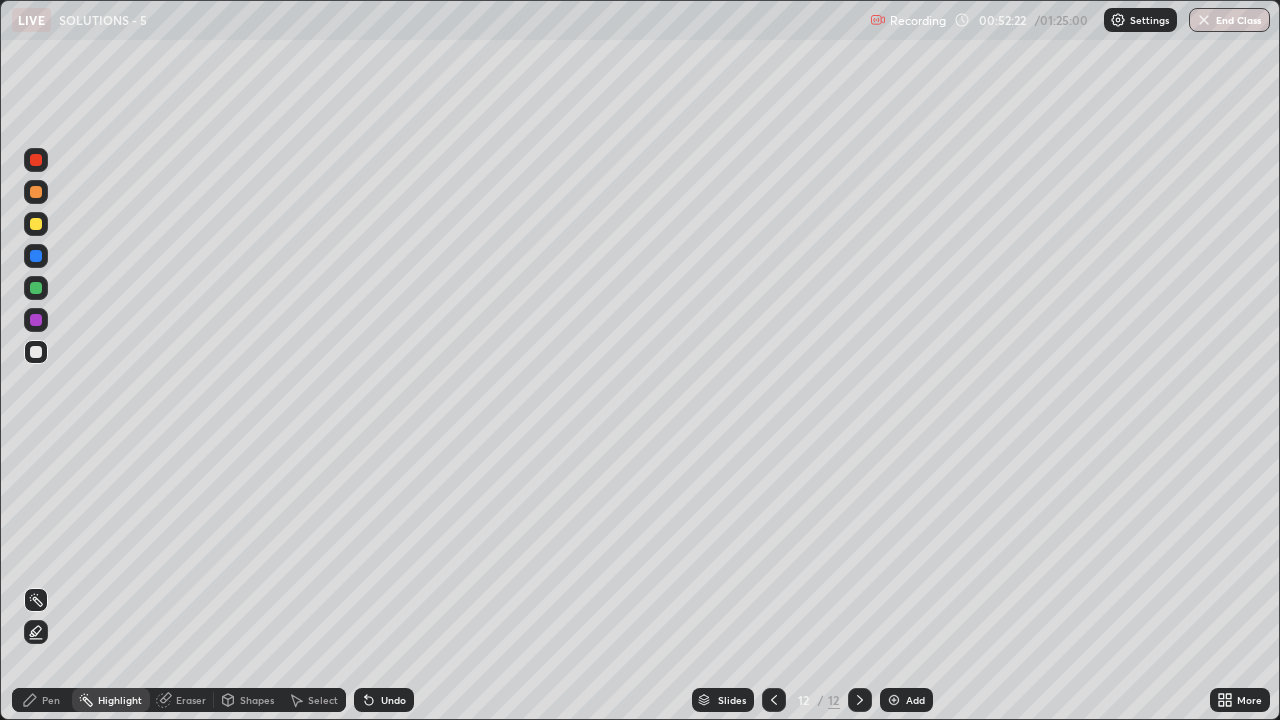 click at bounding box center (36, 320) 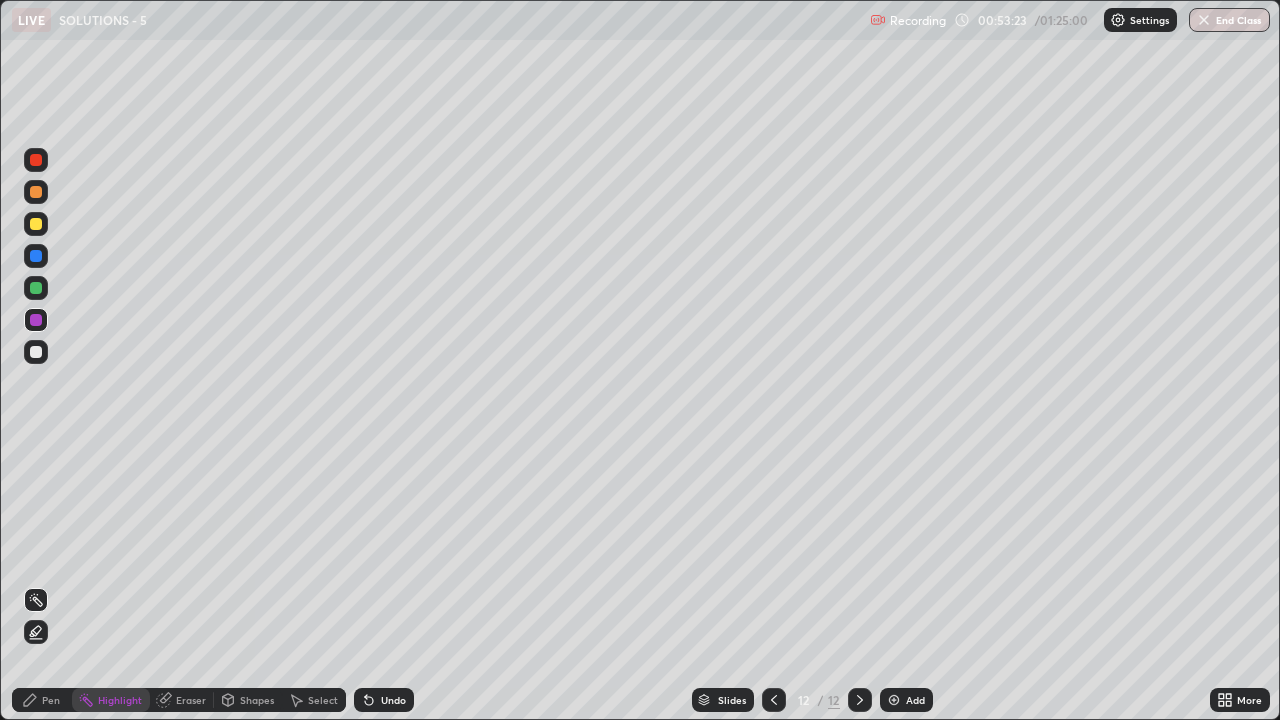 click at bounding box center [36, 288] 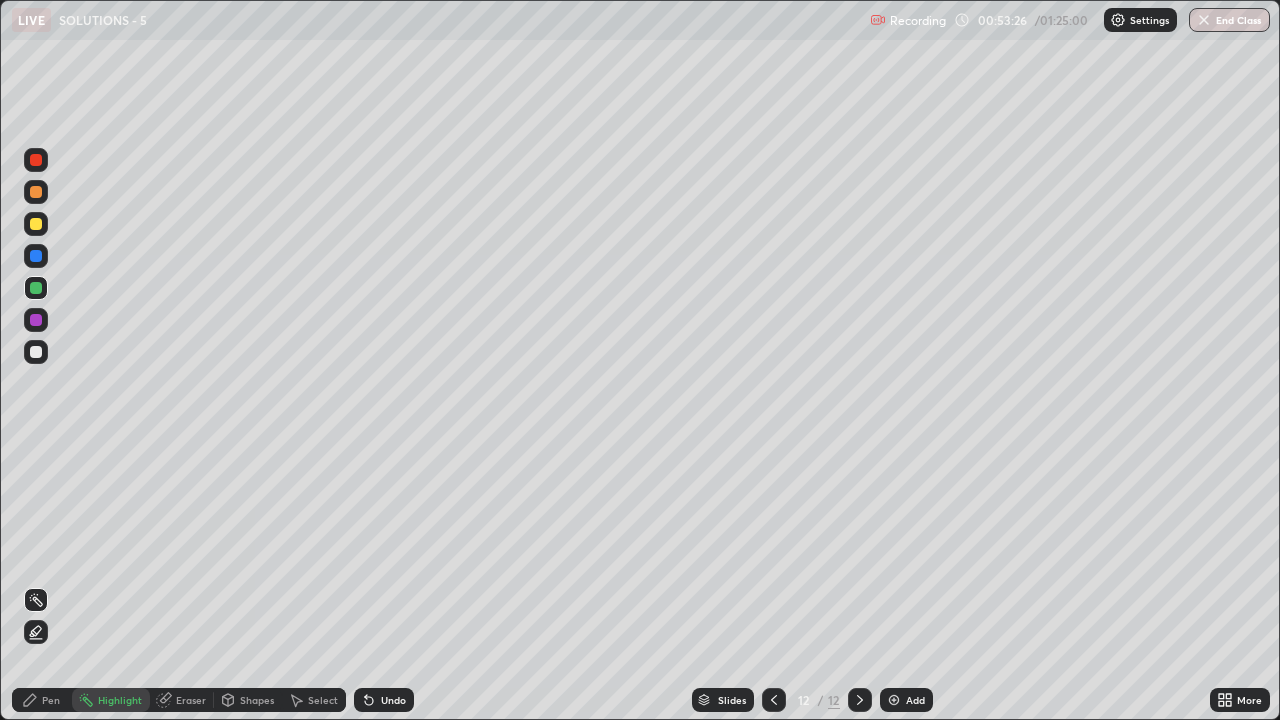 click 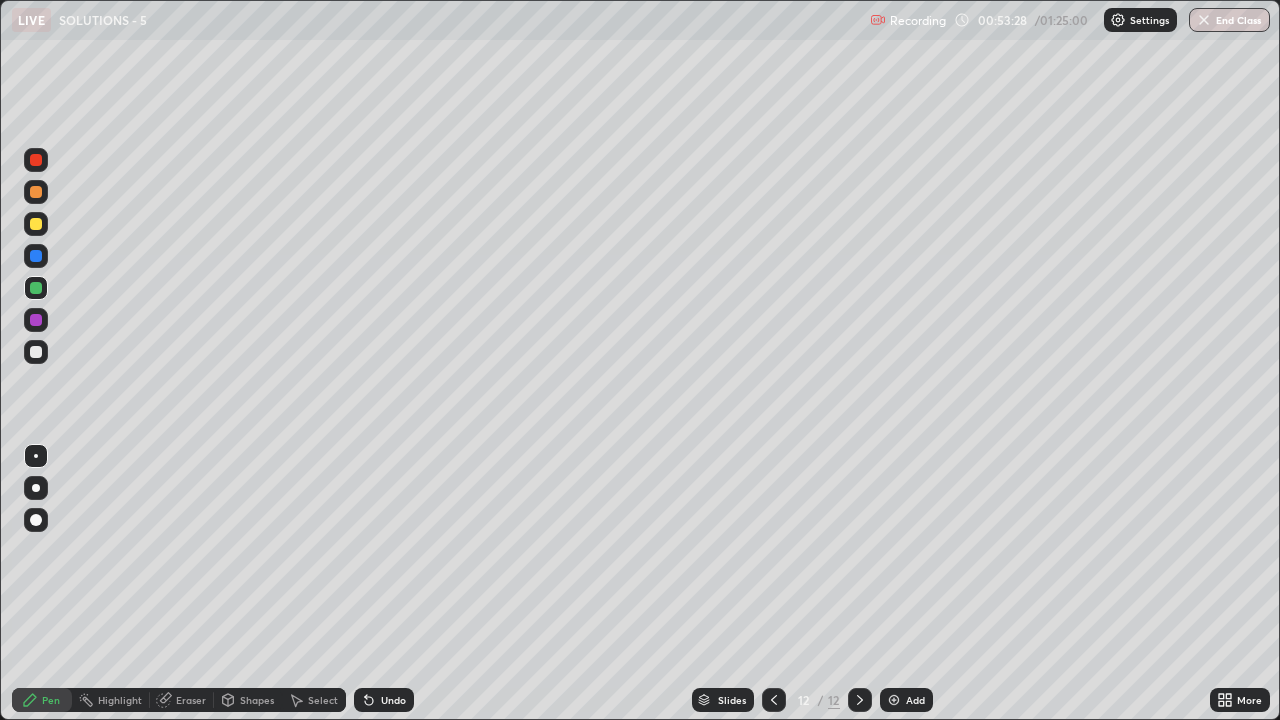 click at bounding box center (36, 488) 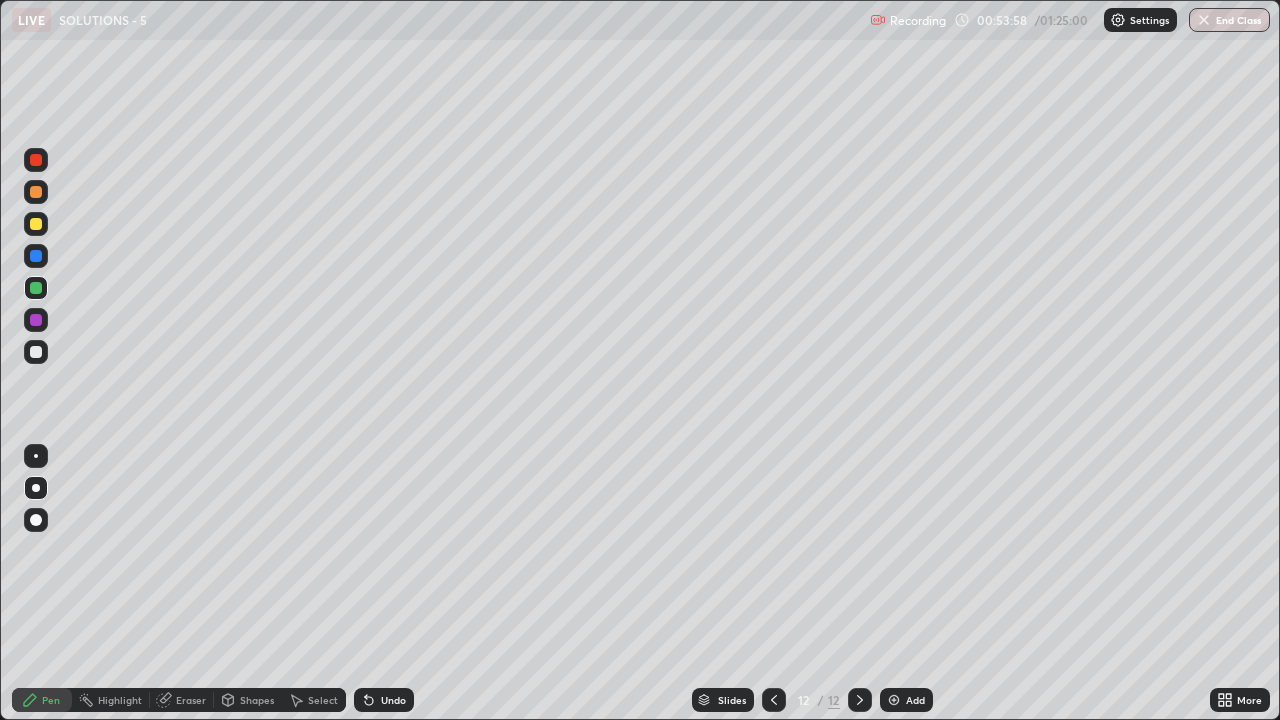 click on "Eraser" at bounding box center [182, 700] 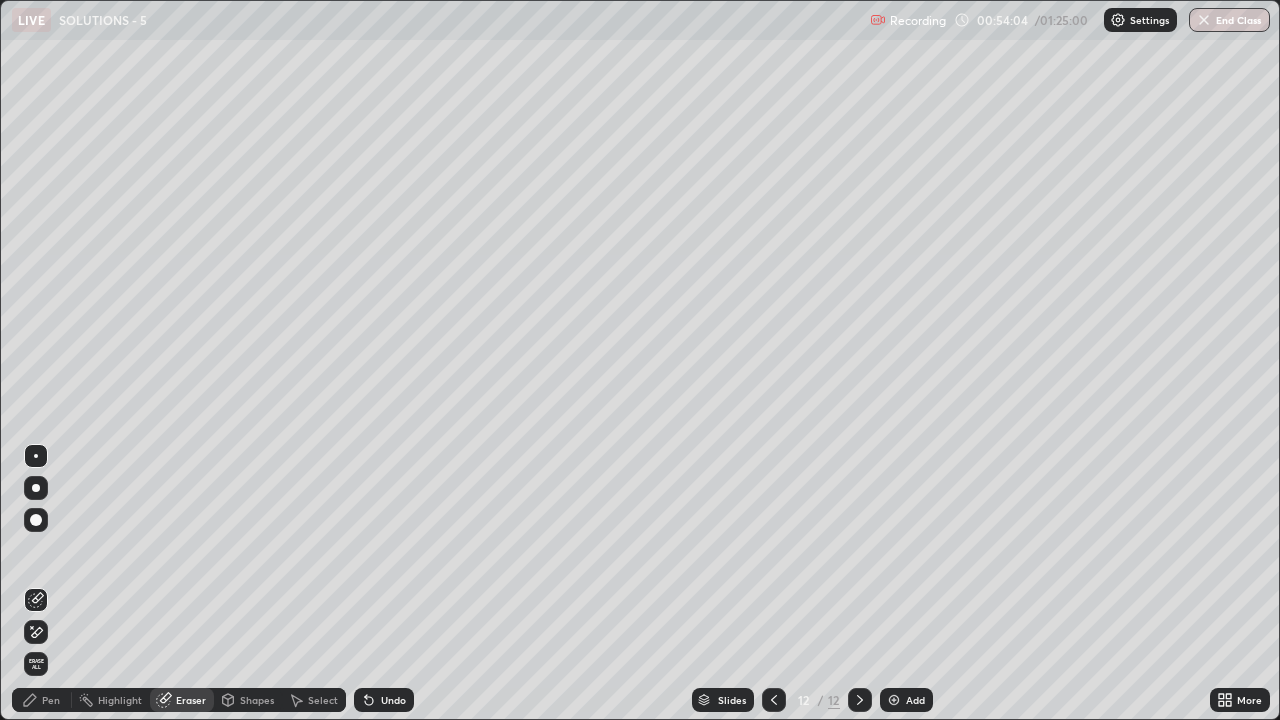 click on "Pen" at bounding box center (42, 700) 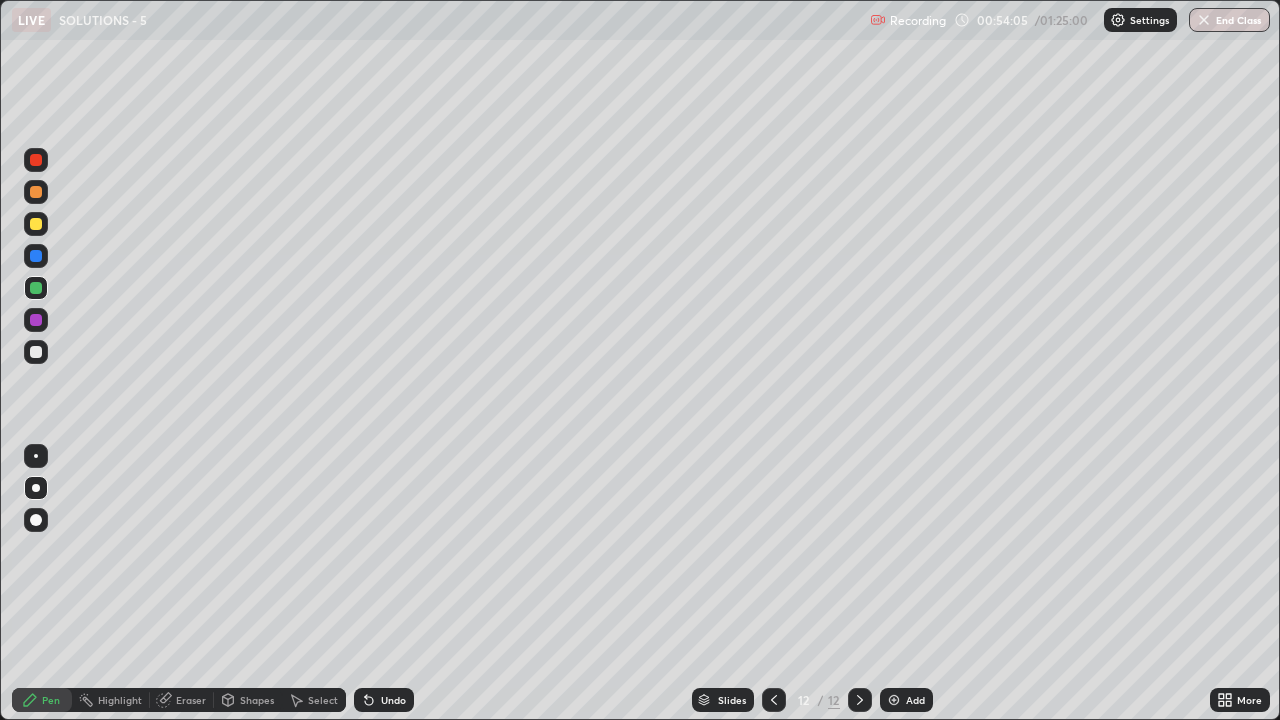 click at bounding box center (36, 224) 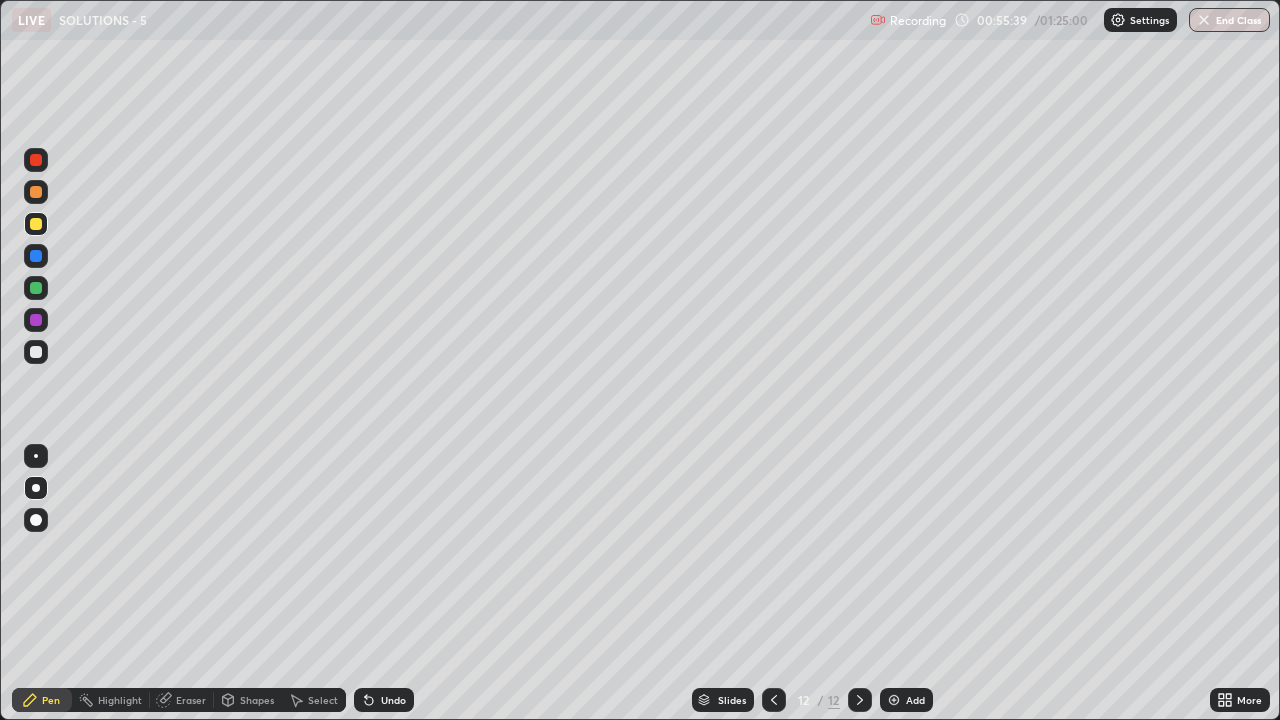 click at bounding box center (36, 224) 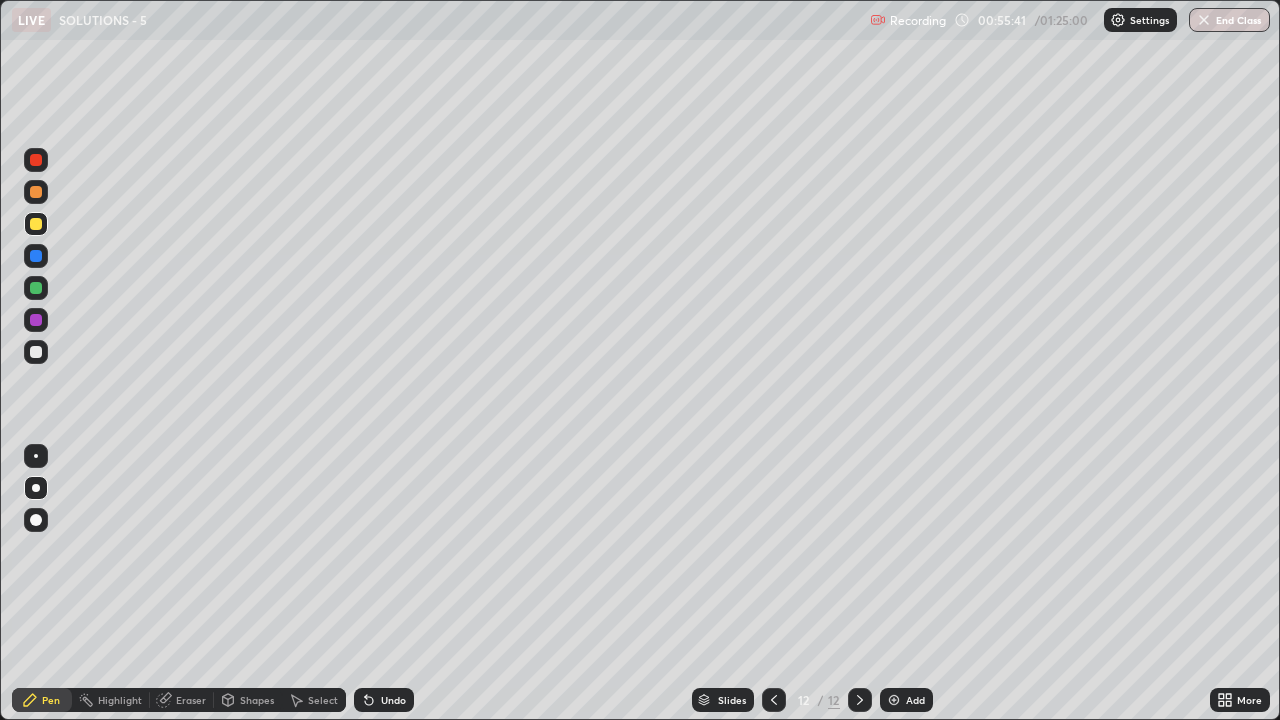 click on "Select" at bounding box center [314, 700] 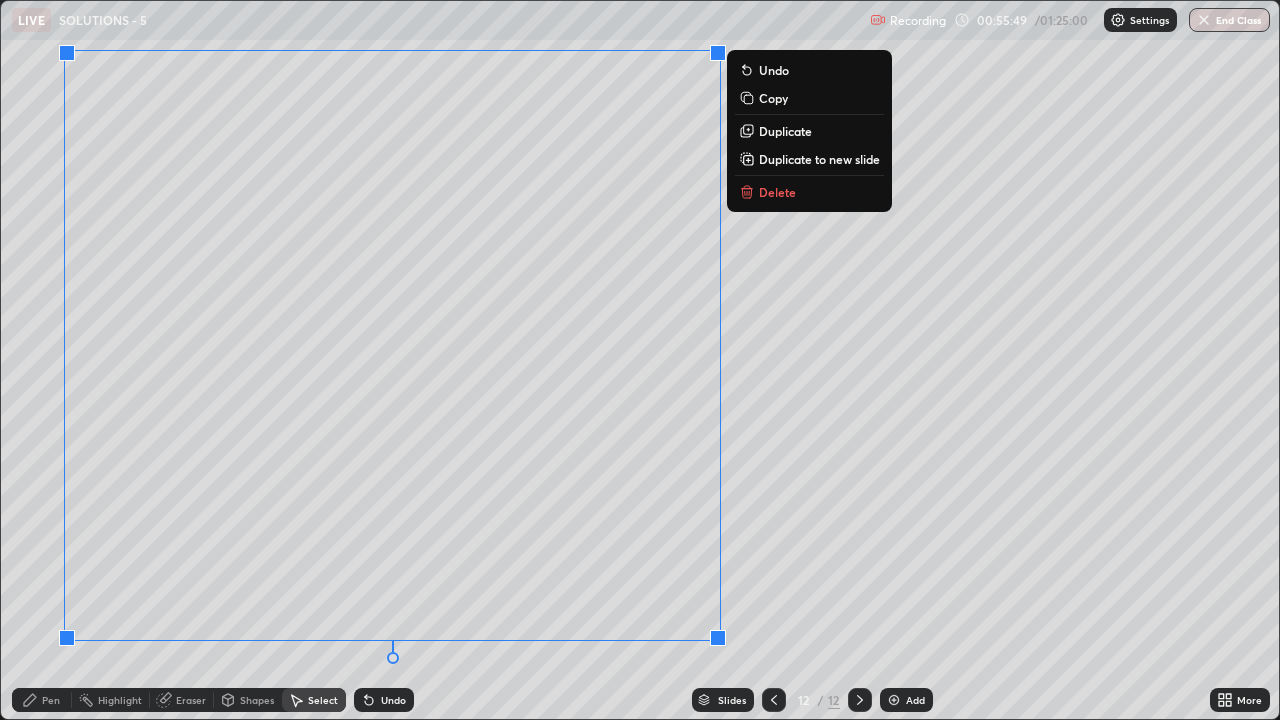 click on "Duplicate to new slide" at bounding box center [819, 159] 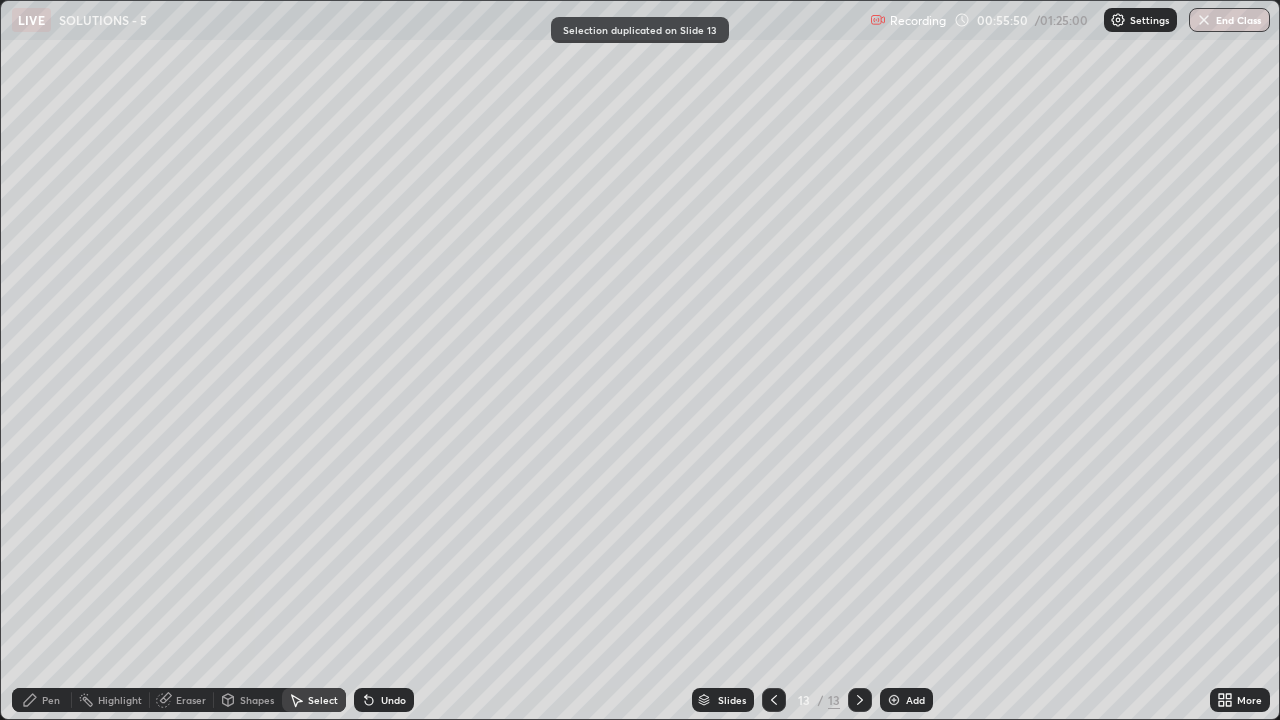 click on "Eraser" at bounding box center (191, 700) 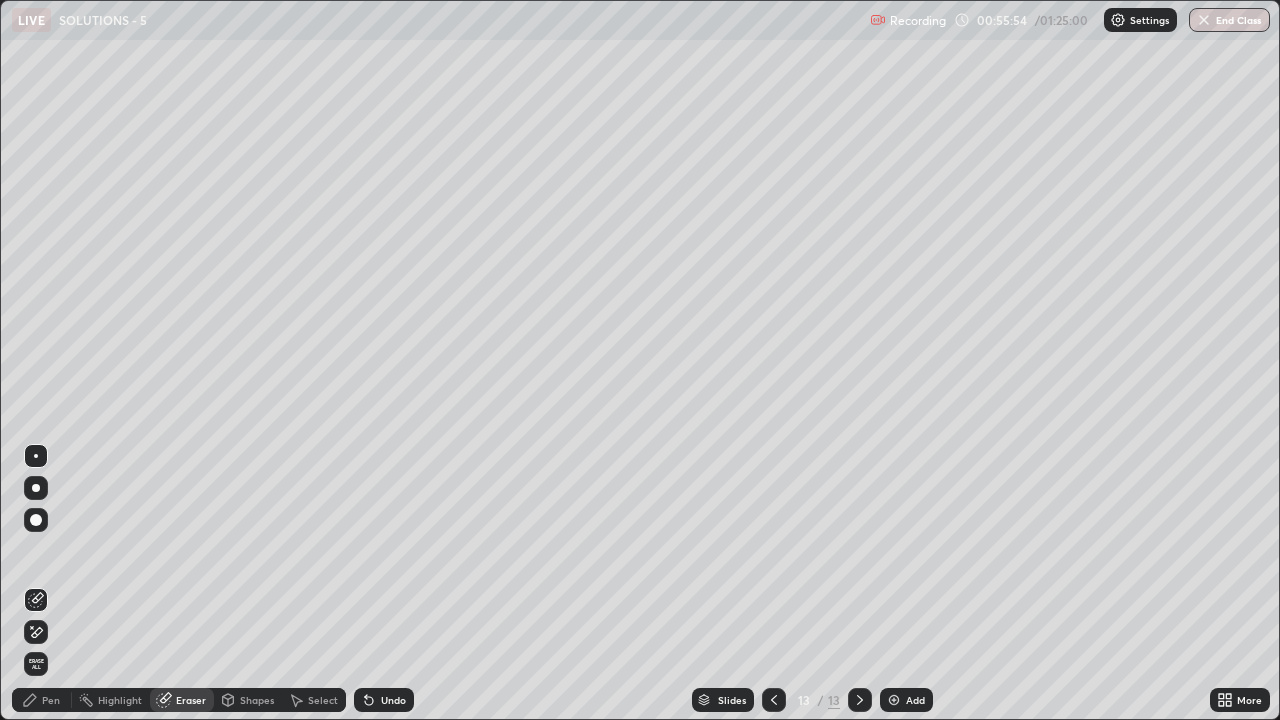 click on "Pen" at bounding box center [42, 700] 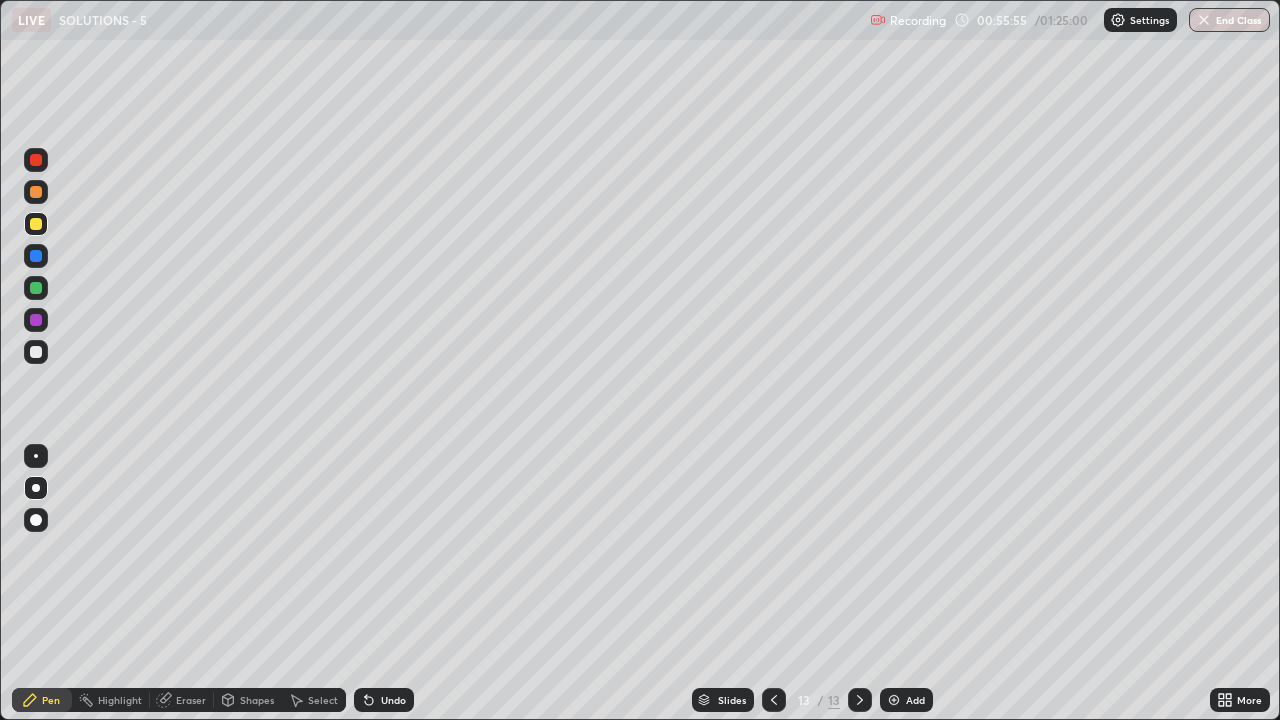 click at bounding box center (36, 224) 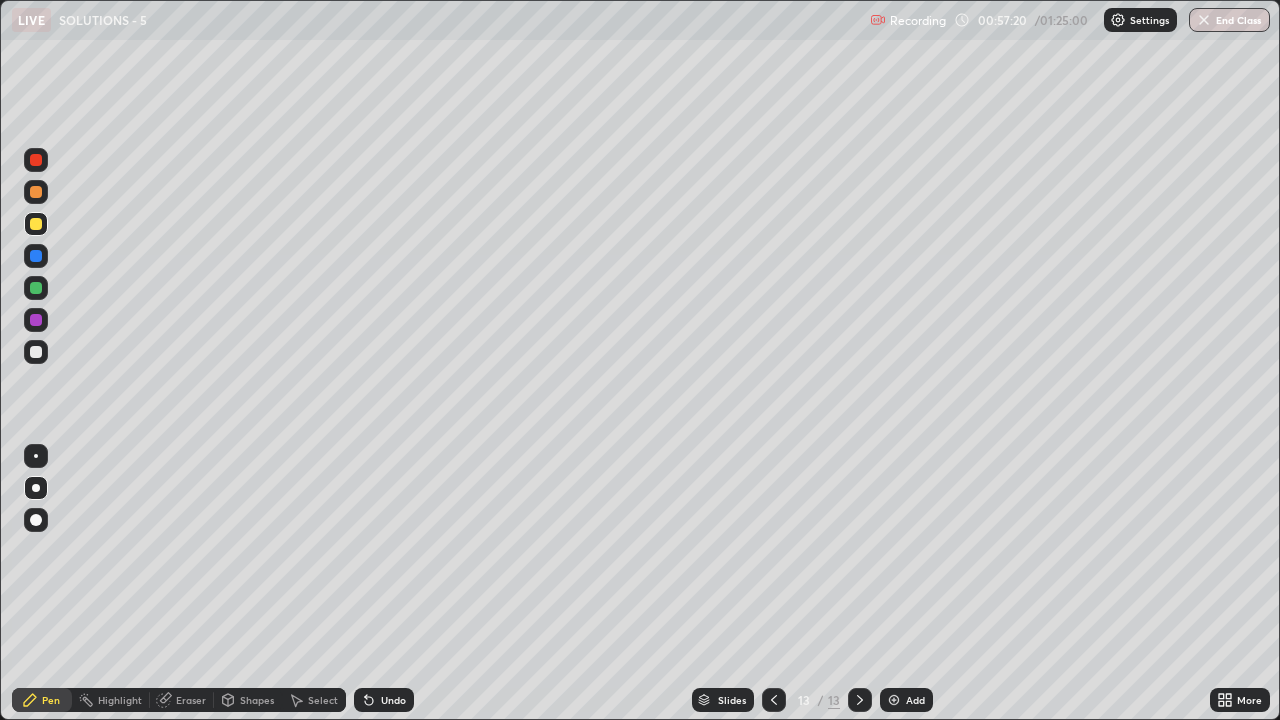 click at bounding box center [36, 352] 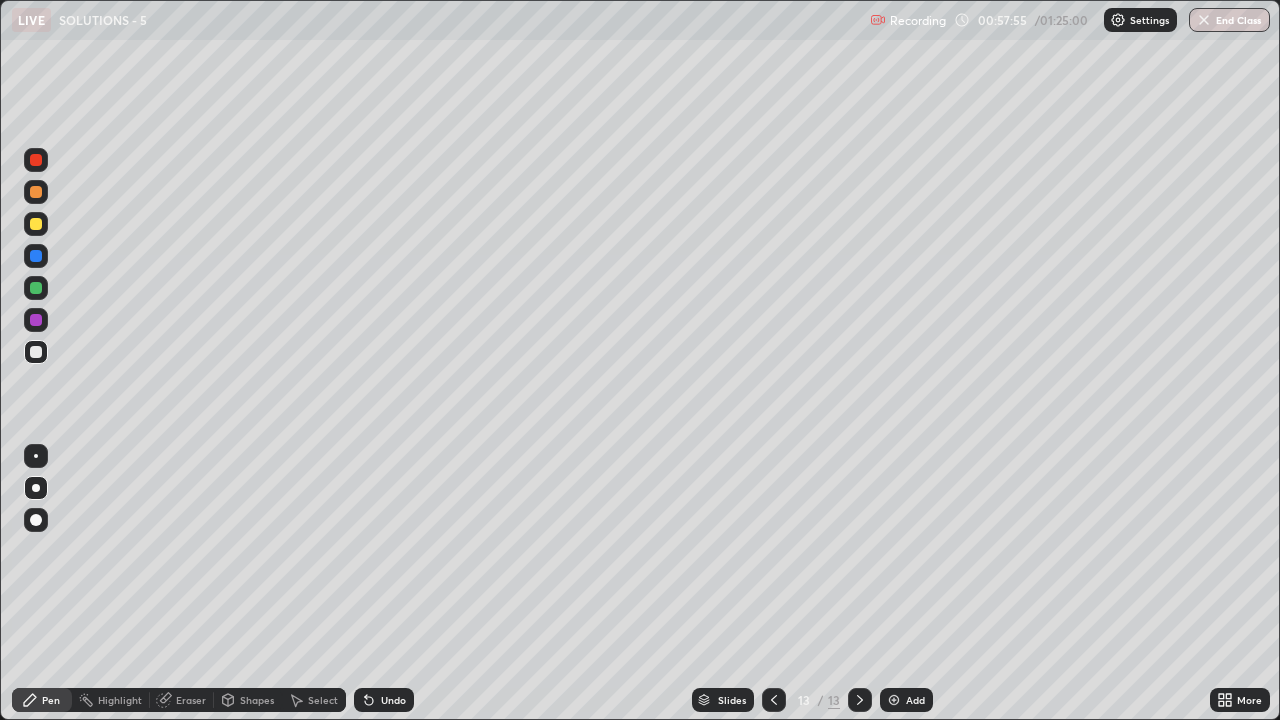 click at bounding box center [36, 288] 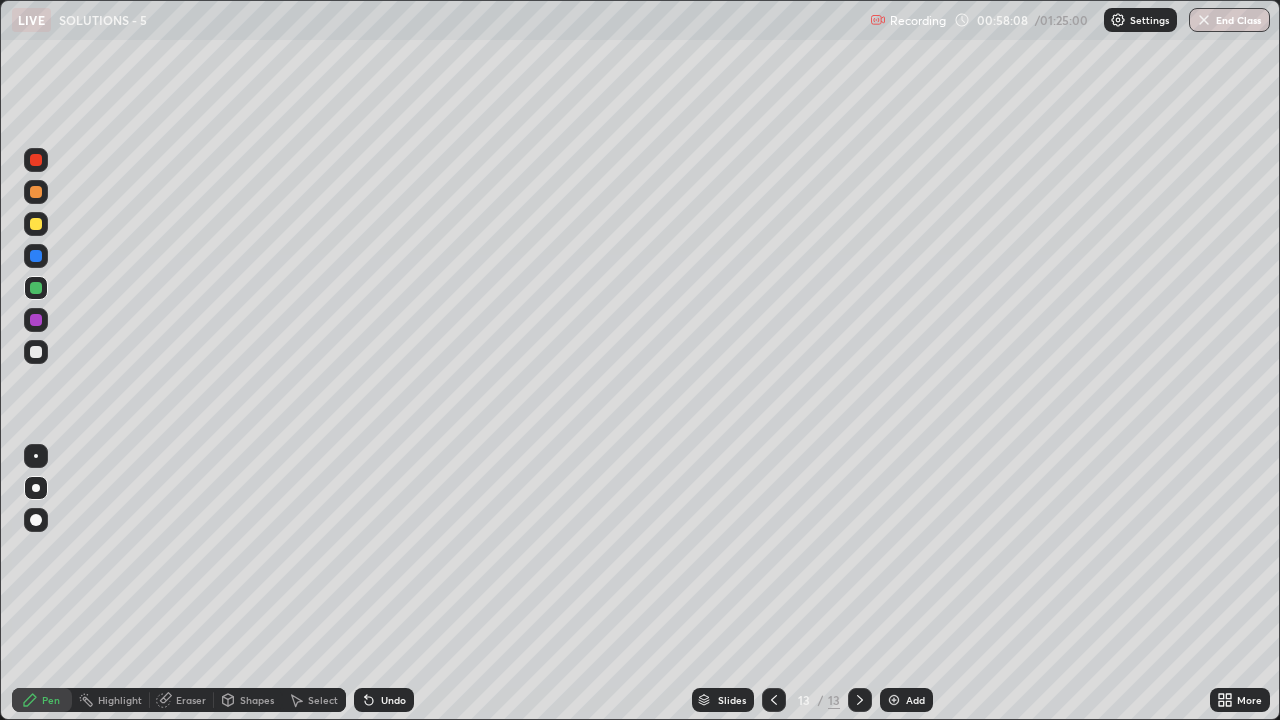 click on "Undo" at bounding box center [393, 700] 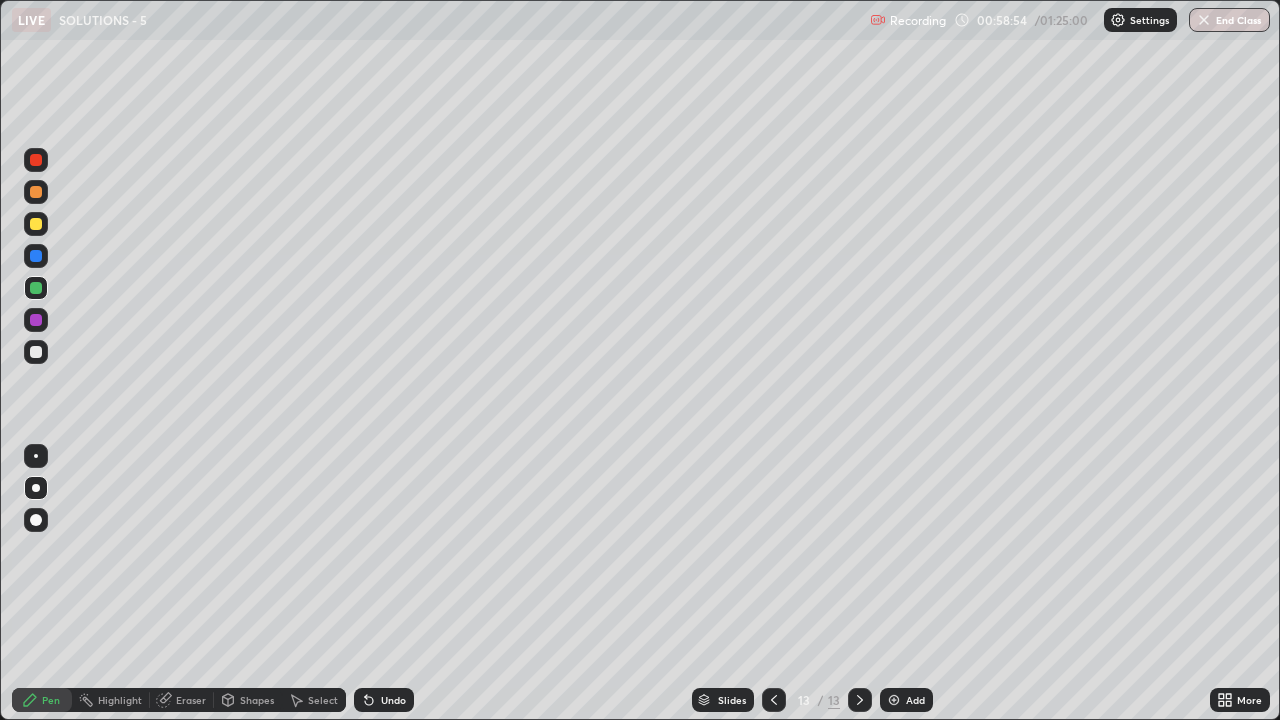 click on "Select" at bounding box center [323, 700] 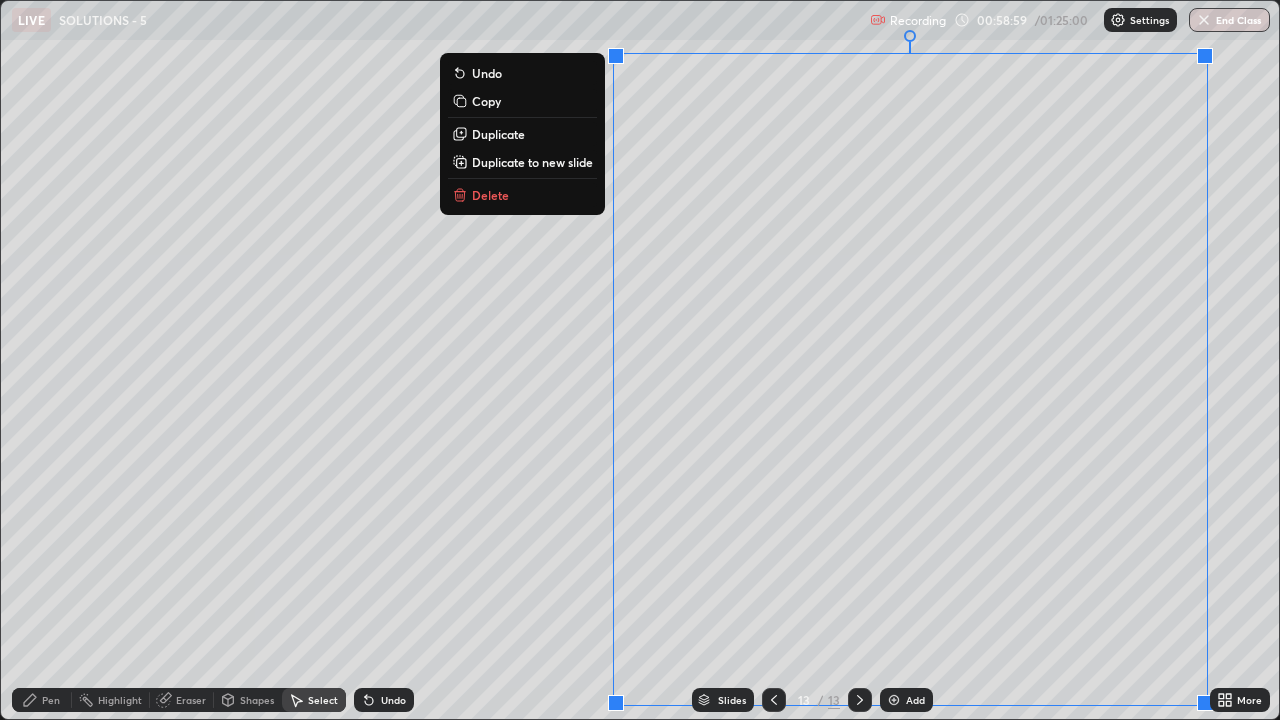click on "Duplicate to new slide" at bounding box center [532, 162] 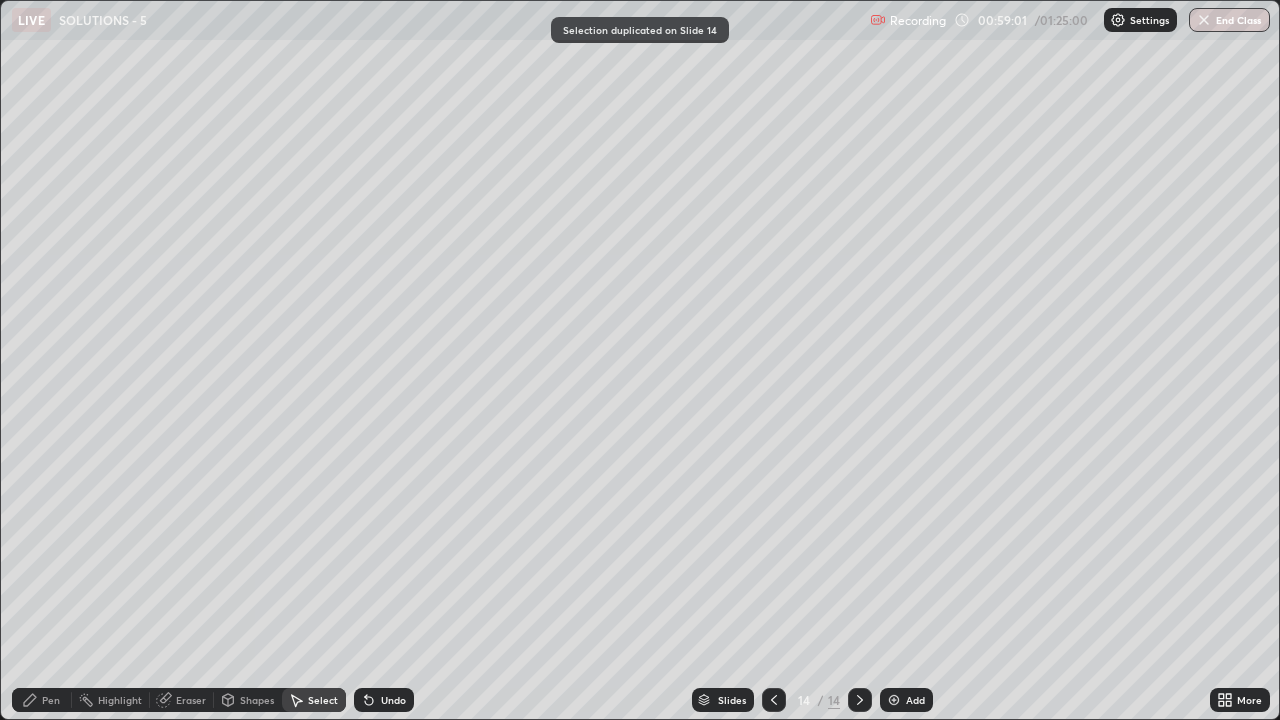 click on "Pen" at bounding box center [42, 700] 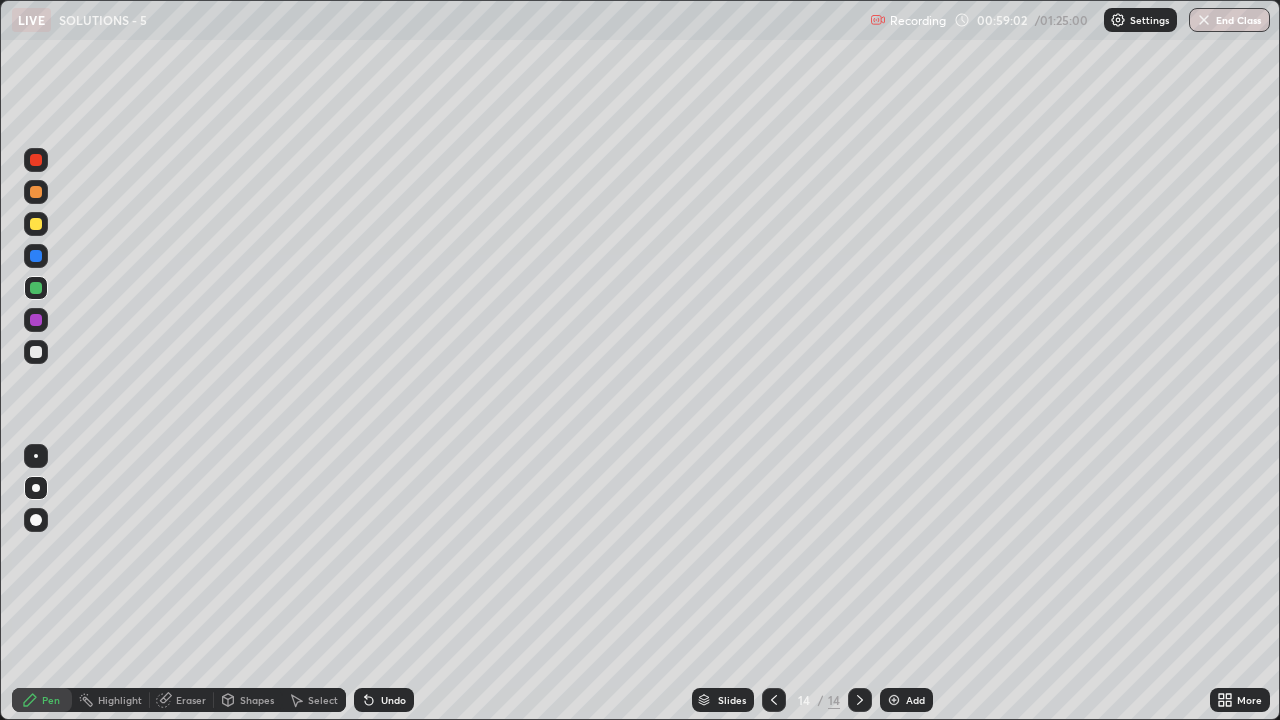 click at bounding box center (36, 224) 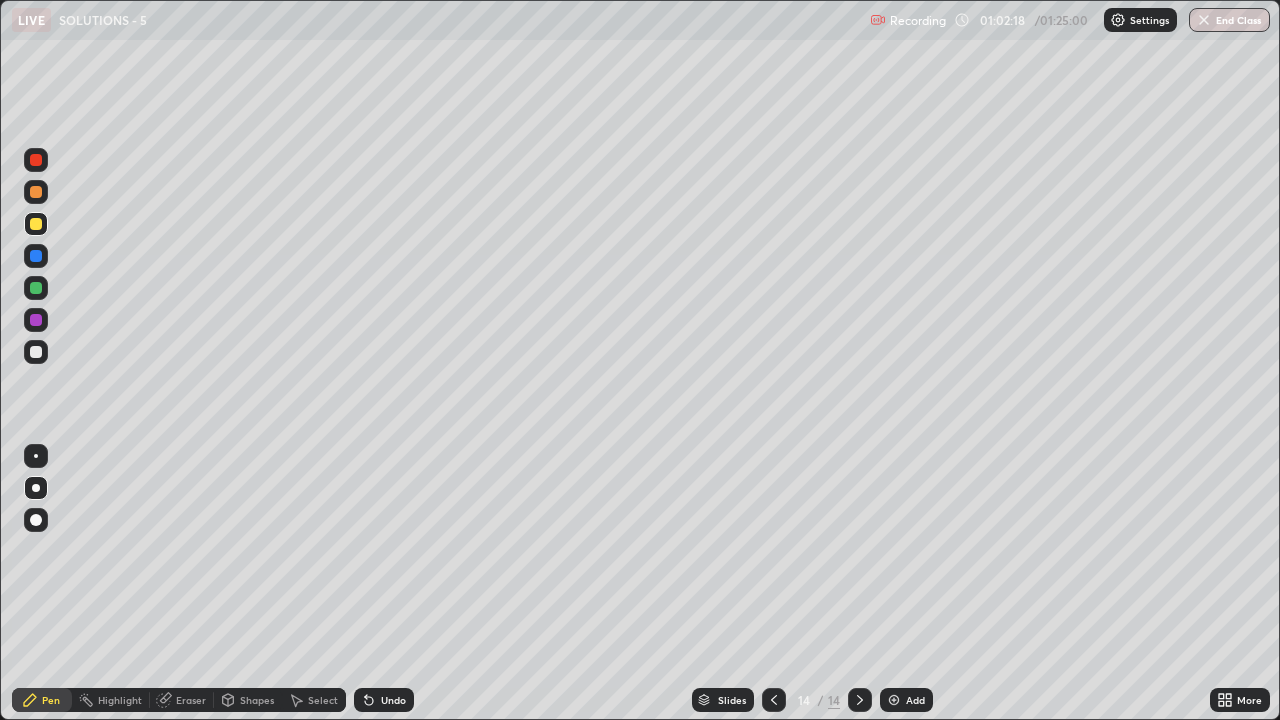click at bounding box center [36, 352] 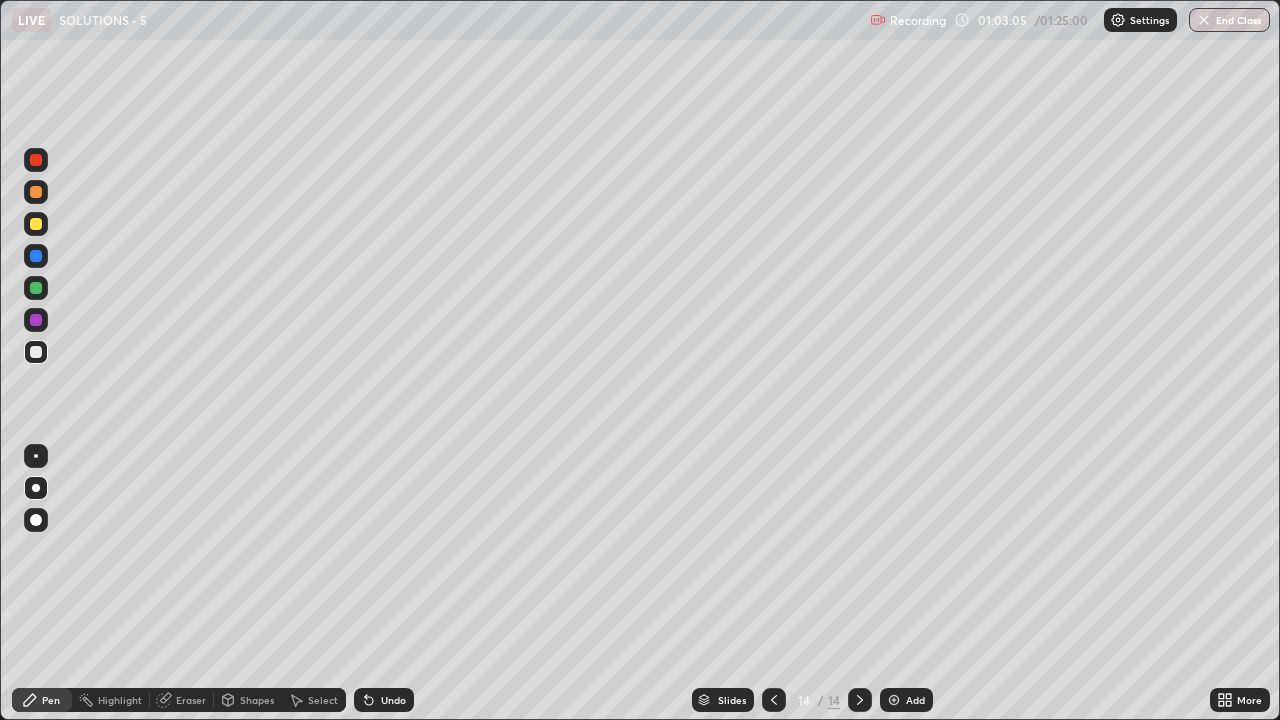 click at bounding box center (36, 288) 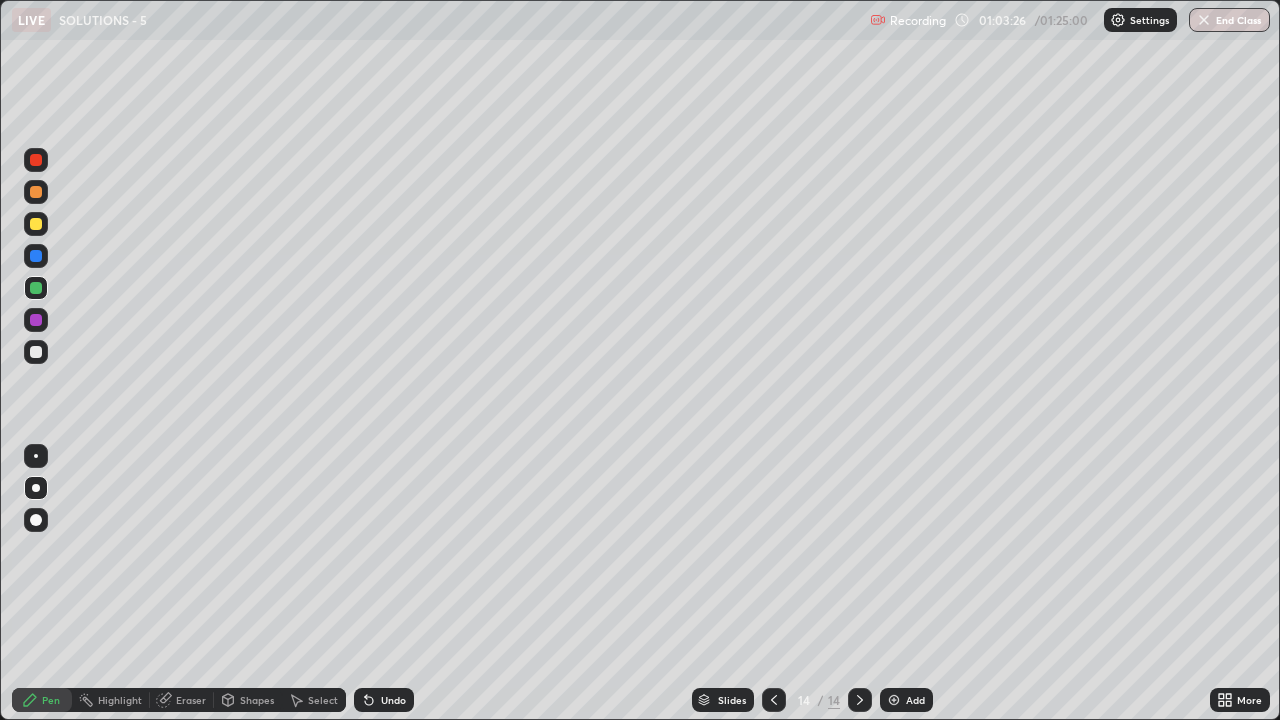 click 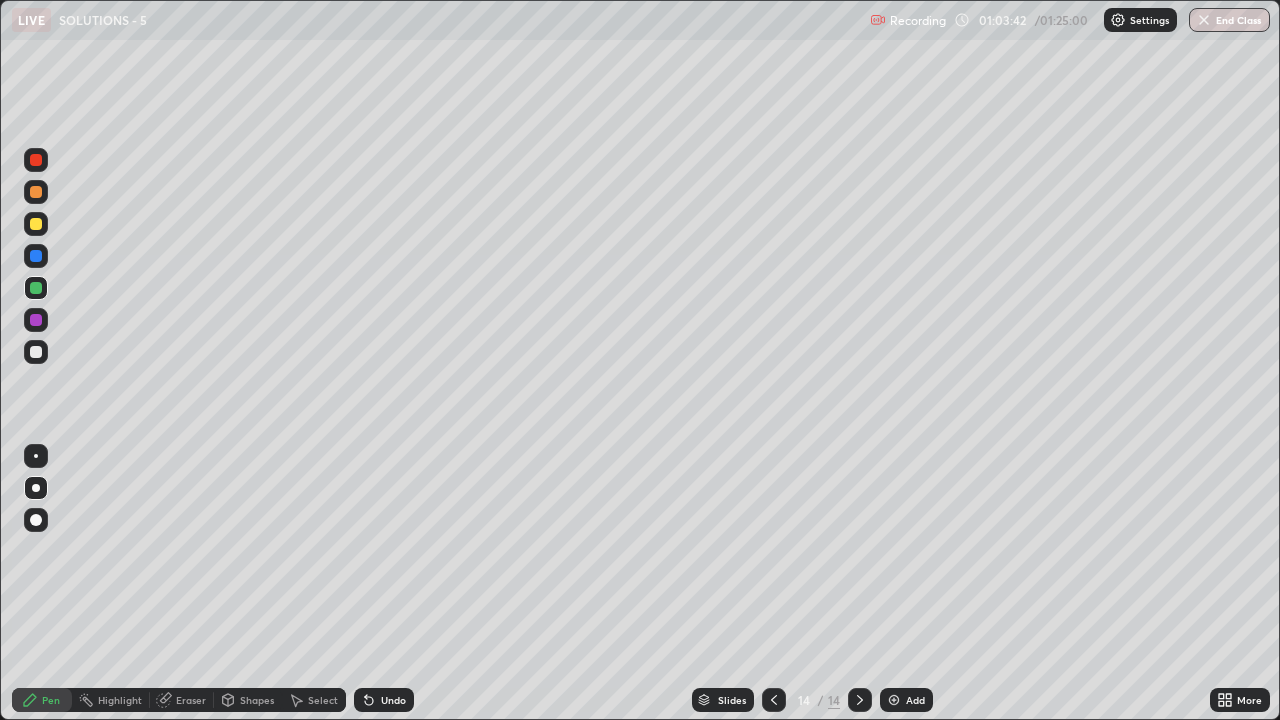 click at bounding box center [36, 352] 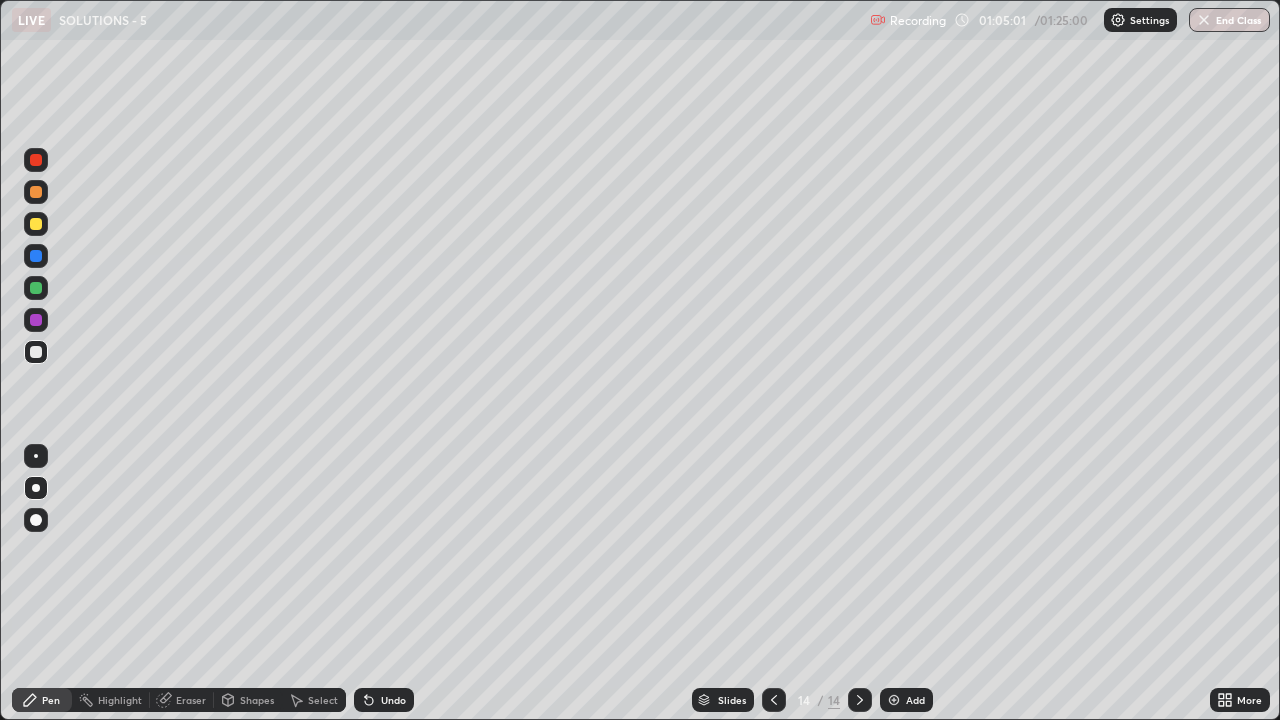 click 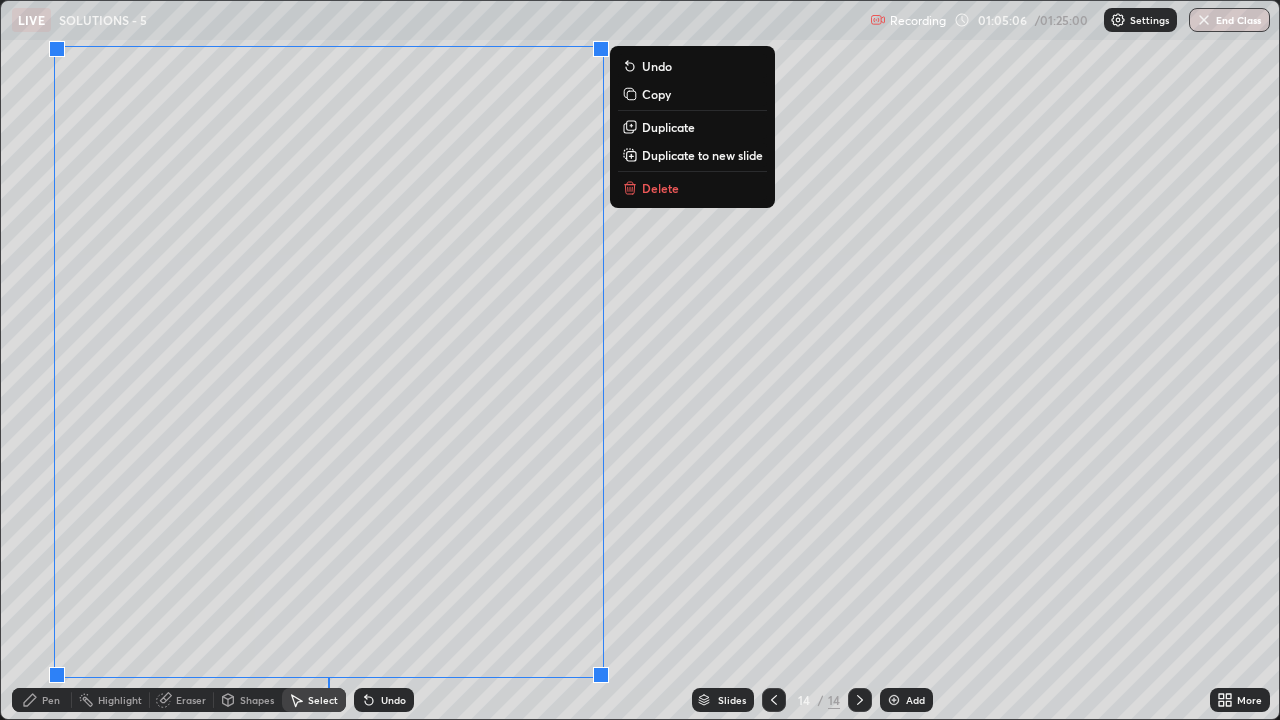 click on "Duplicate to new slide" at bounding box center [702, 155] 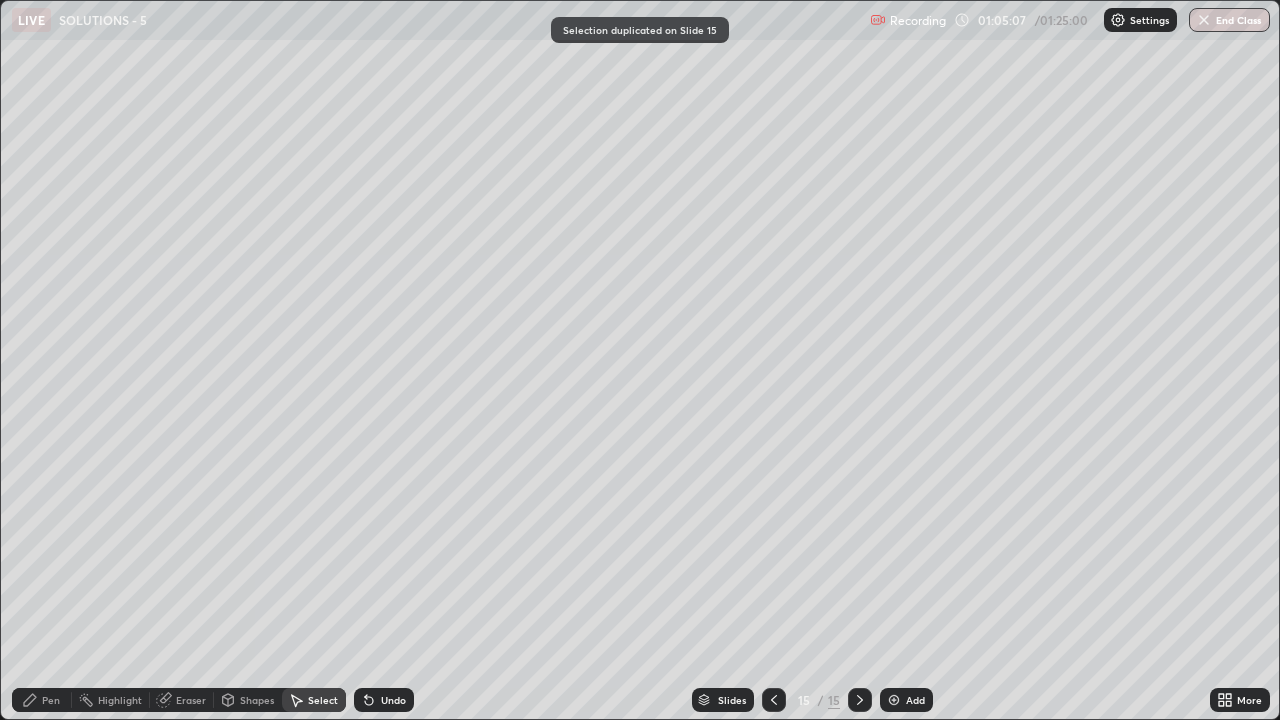 click on "Pen" at bounding box center [51, 700] 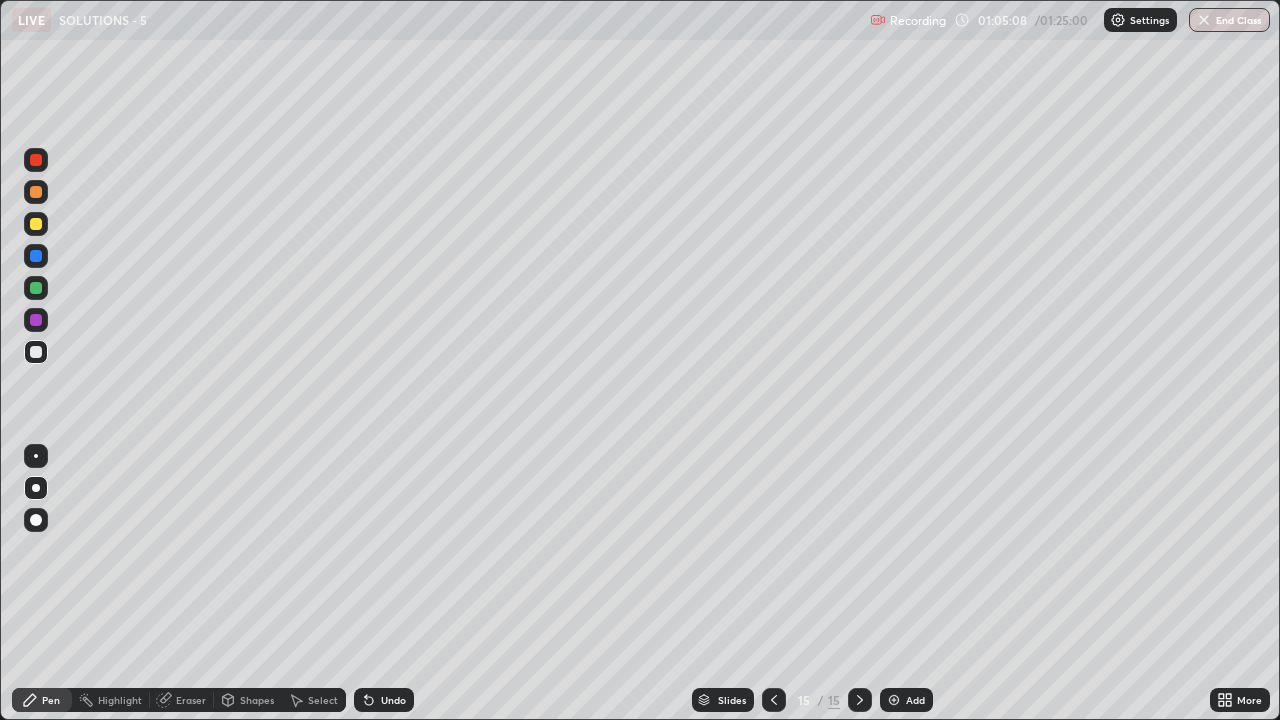 click at bounding box center [36, 224] 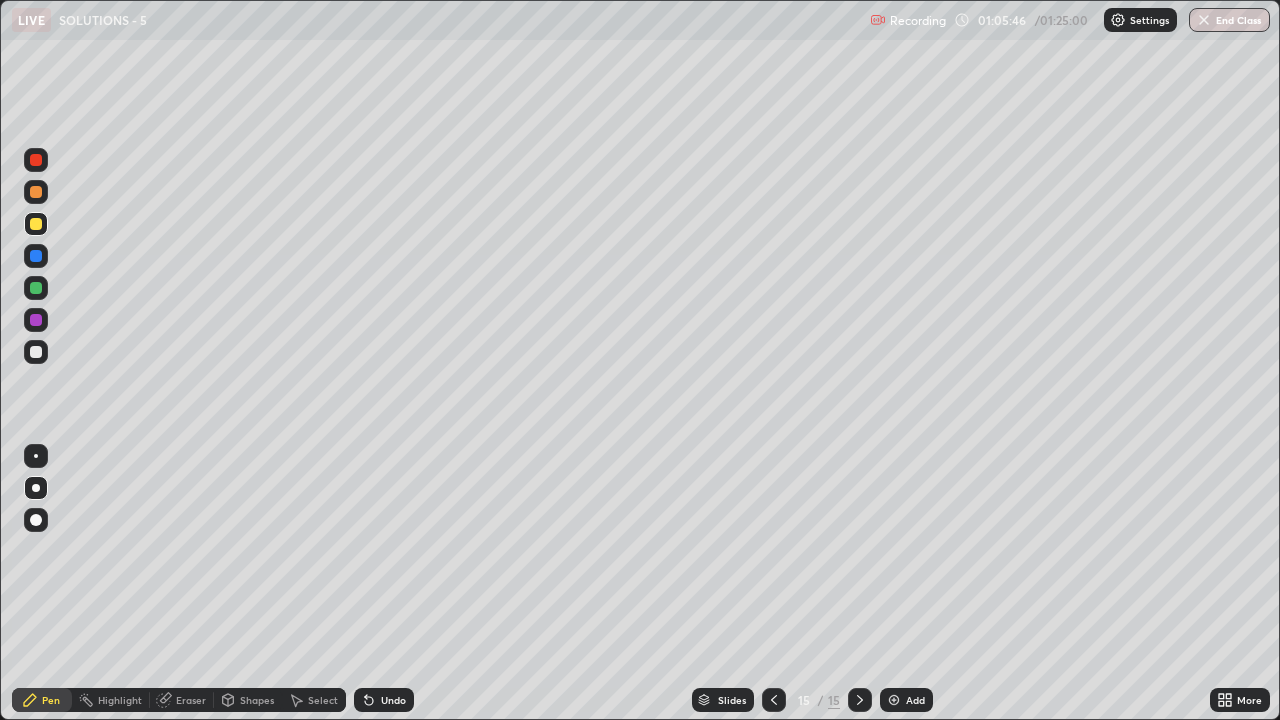 click on "Undo" at bounding box center [393, 700] 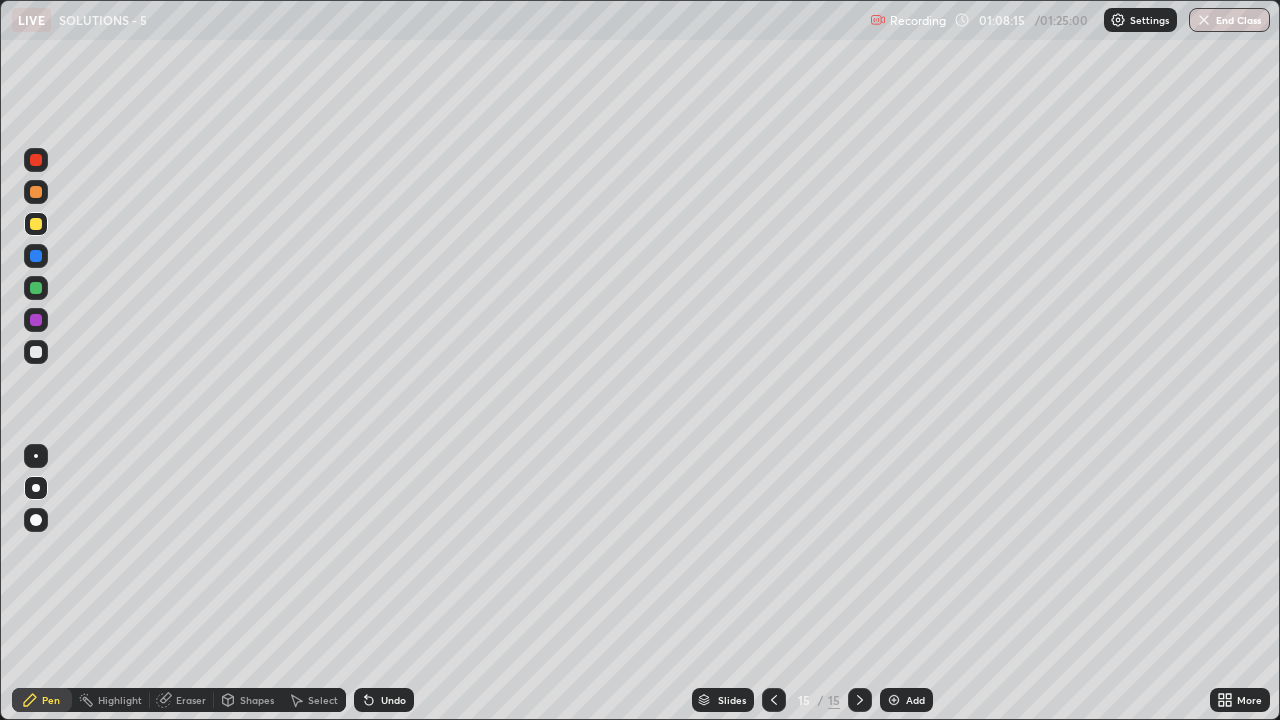 click at bounding box center (36, 288) 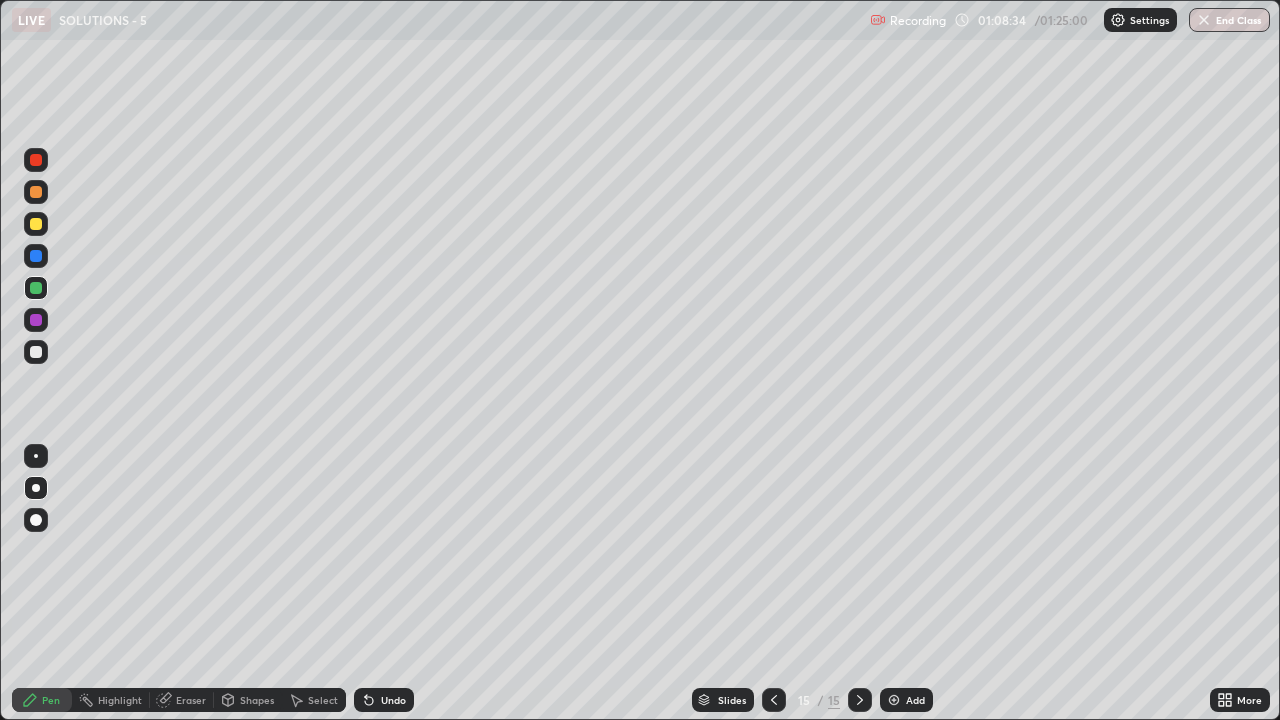 click at bounding box center [36, 352] 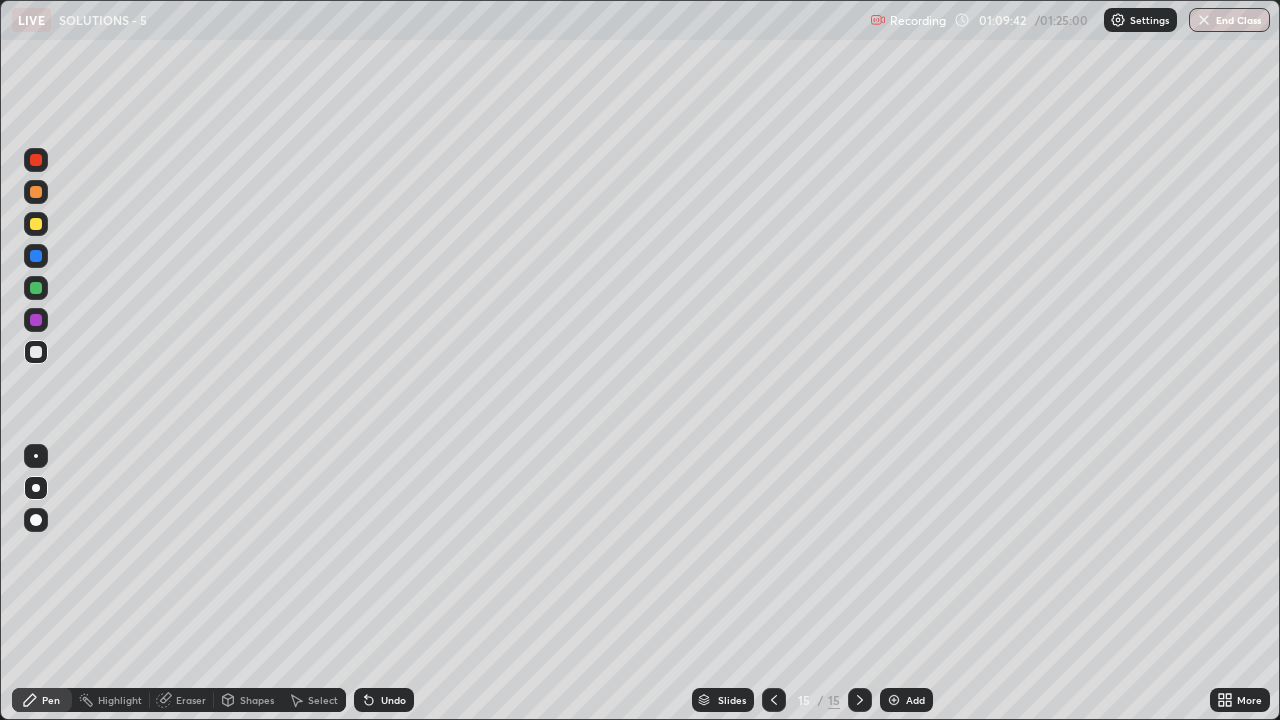 click at bounding box center (36, 456) 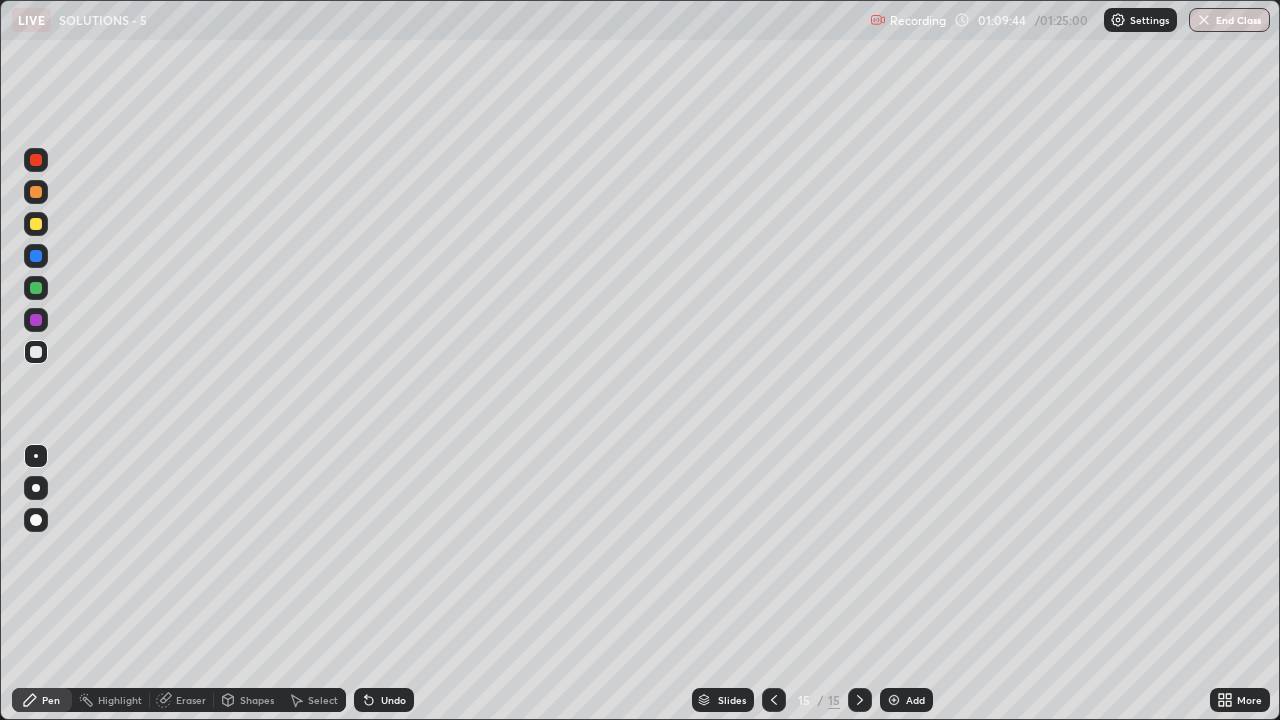 click at bounding box center [36, 320] 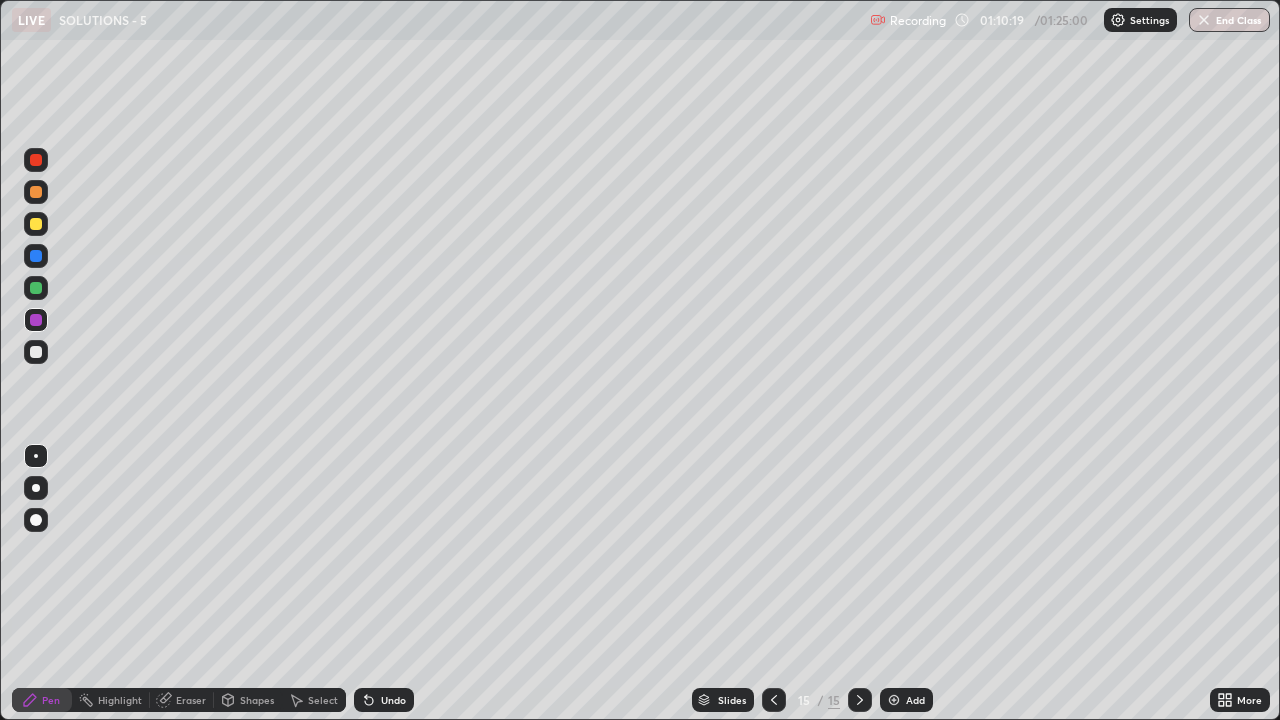 click at bounding box center [36, 352] 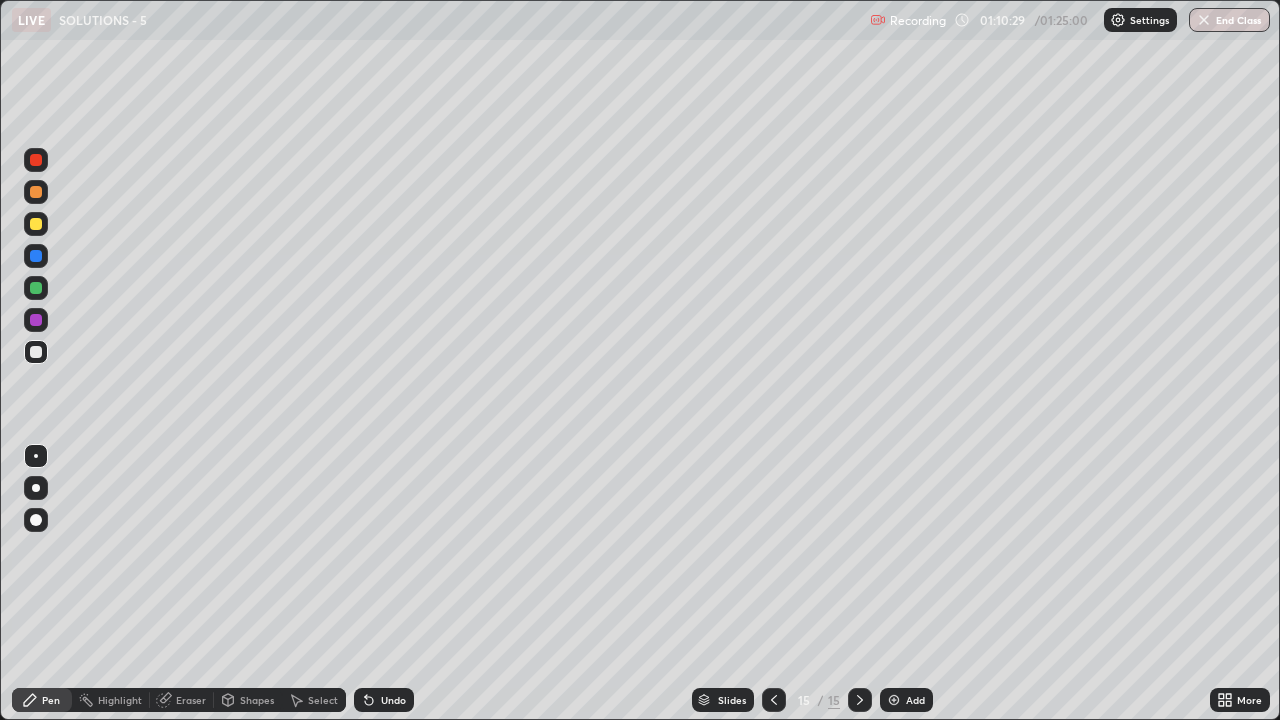 click on "Undo" at bounding box center [393, 700] 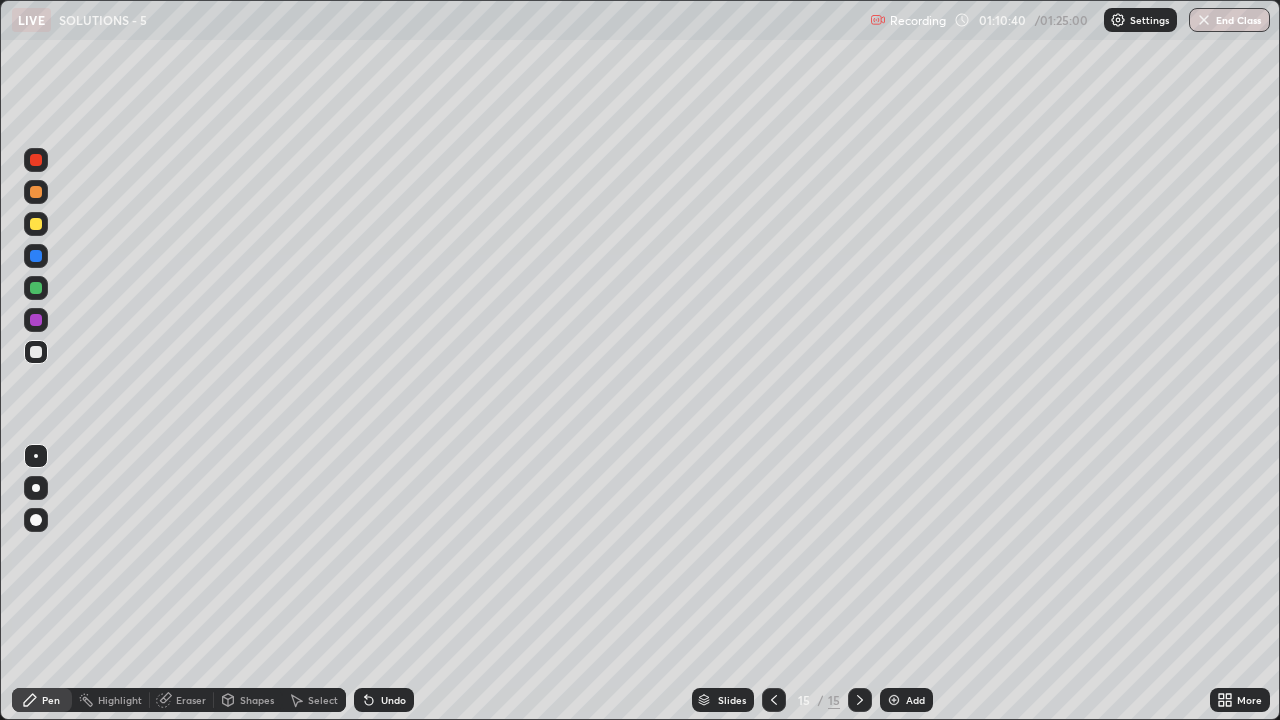 click on "Undo" at bounding box center [393, 700] 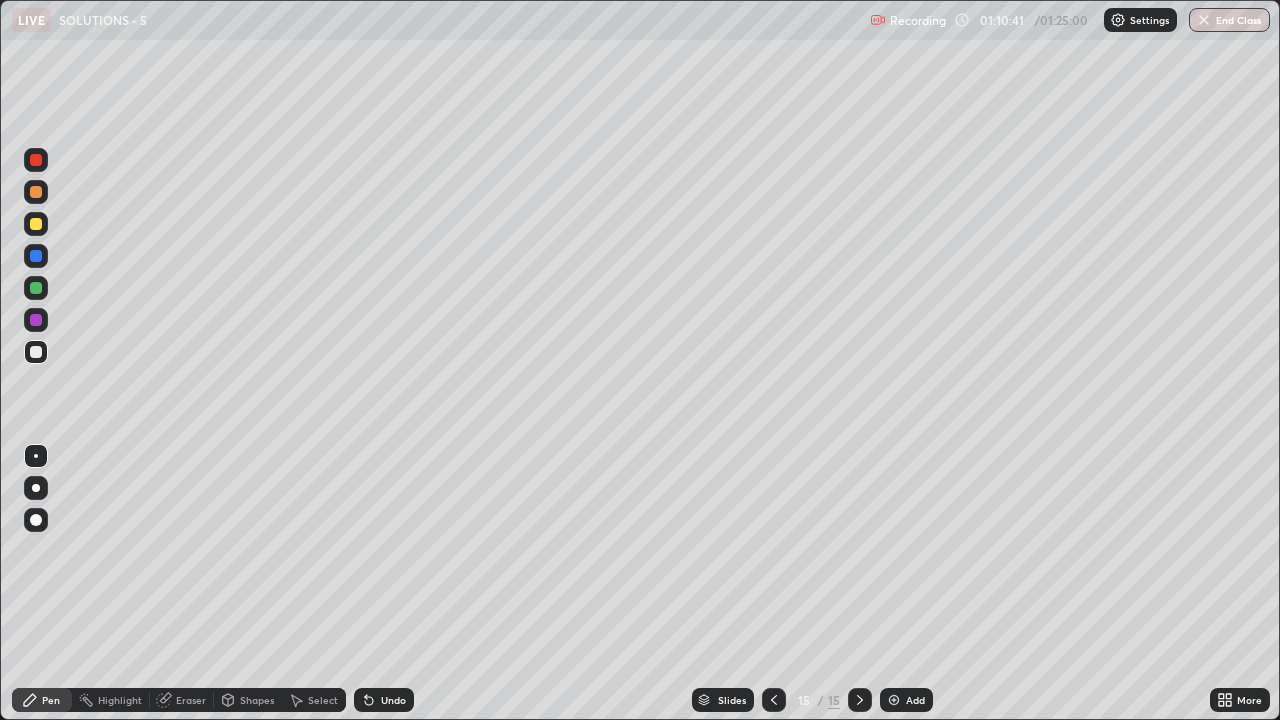 click at bounding box center (36, 488) 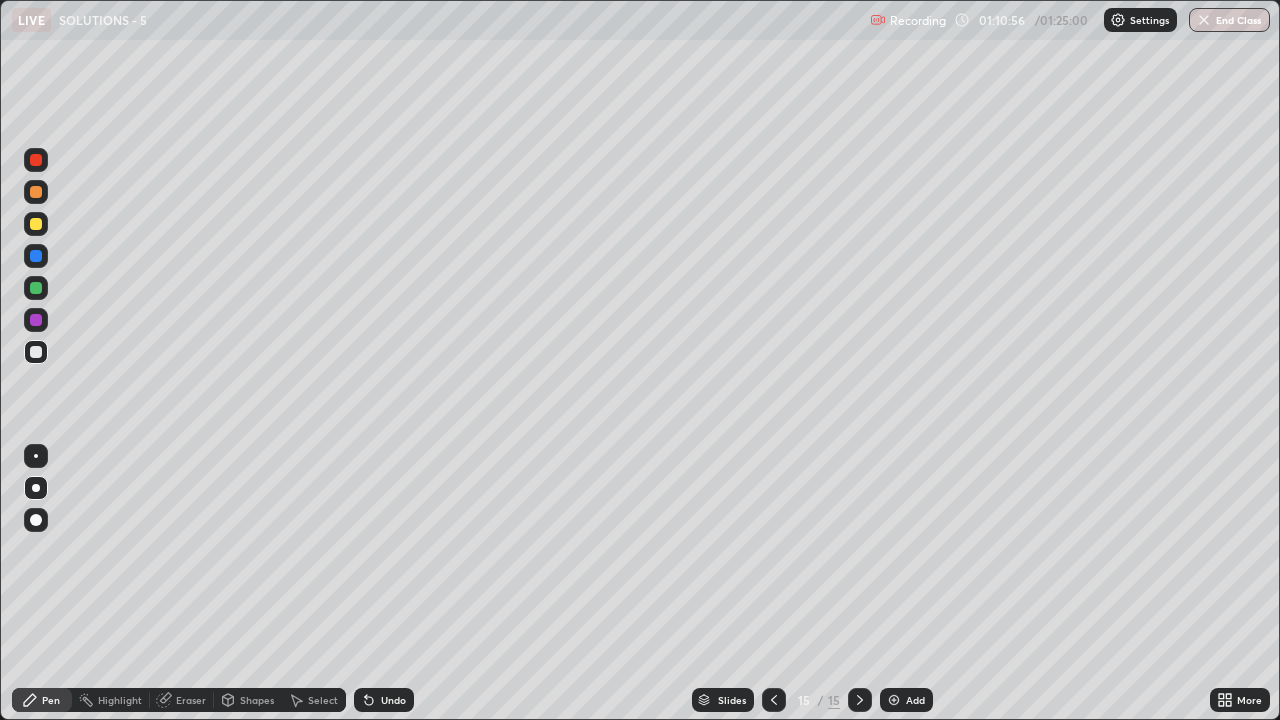 click at bounding box center [36, 456] 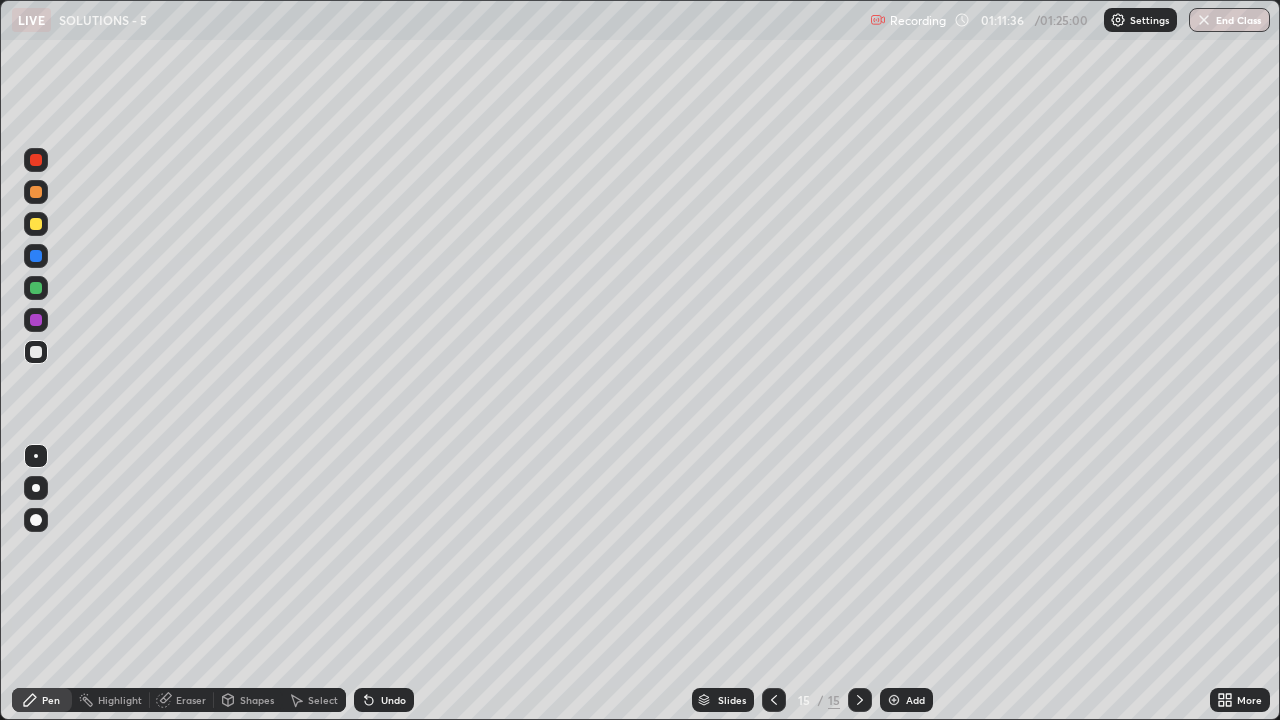 click on "Select" at bounding box center [323, 700] 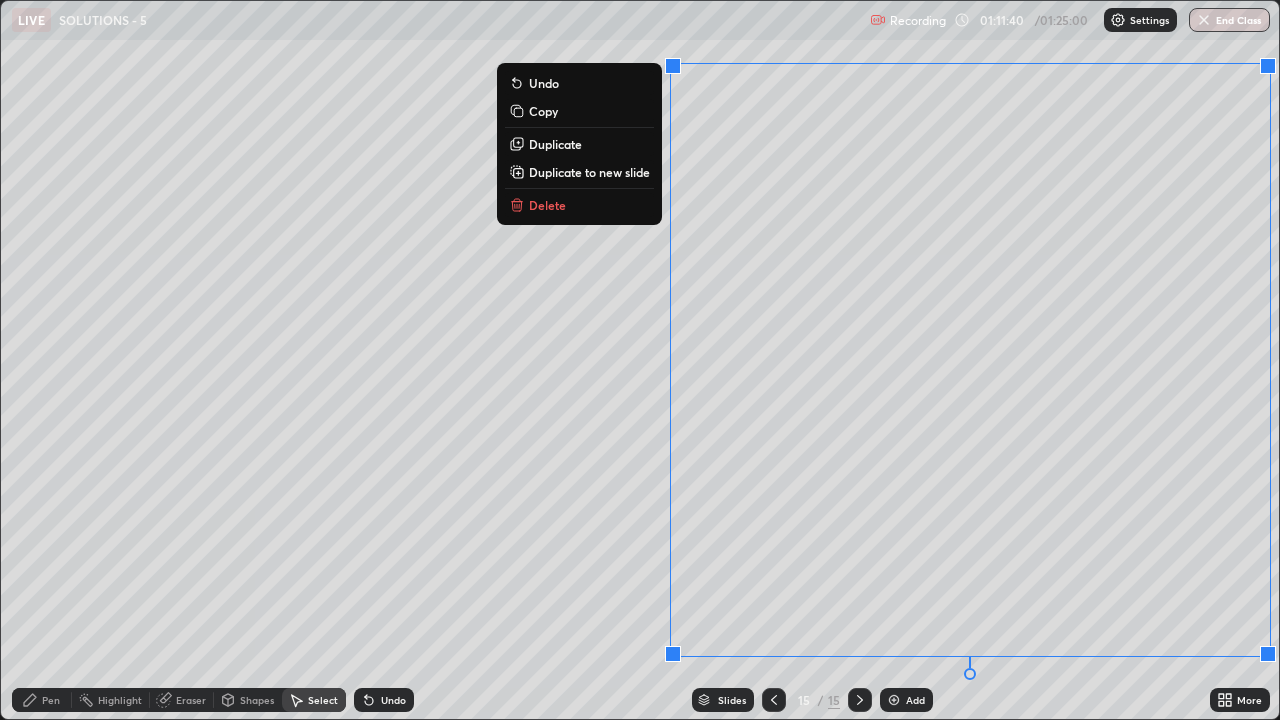 click on "Duplicate to new slide" at bounding box center (589, 172) 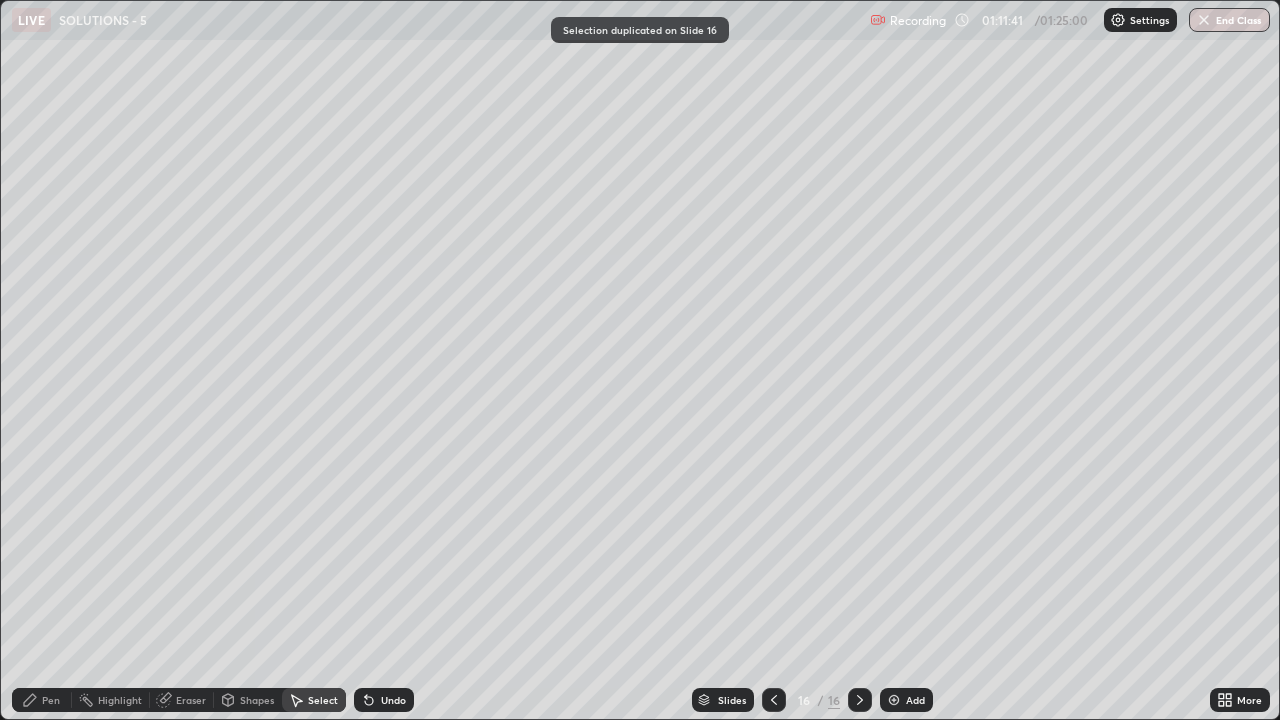 click on "Pen" at bounding box center (51, 700) 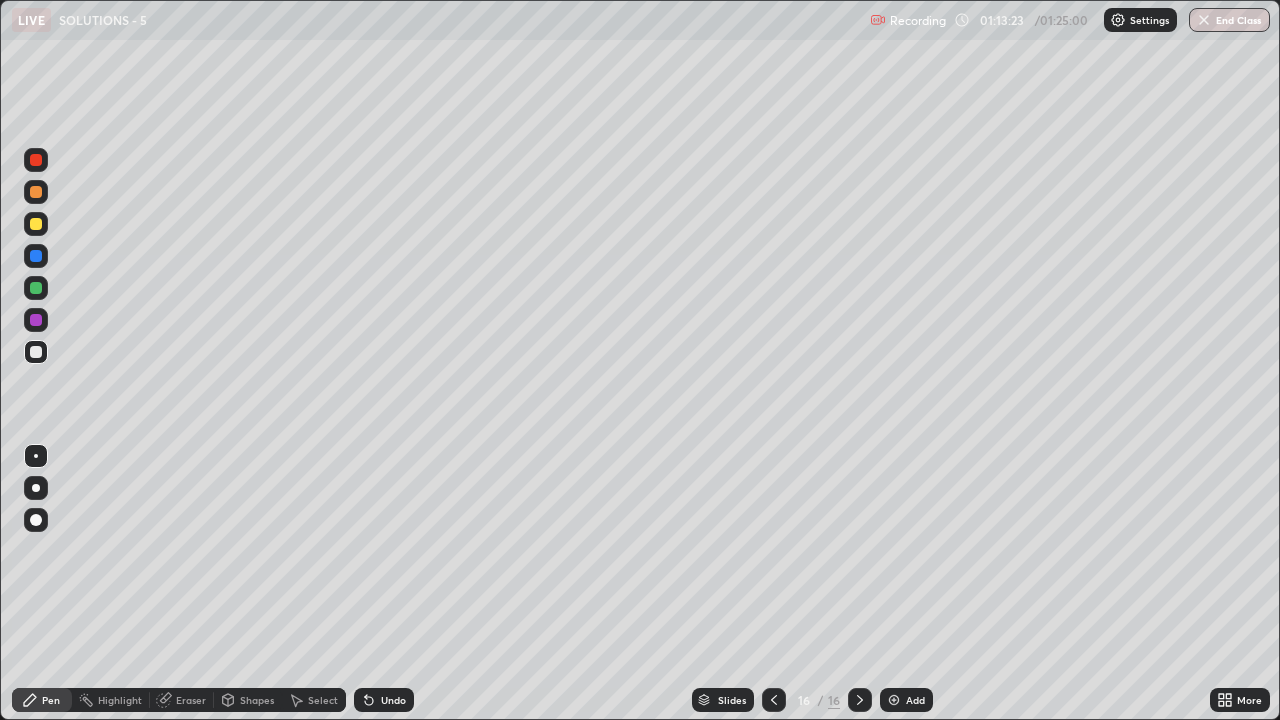 click at bounding box center (36, 224) 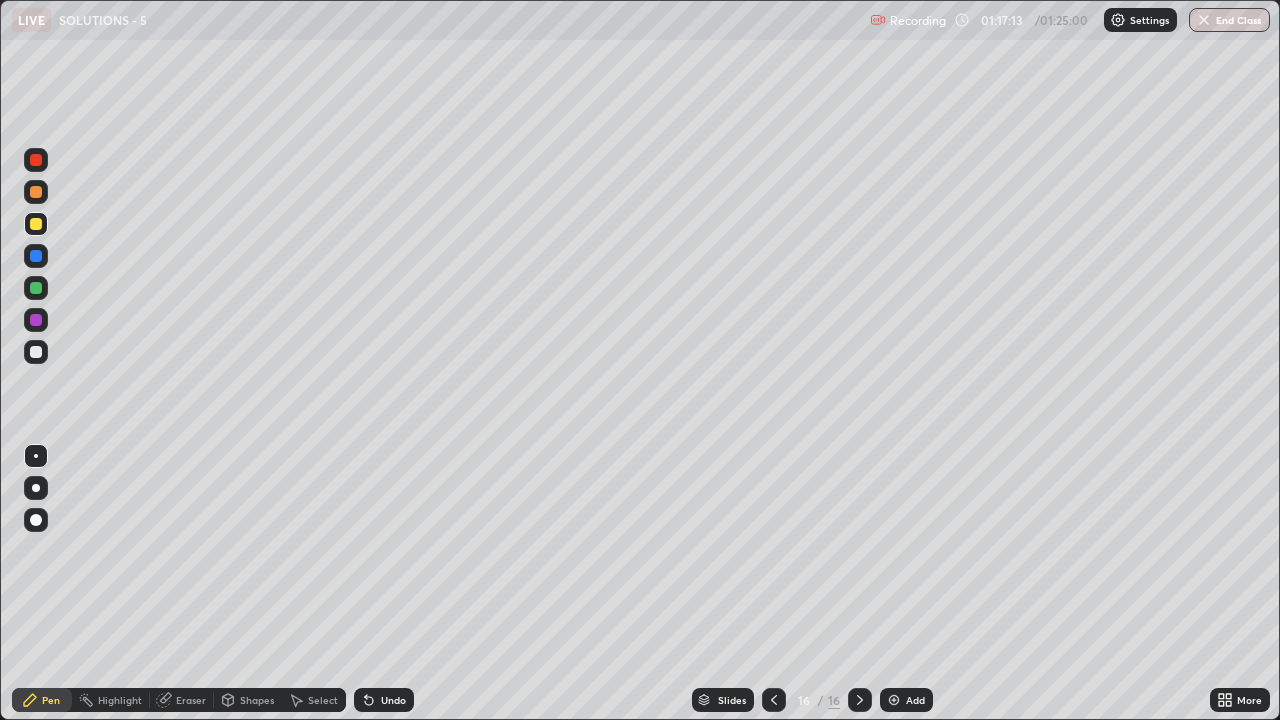click on "Select" at bounding box center [323, 700] 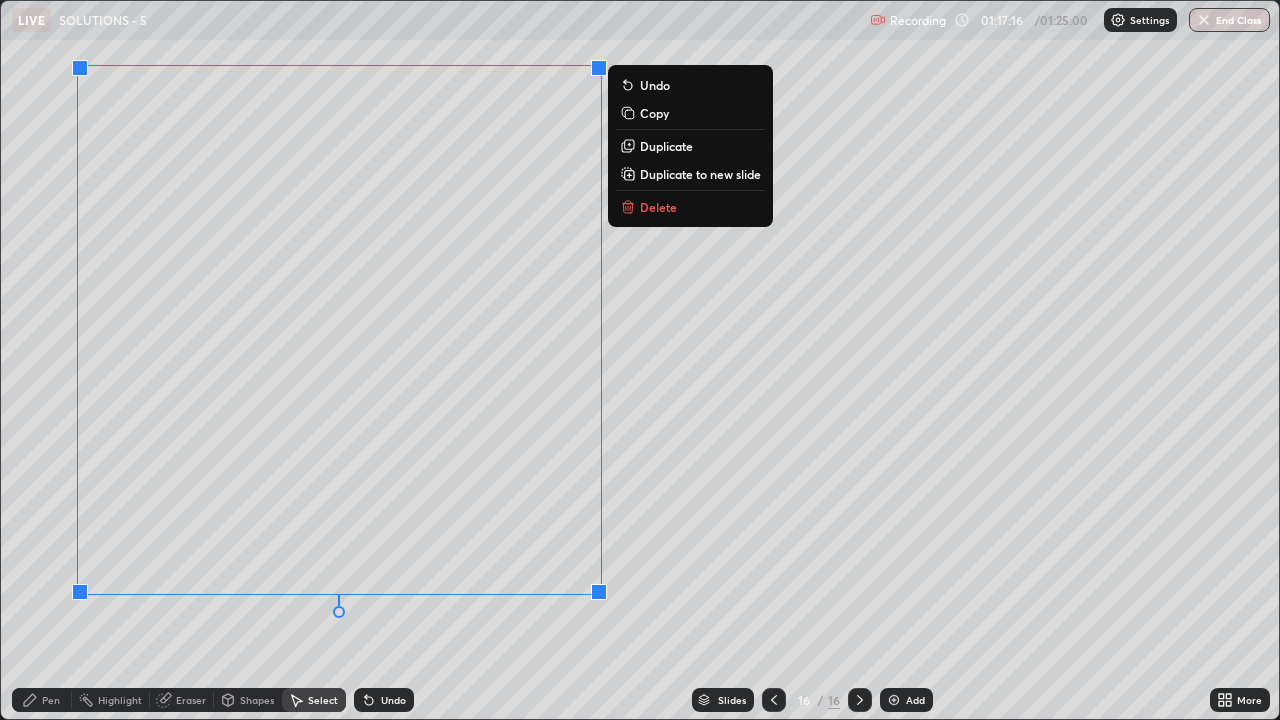 click on "Duplicate to new slide" at bounding box center (700, 174) 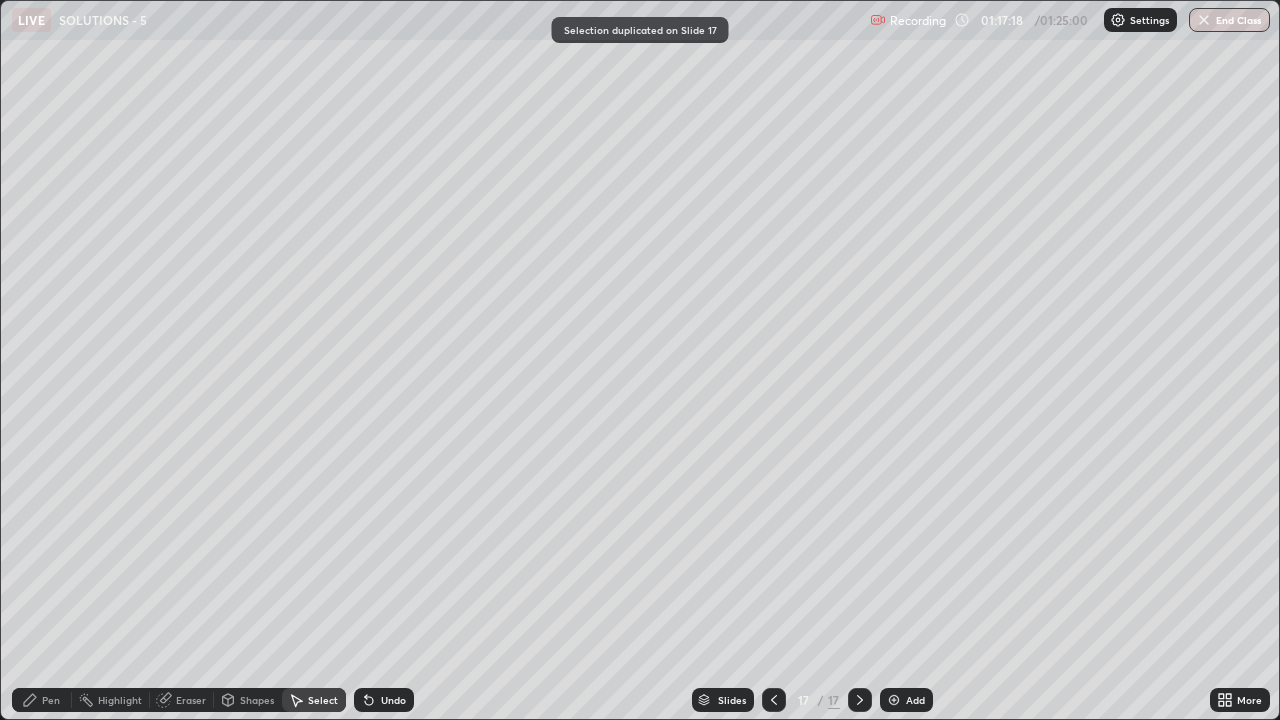 click on "Pen" at bounding box center [51, 700] 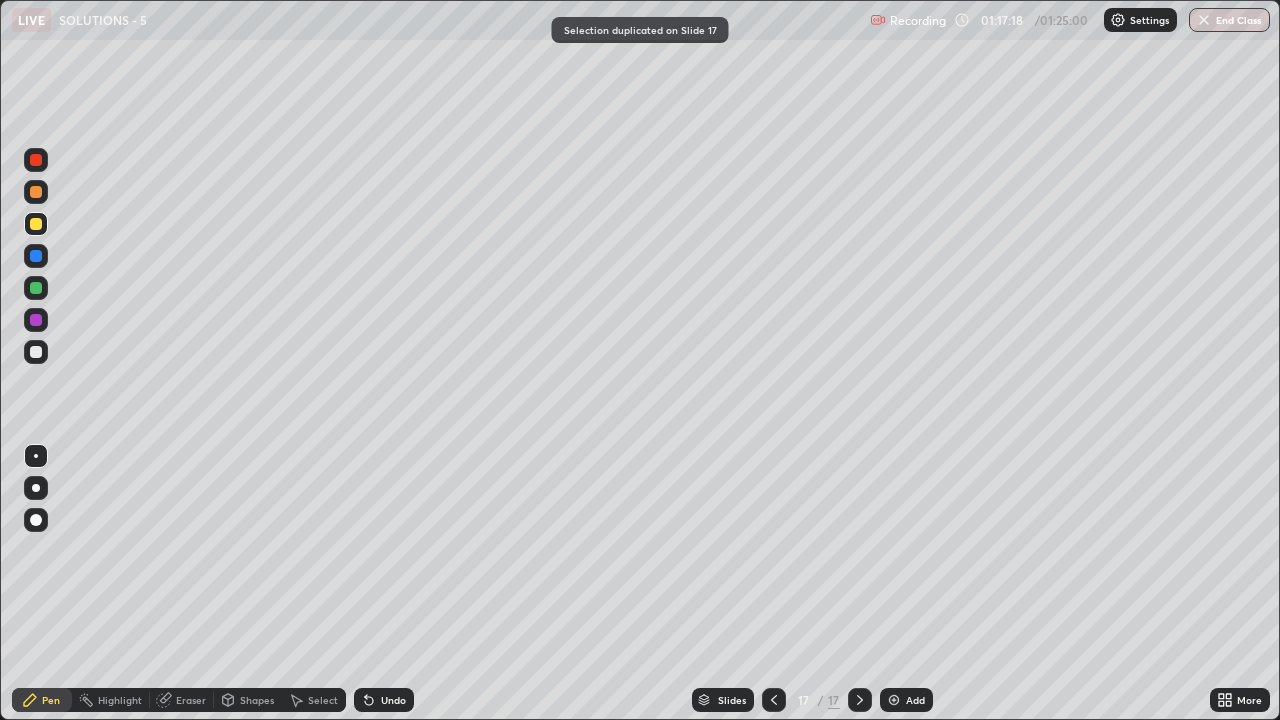 click at bounding box center (36, 352) 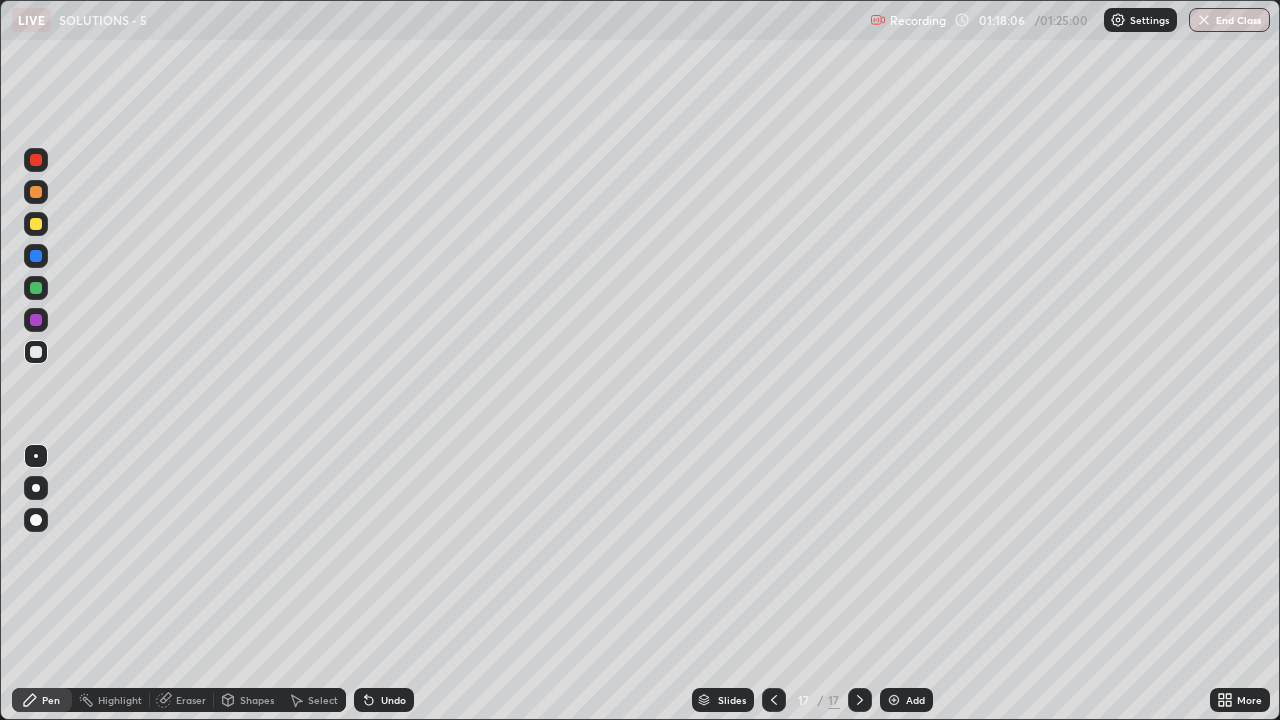 click on "Undo" at bounding box center (393, 700) 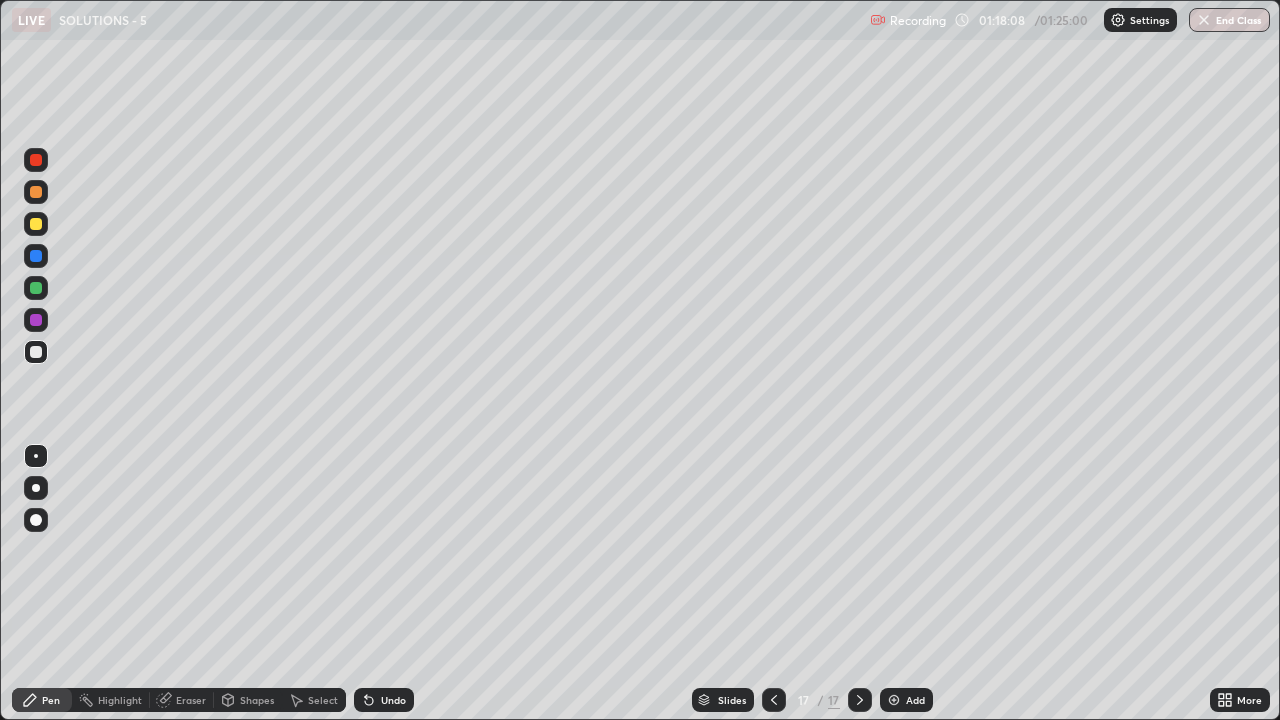 click at bounding box center [36, 288] 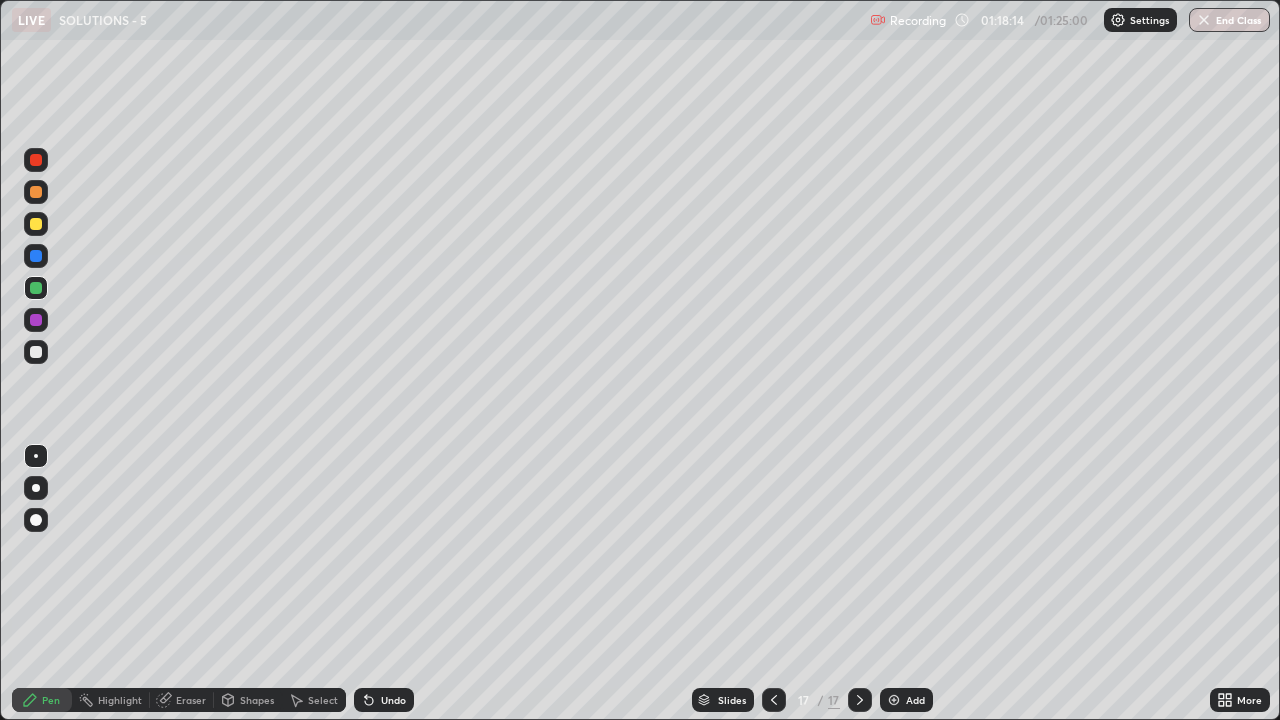 click at bounding box center [36, 352] 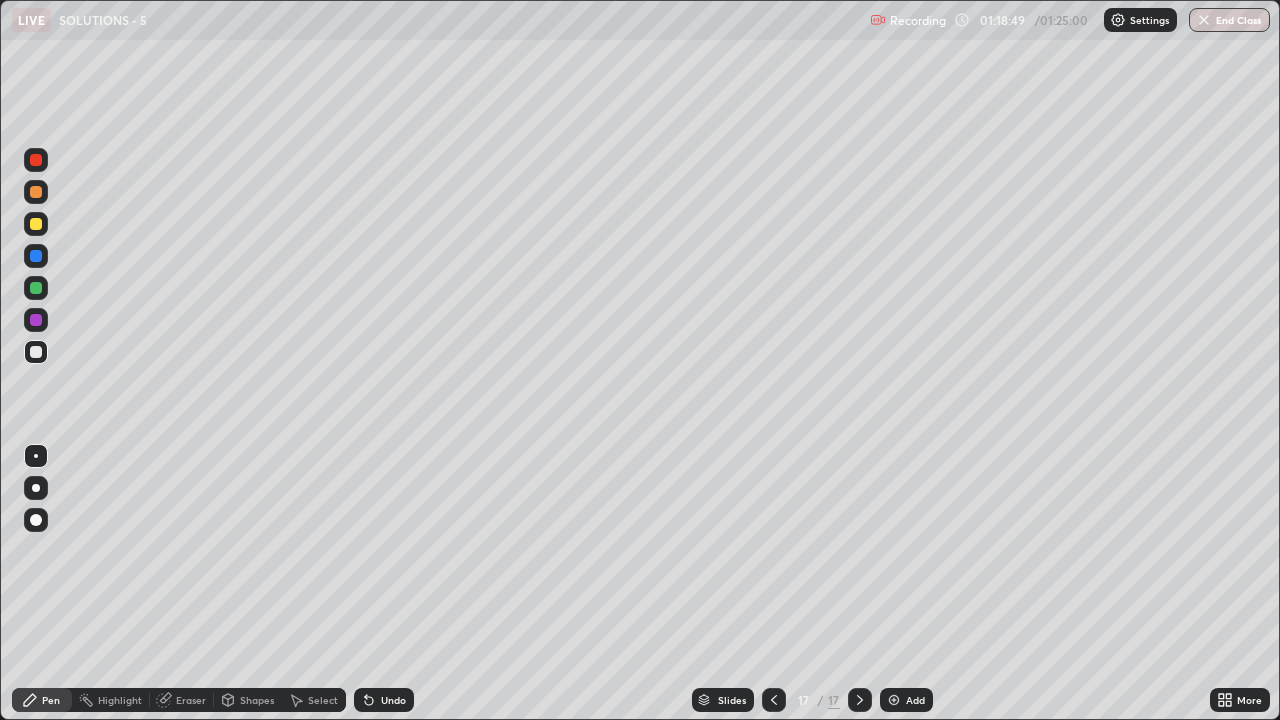 click at bounding box center [36, 288] 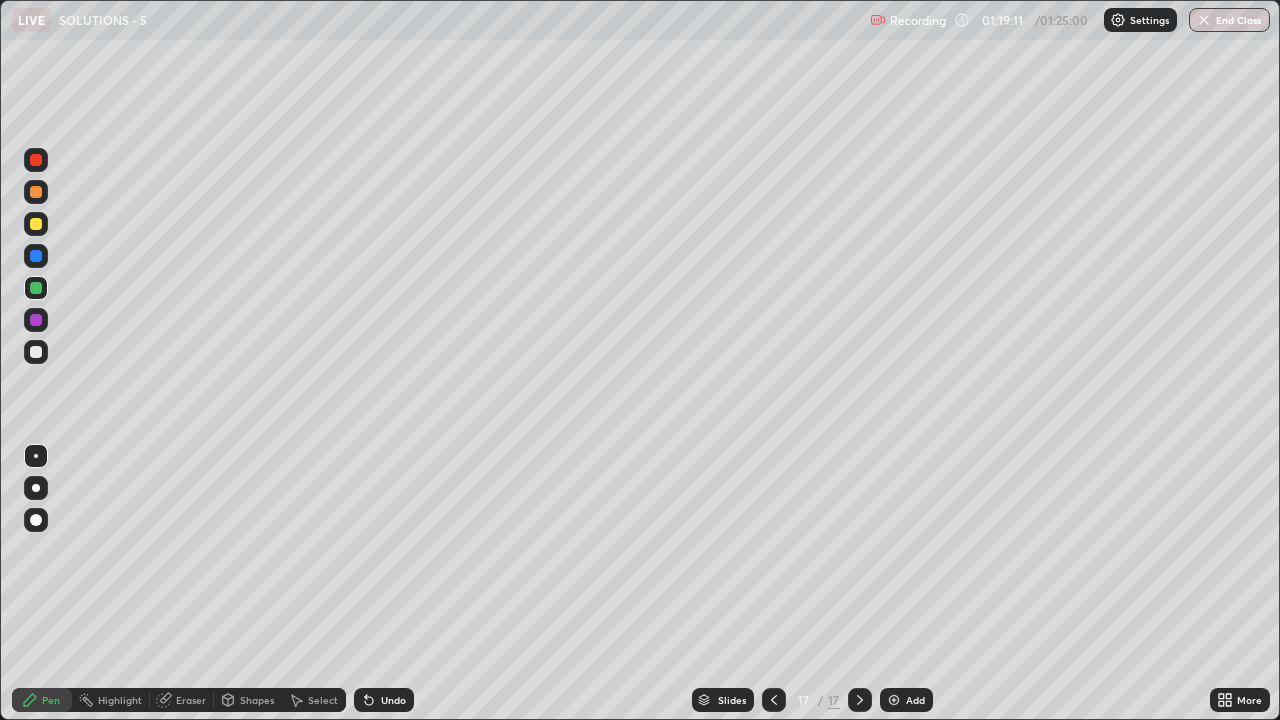 click at bounding box center [36, 352] 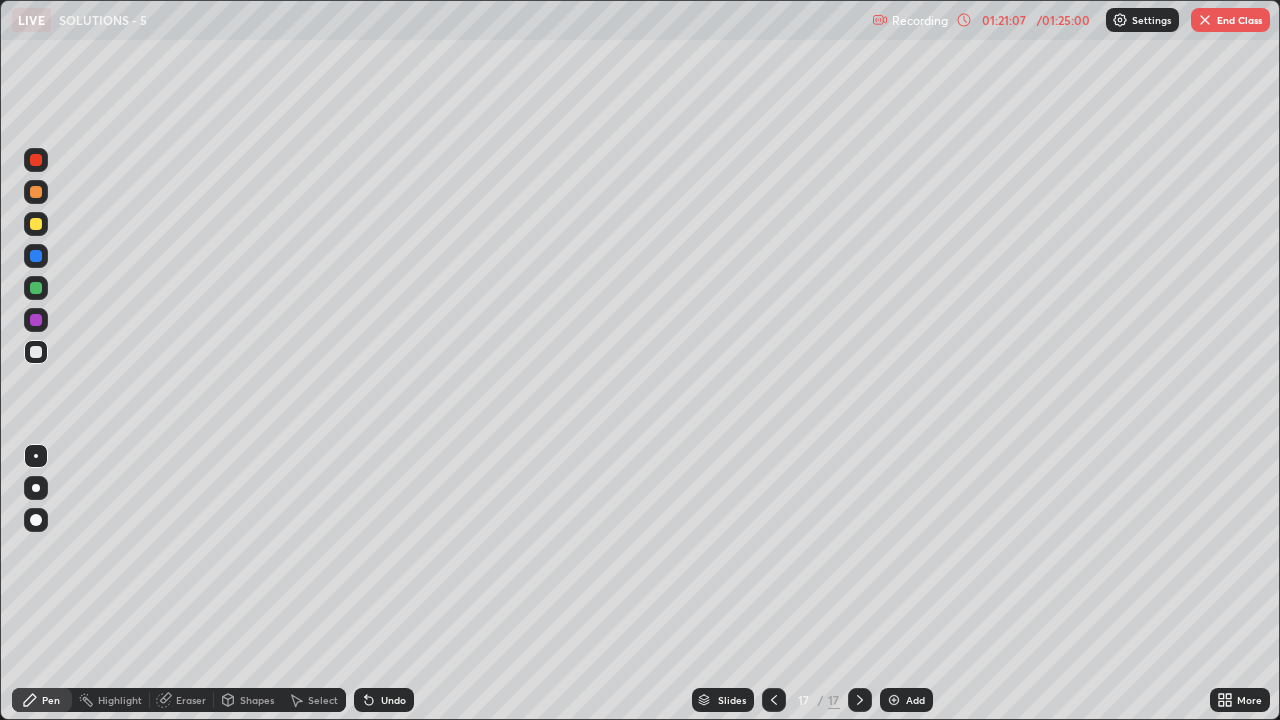 click at bounding box center (36, 488) 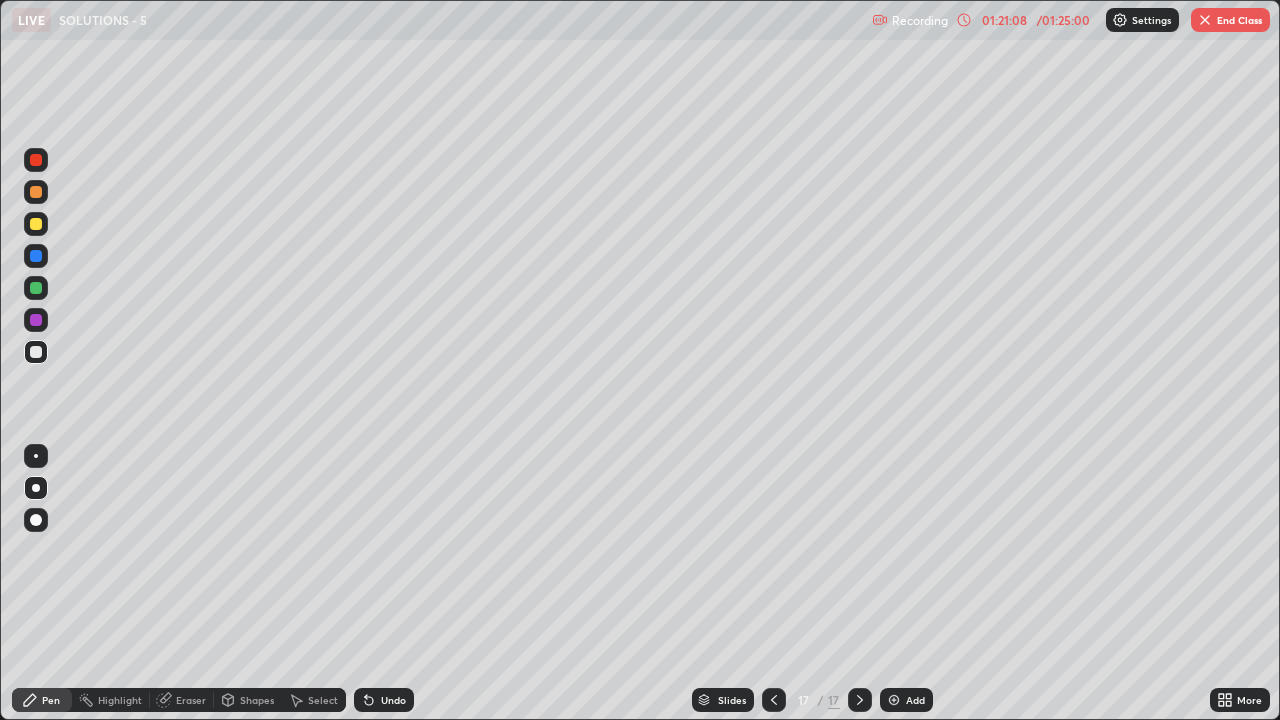 click at bounding box center (36, 520) 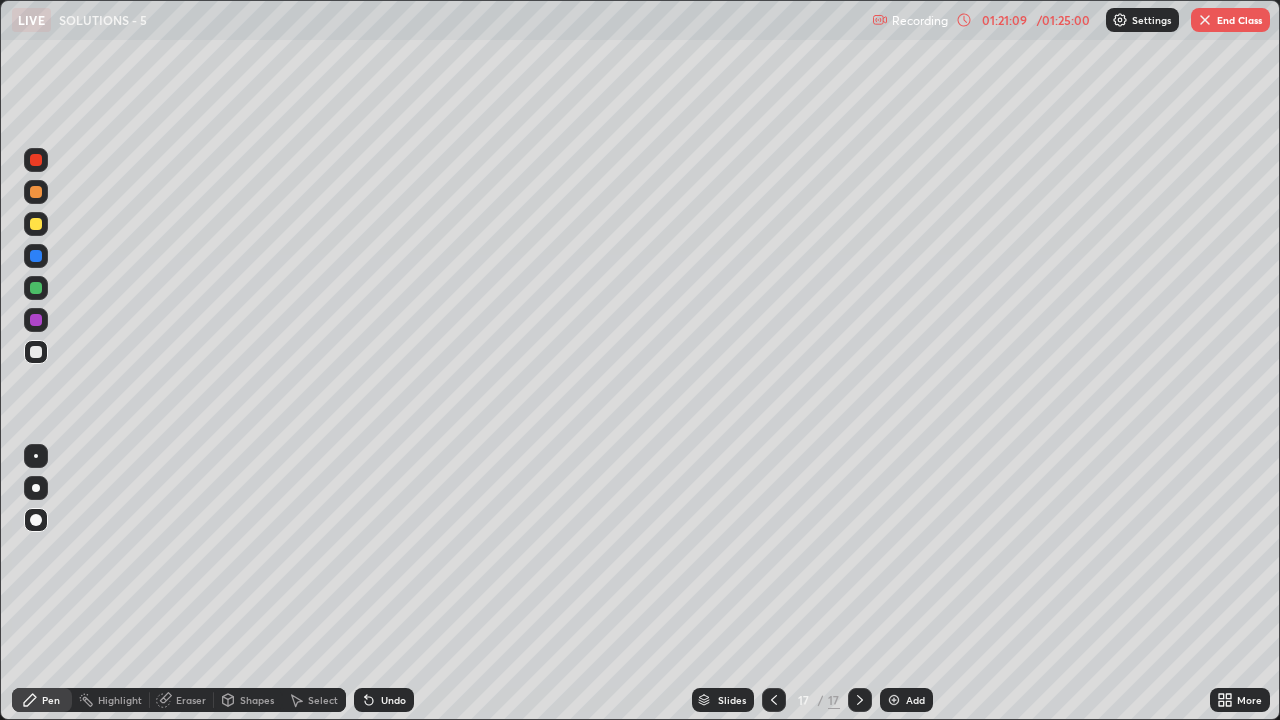 click at bounding box center [36, 160] 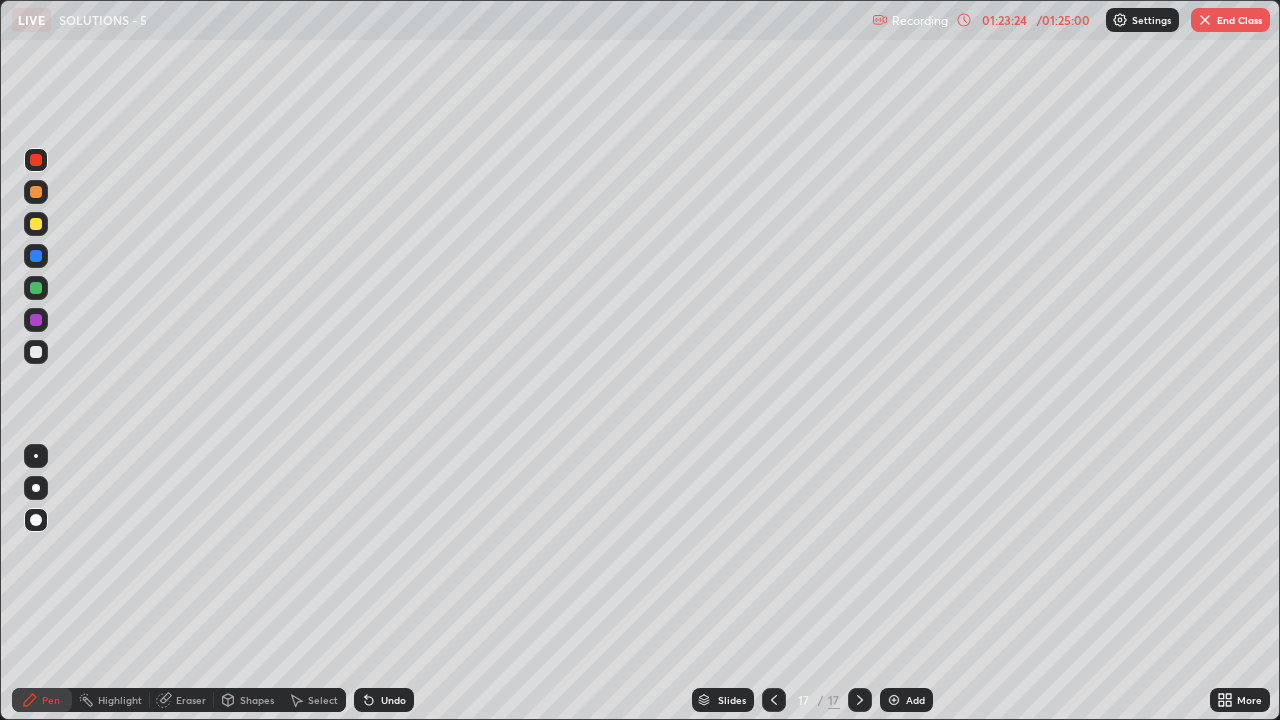 click on "End Class" at bounding box center [1230, 20] 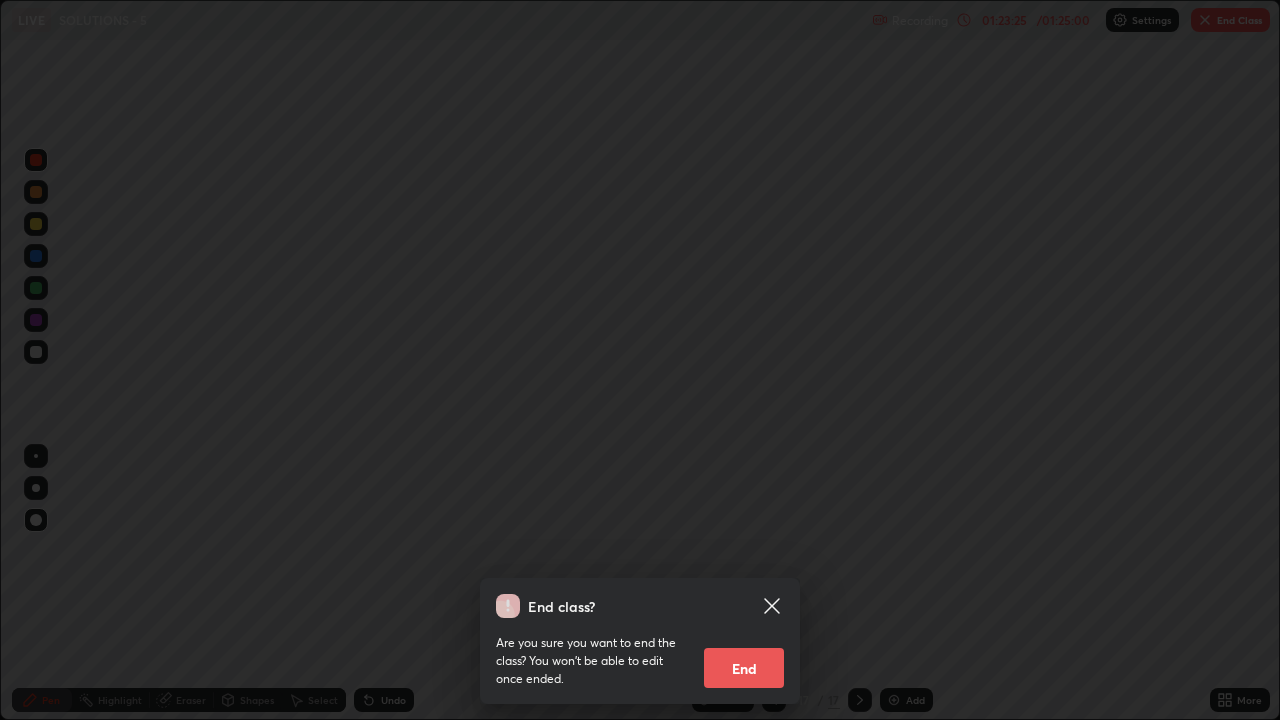 click on "End" at bounding box center [744, 668] 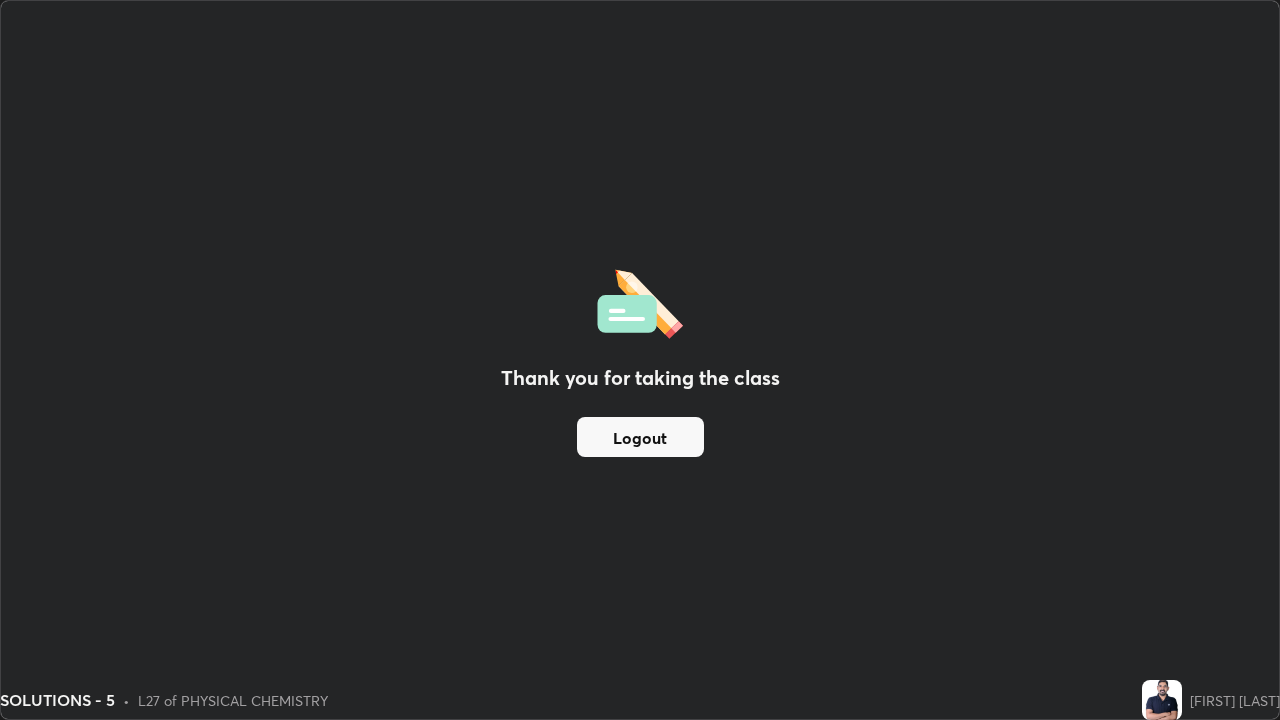 click on "Logout" at bounding box center (640, 437) 